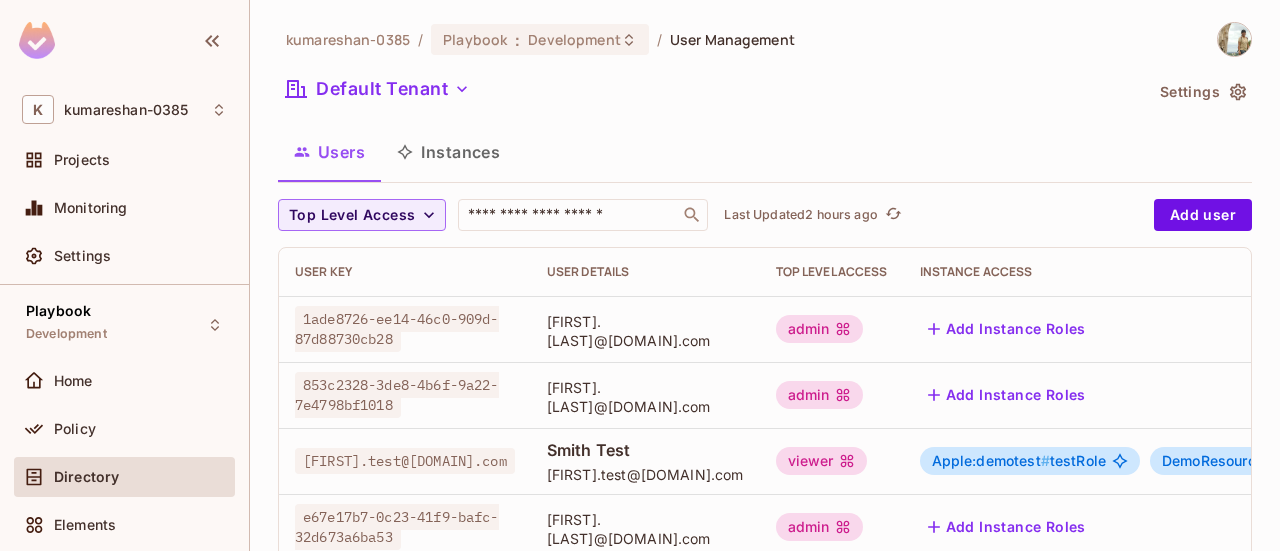 scroll, scrollTop: 0, scrollLeft: 0, axis: both 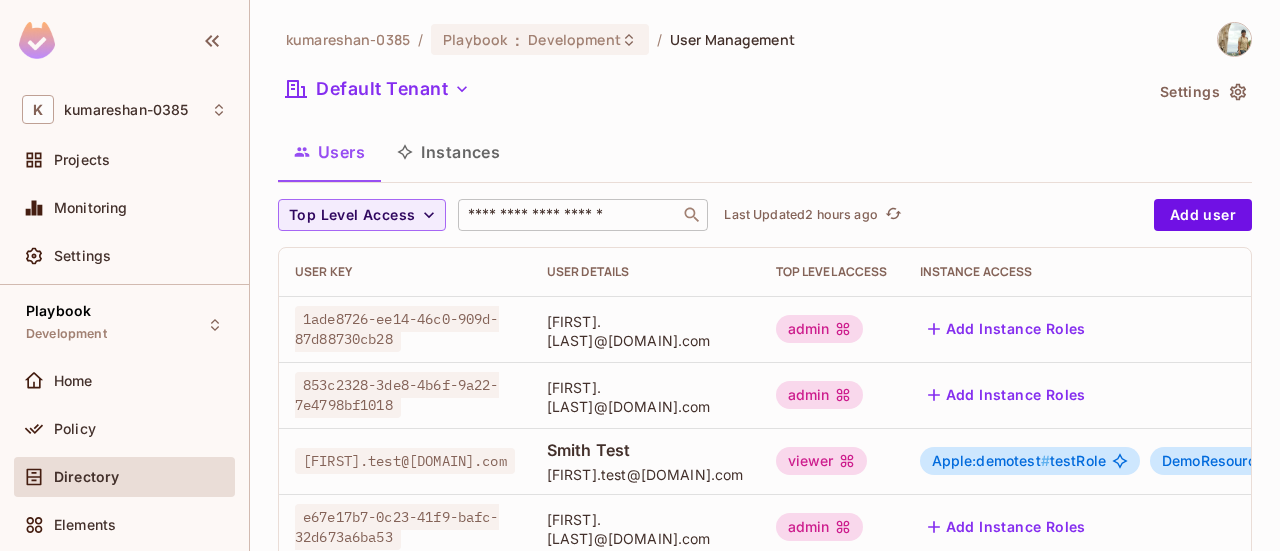 click at bounding box center [569, 215] 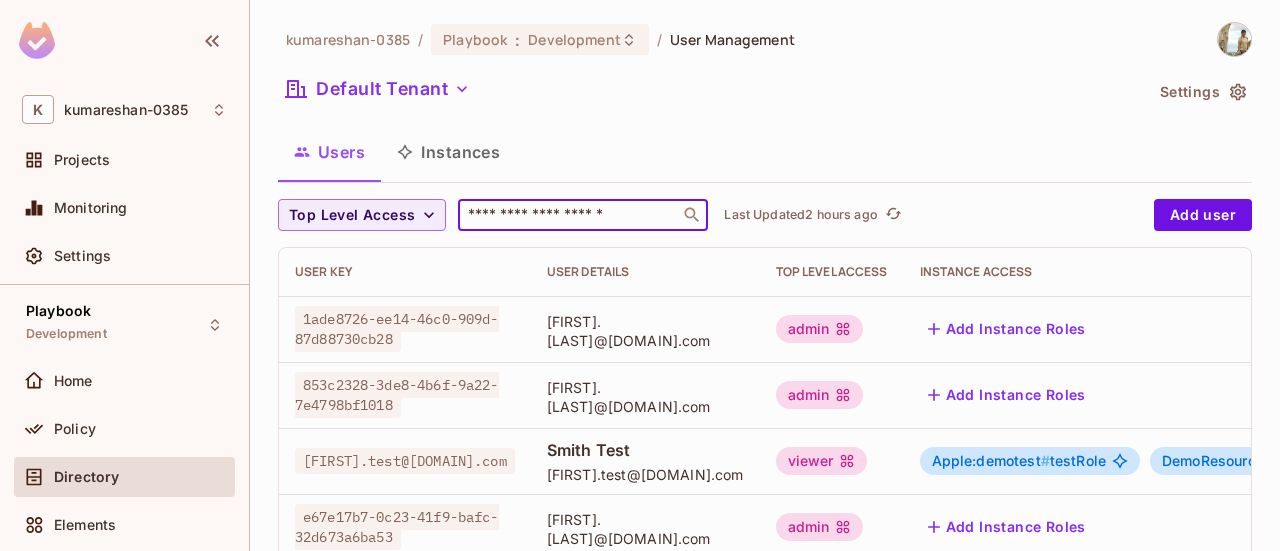 type on "**********" 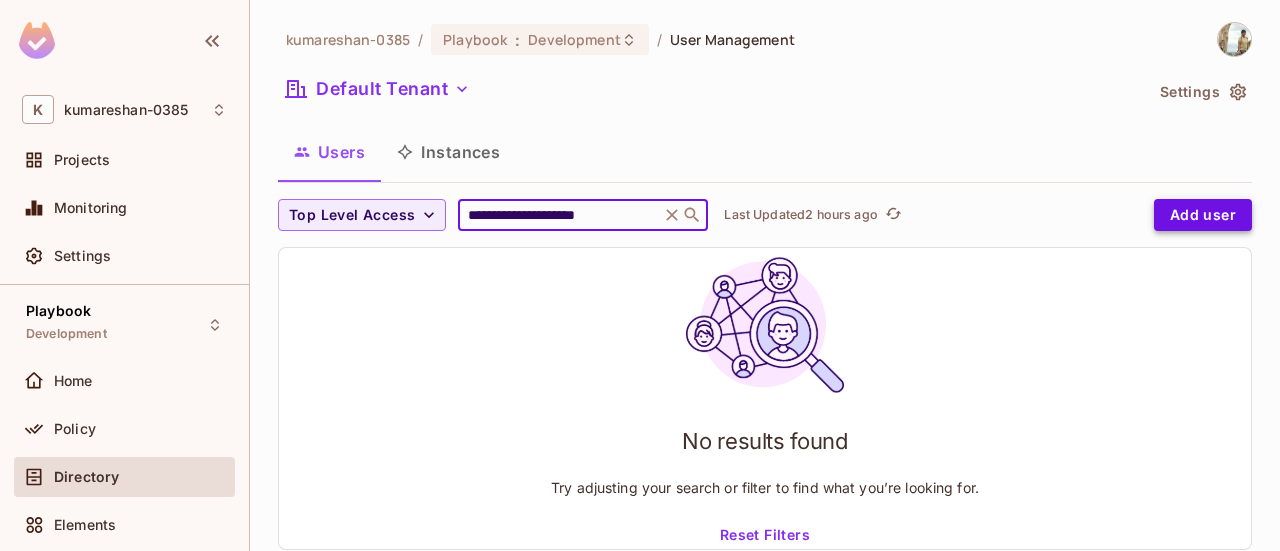 click on "Add user" at bounding box center (1203, 215) 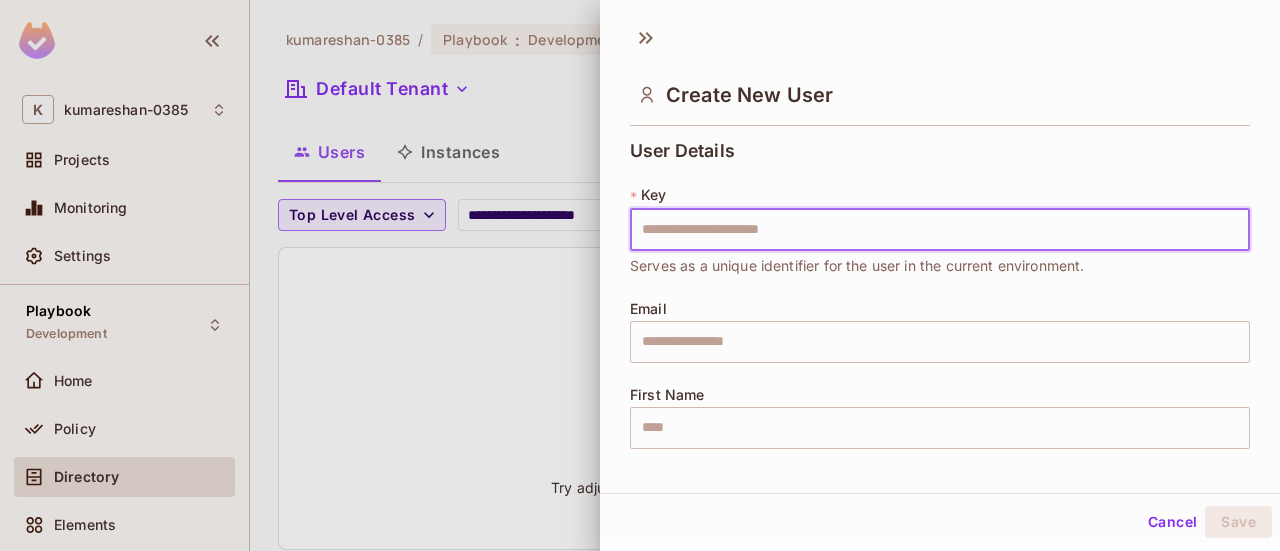 drag, startPoint x: 1180, startPoint y: 204, endPoint x: 1188, endPoint y: 211, distance: 10.630146 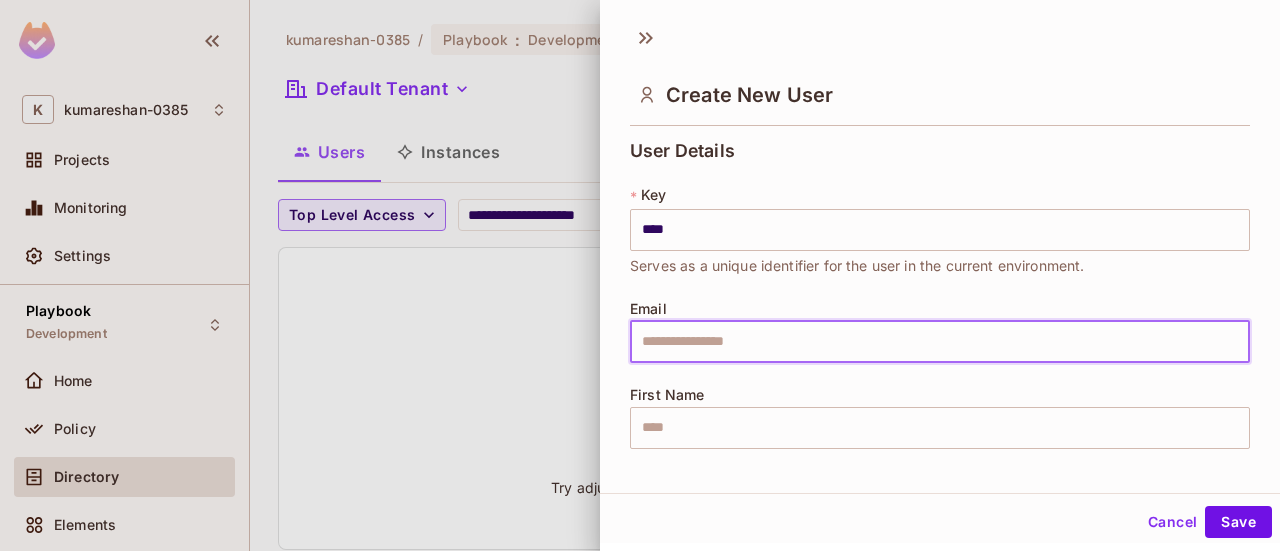 click at bounding box center [940, 342] 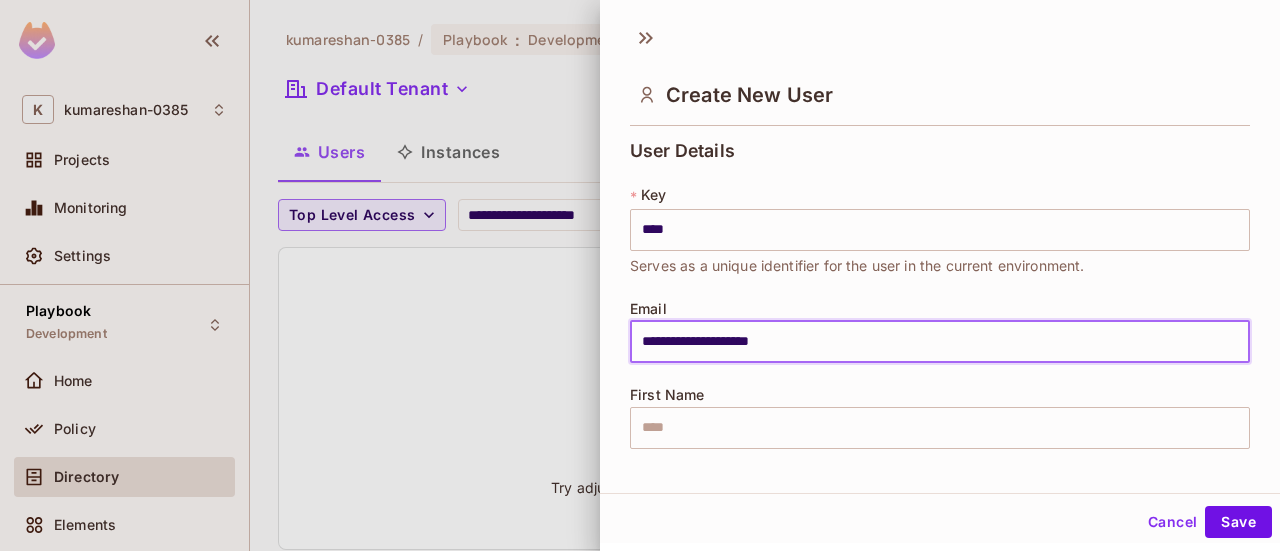 type on "********" 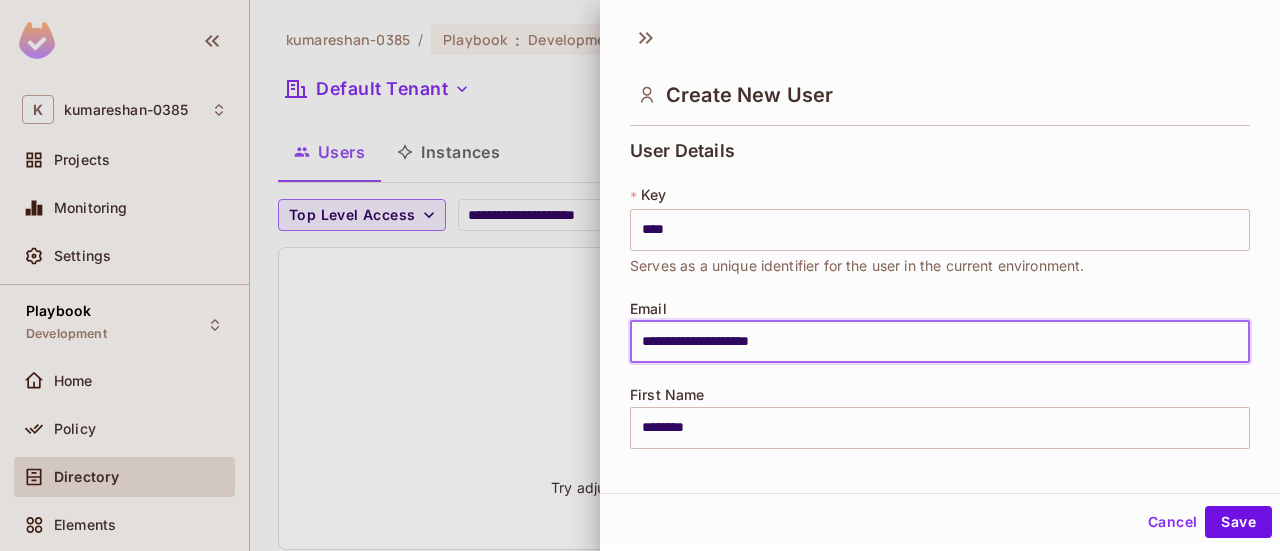 type on "**********" 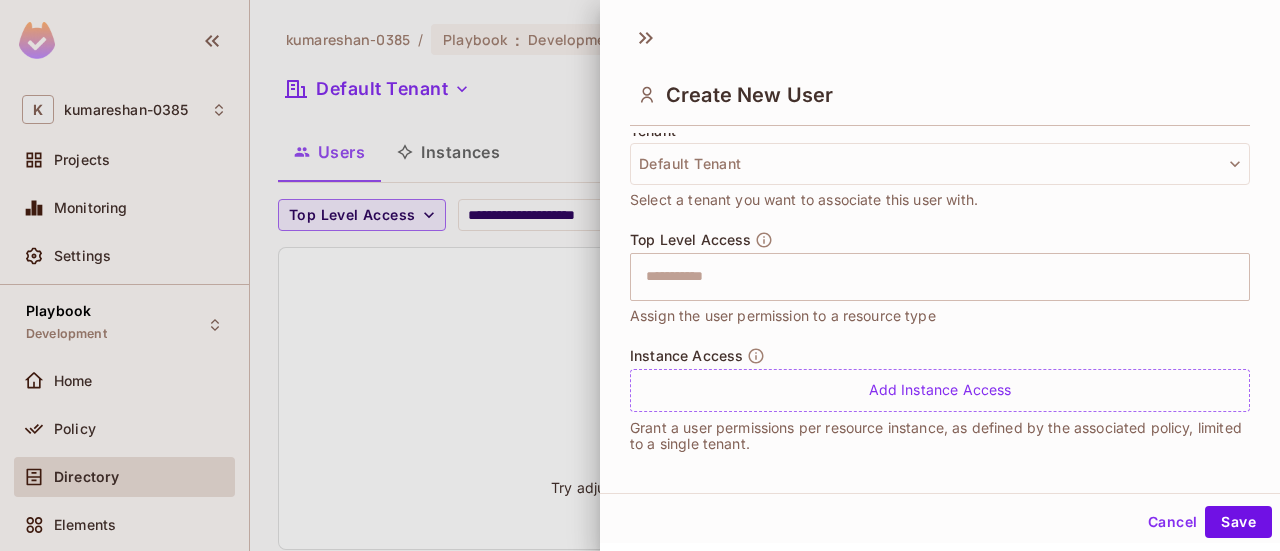 scroll, scrollTop: 511, scrollLeft: 0, axis: vertical 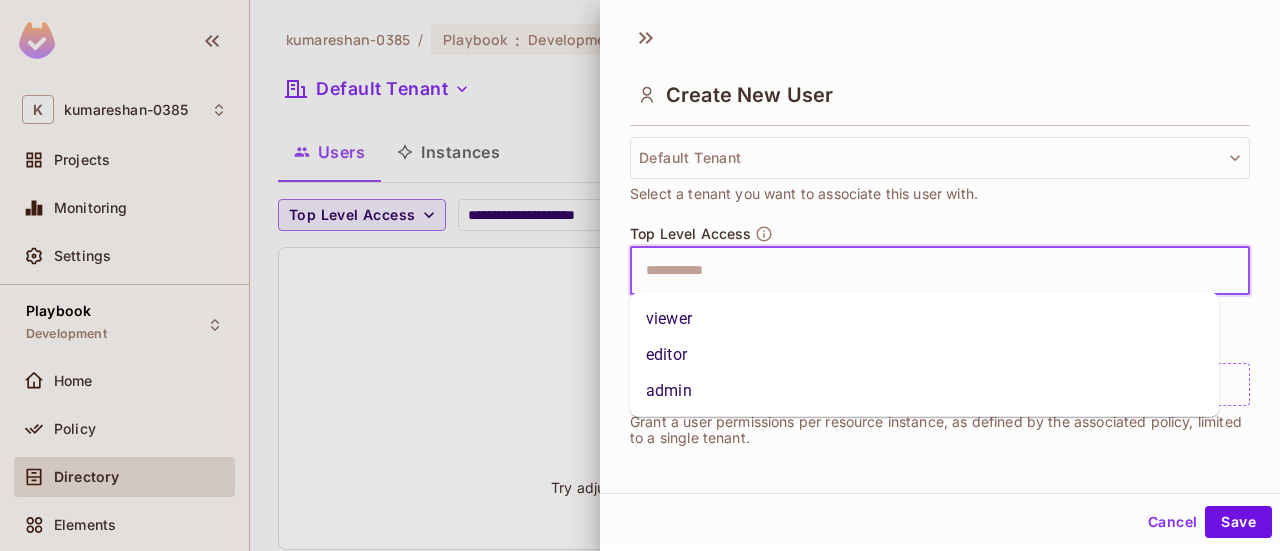 click at bounding box center [922, 271] 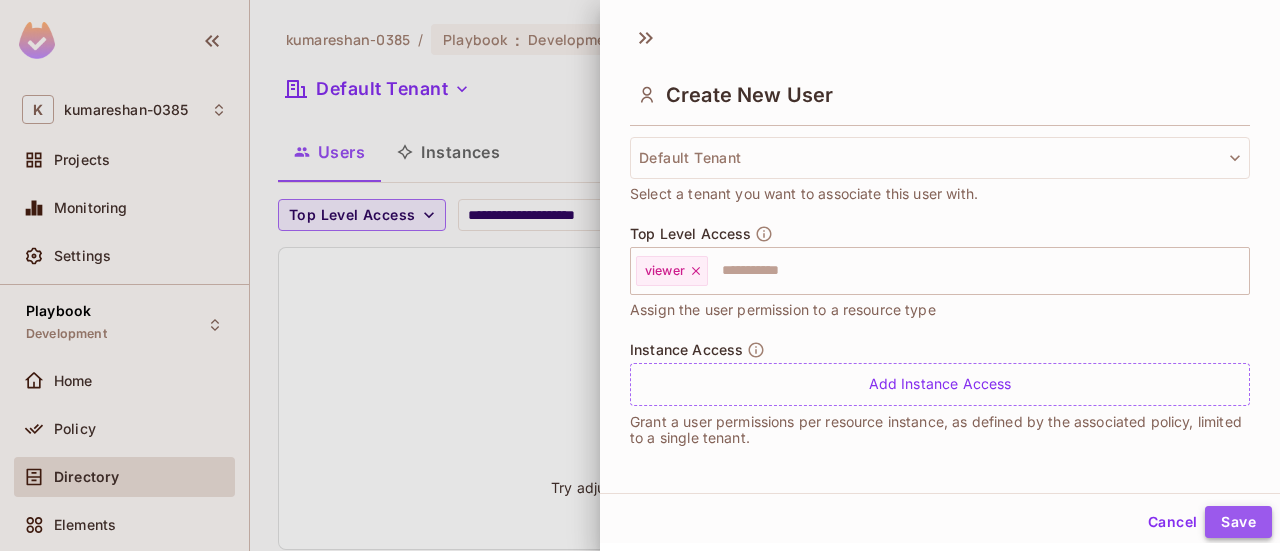 click on "Save" at bounding box center [1238, 522] 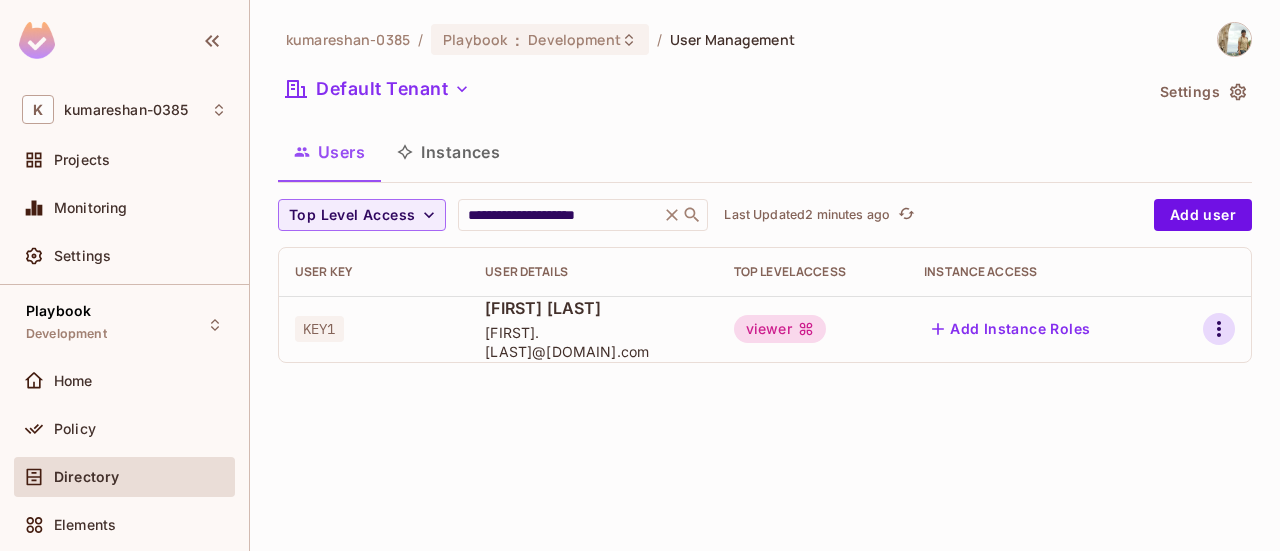 click 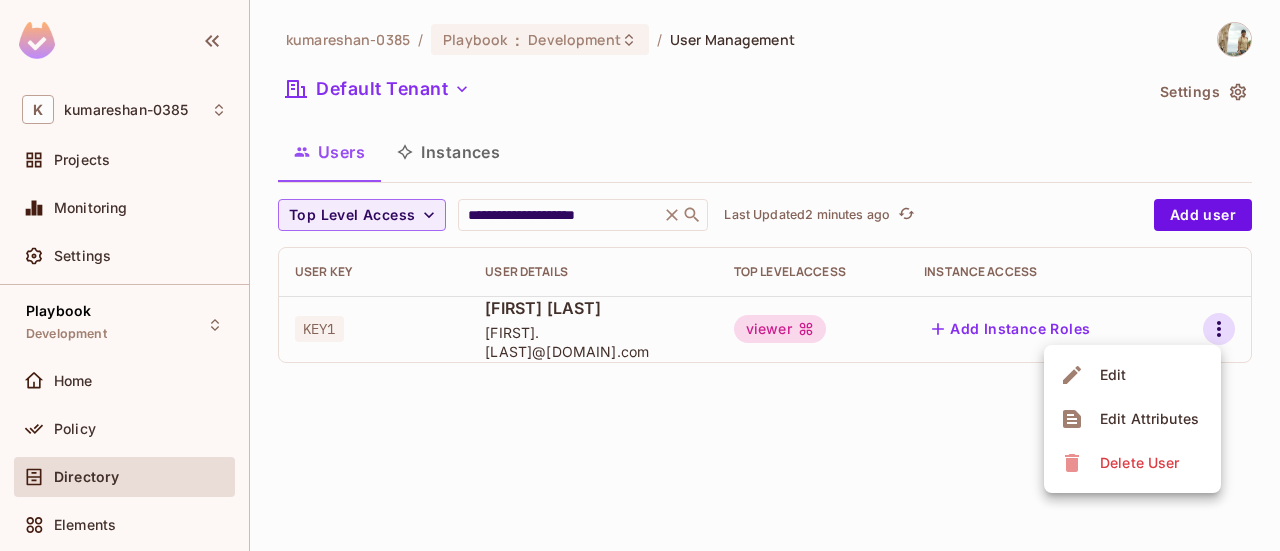 click on "Edit" at bounding box center [1132, 375] 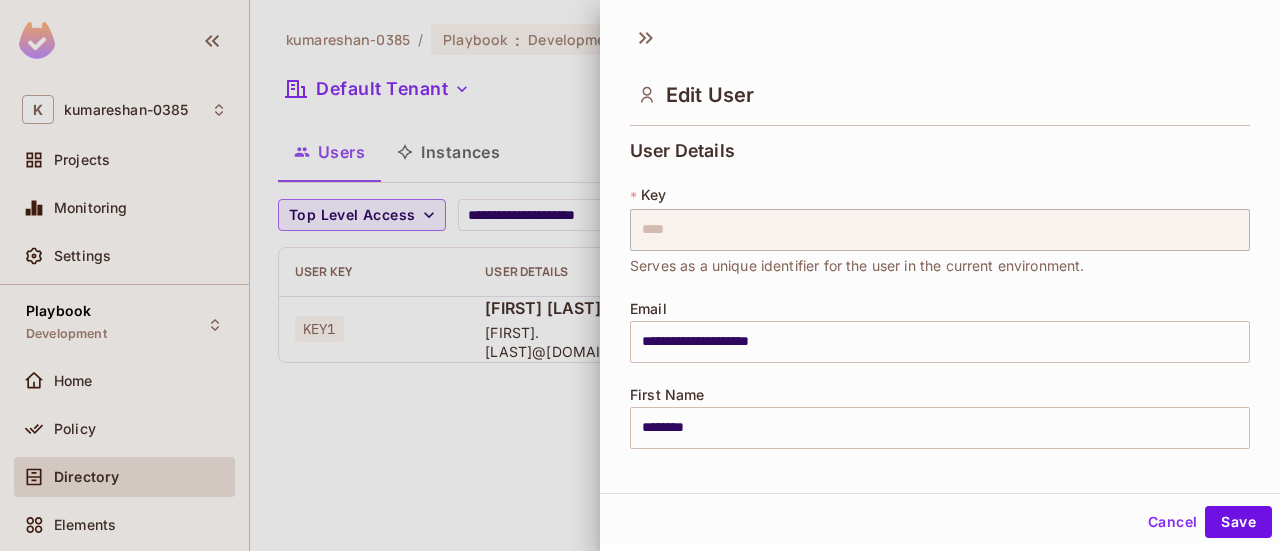 scroll, scrollTop: 512, scrollLeft: 0, axis: vertical 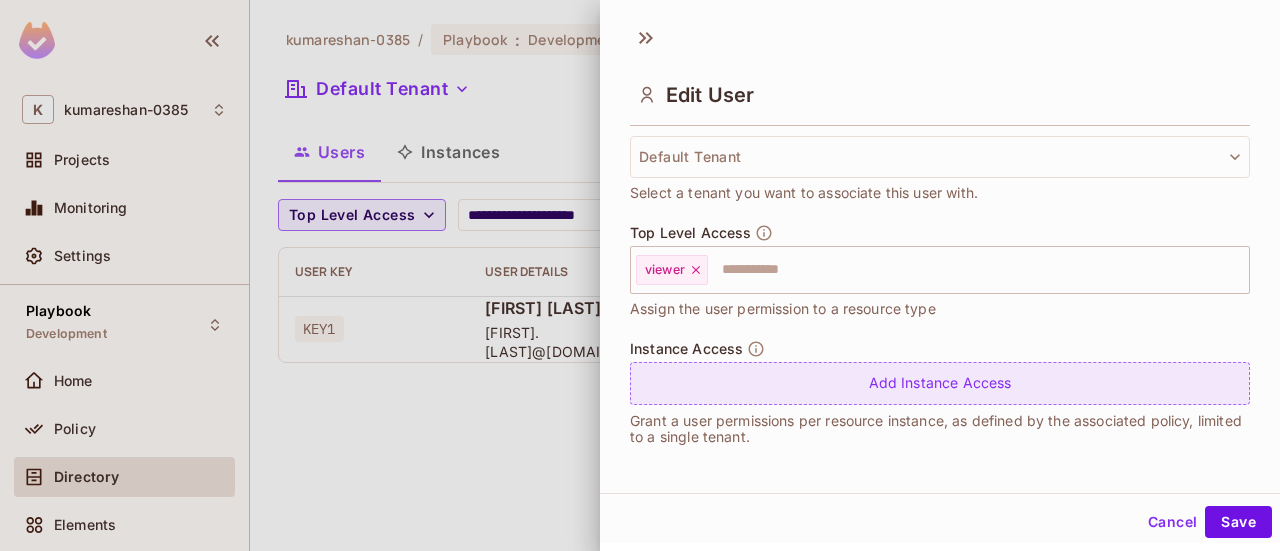 click on "Add Instance Access" at bounding box center (940, 383) 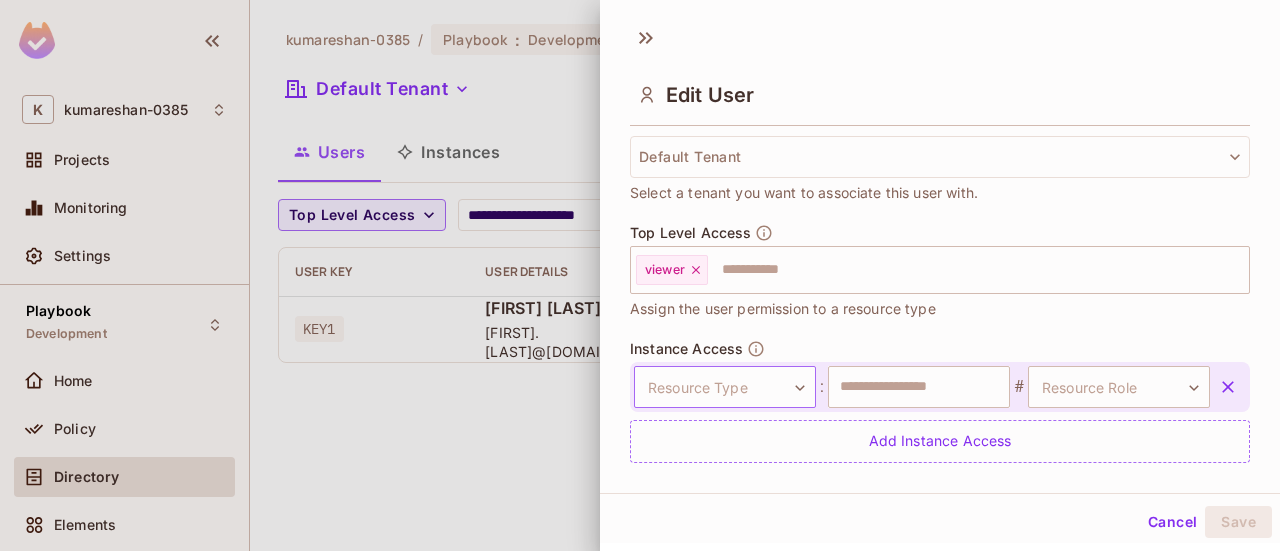 click on "**********" at bounding box center (640, 275) 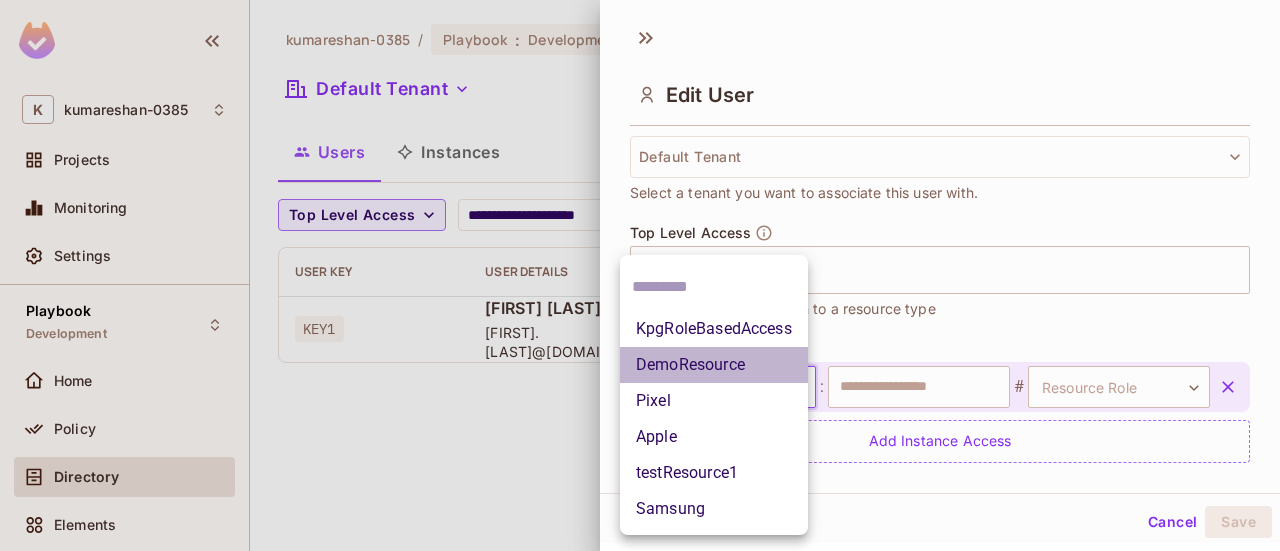 click on "DemoResource" at bounding box center (714, 365) 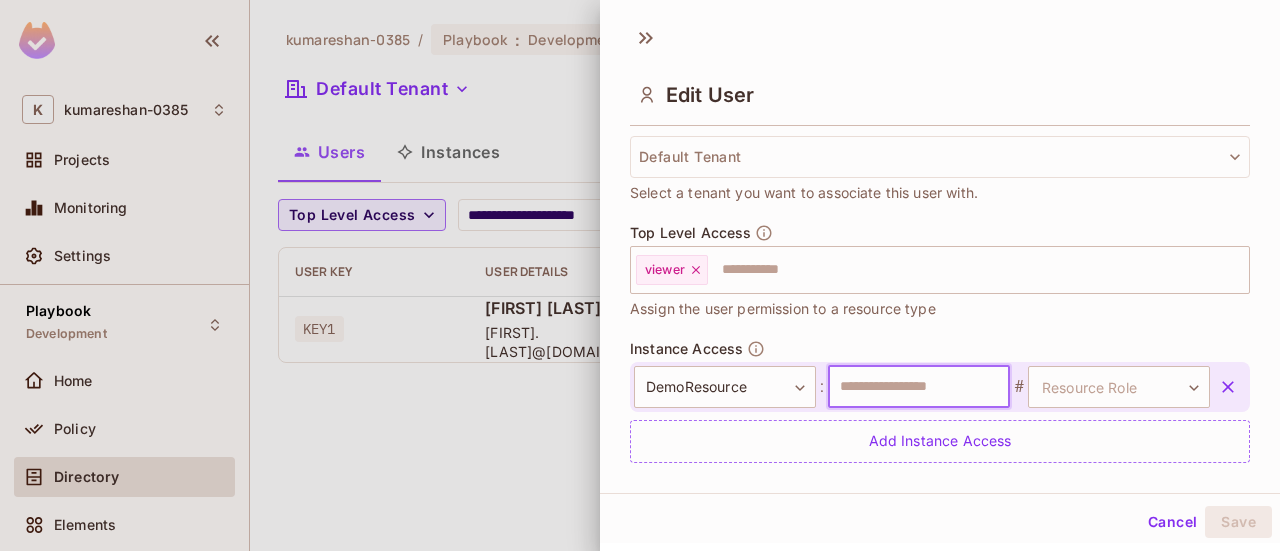 click at bounding box center (919, 387) 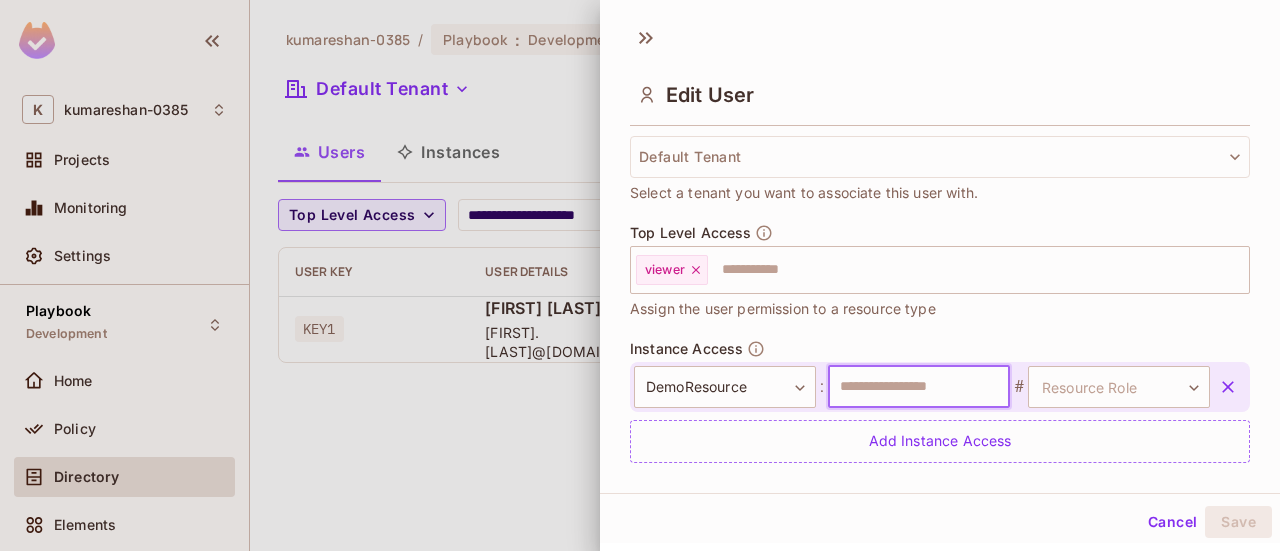 type on "*********" 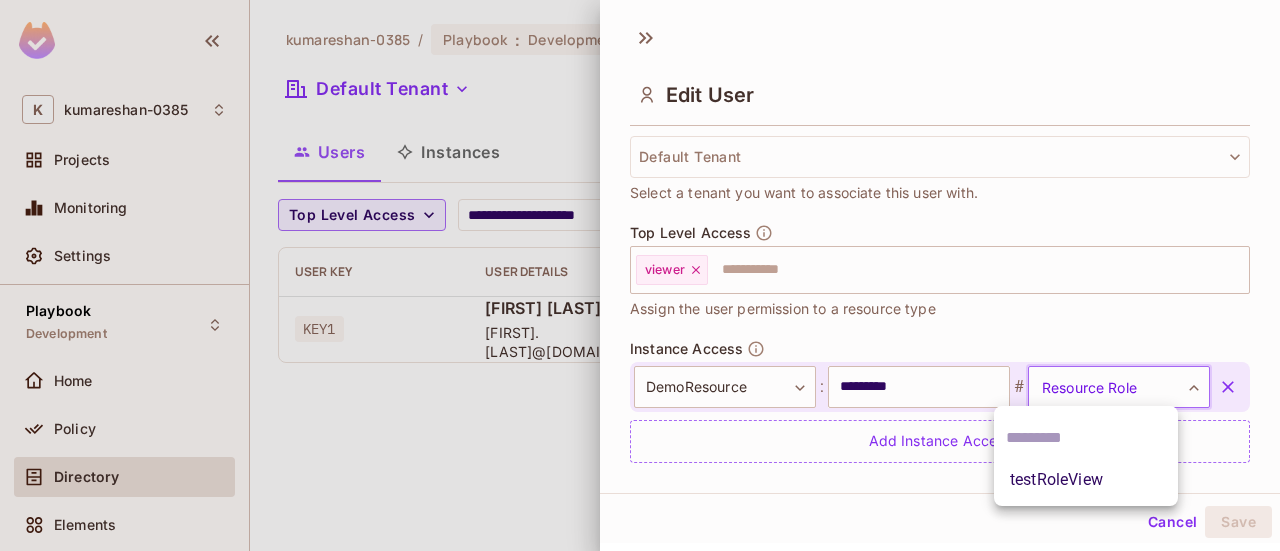 click on "**********" at bounding box center [640, 275] 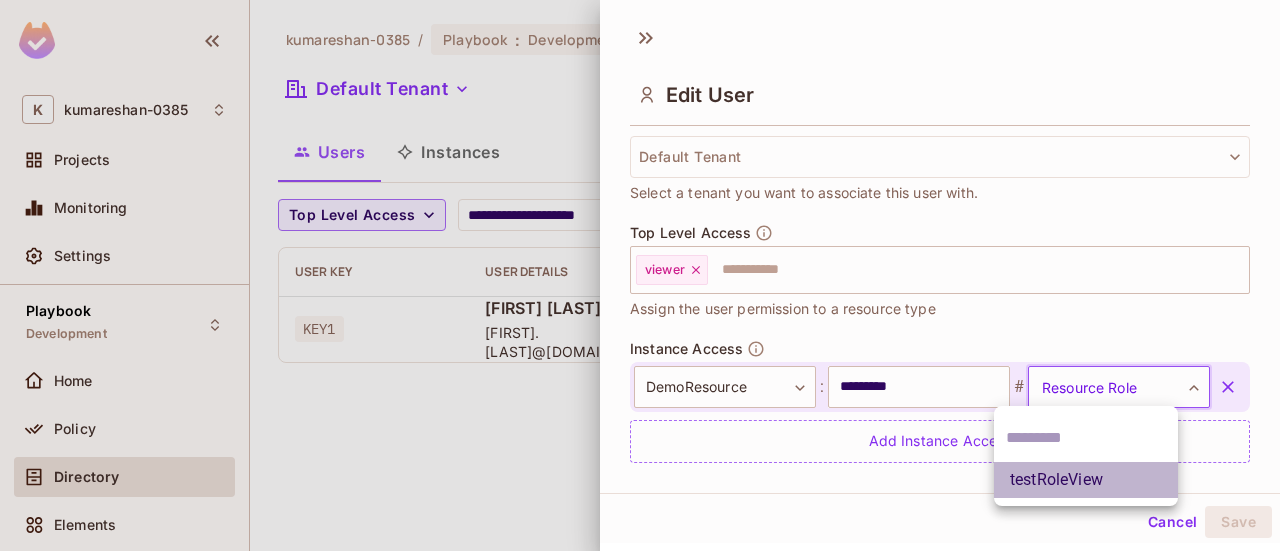 click on "testRoleView" at bounding box center (1086, 480) 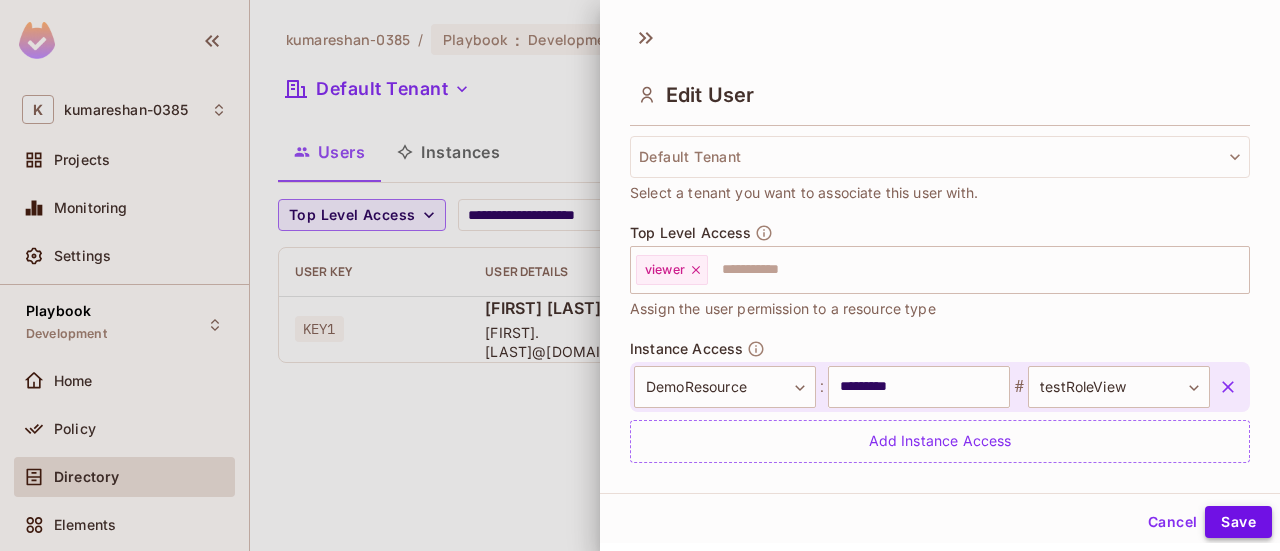 click on "Save" at bounding box center [1238, 522] 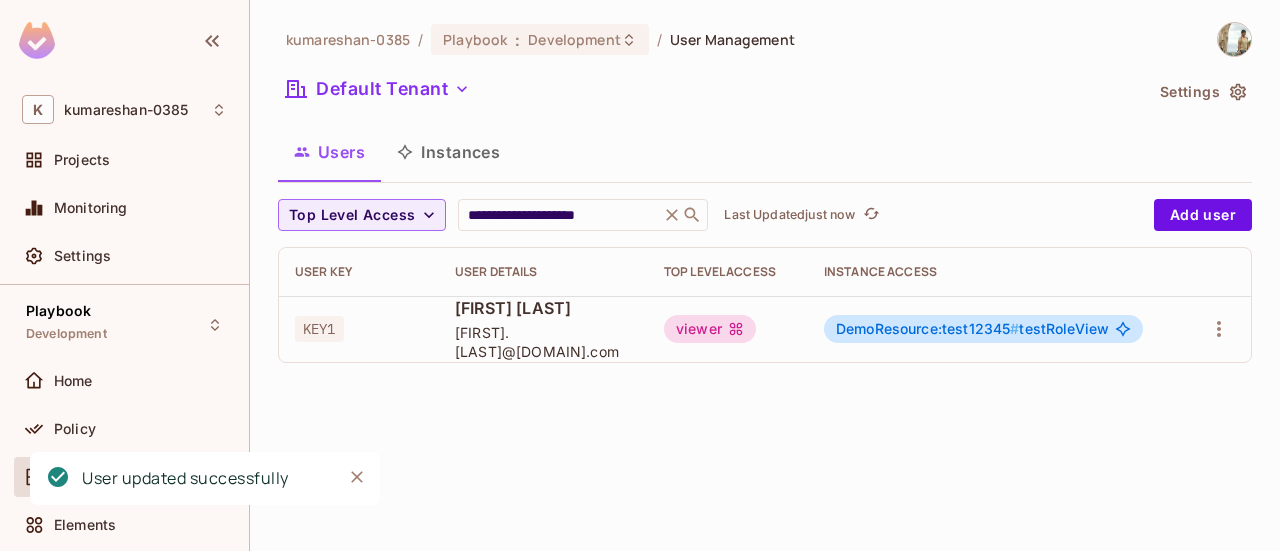 click on "[EMAIL]" at bounding box center (543, 342) 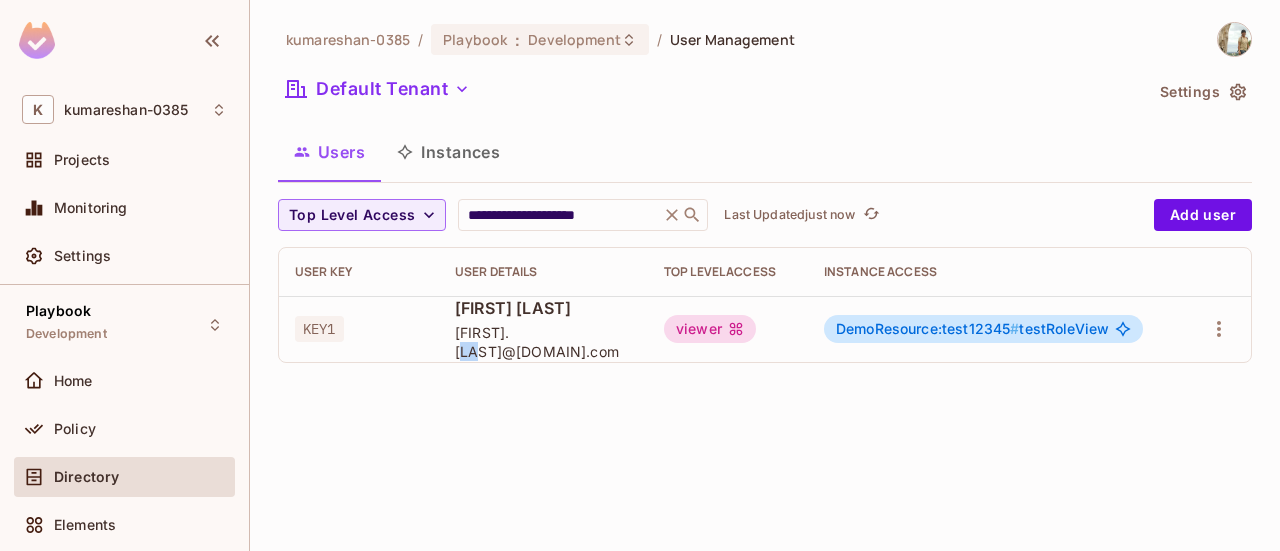 click on "[EMAIL]" at bounding box center [543, 342] 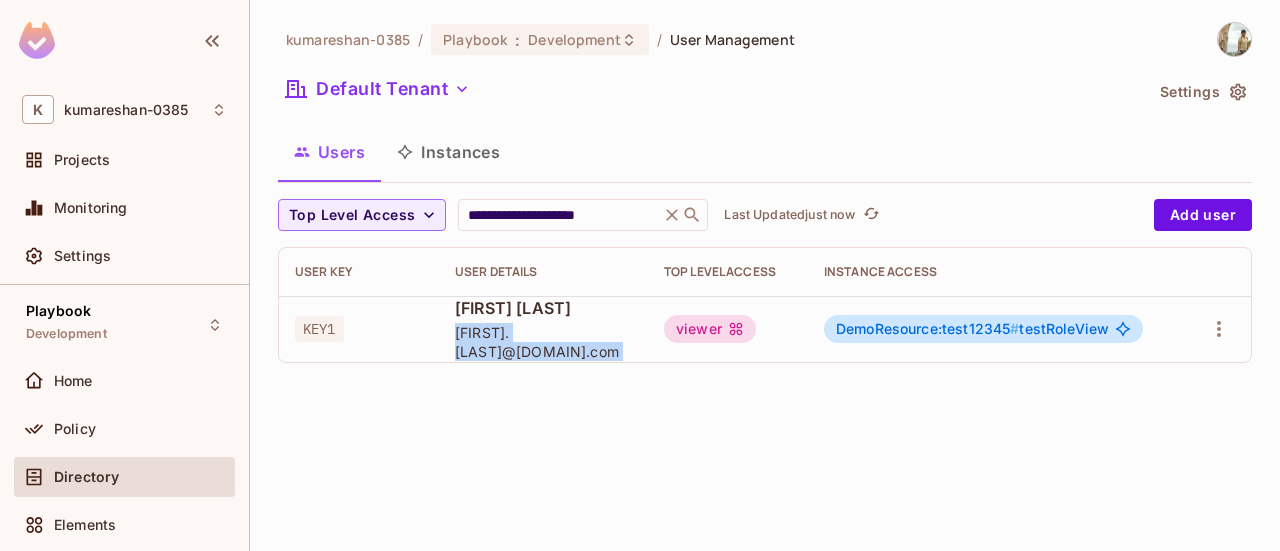 click on "[EMAIL]" at bounding box center (543, 342) 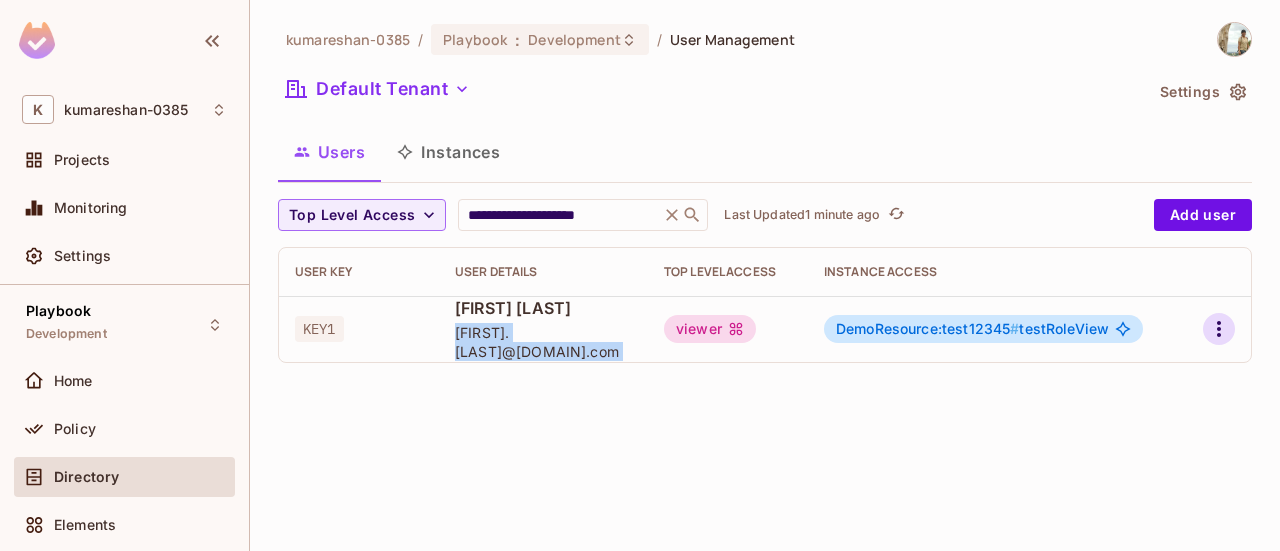 click 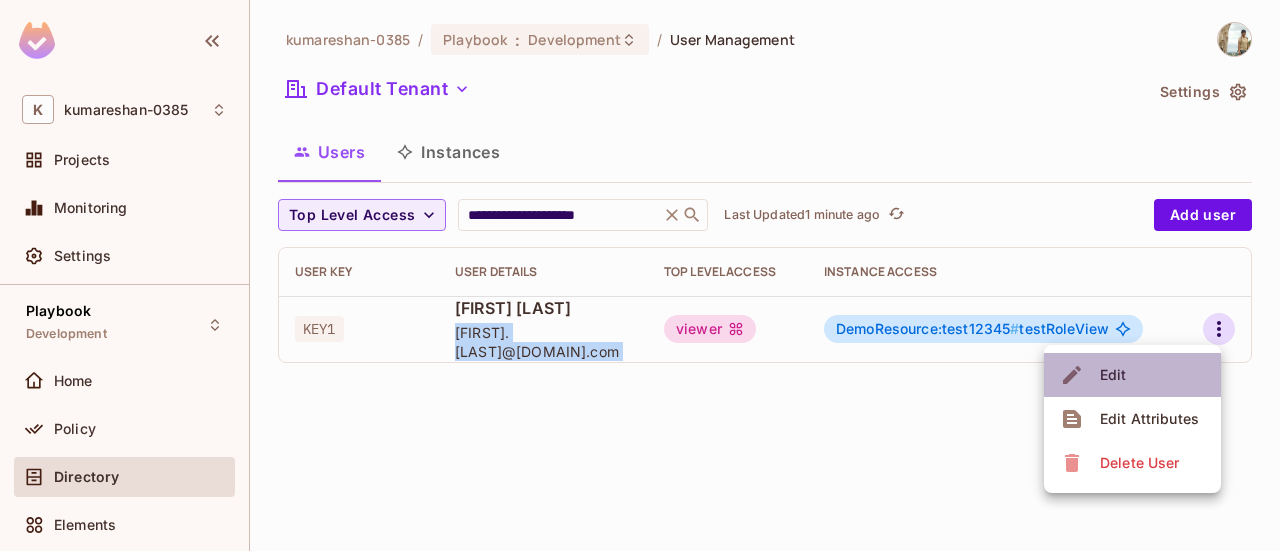 click on "Edit" at bounding box center [1132, 375] 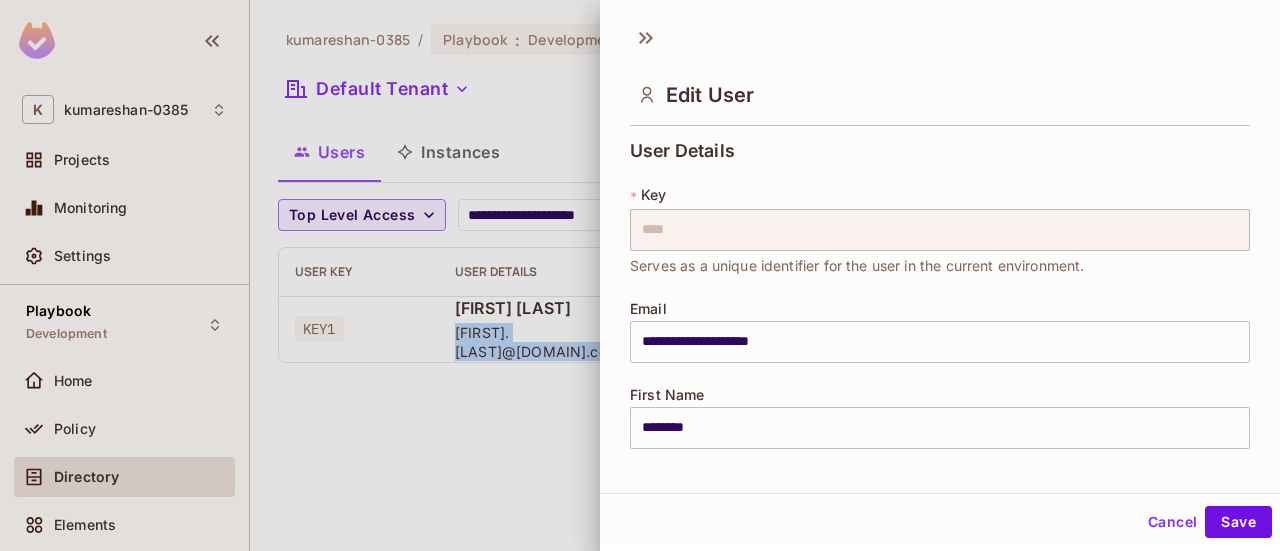 scroll, scrollTop: 570, scrollLeft: 0, axis: vertical 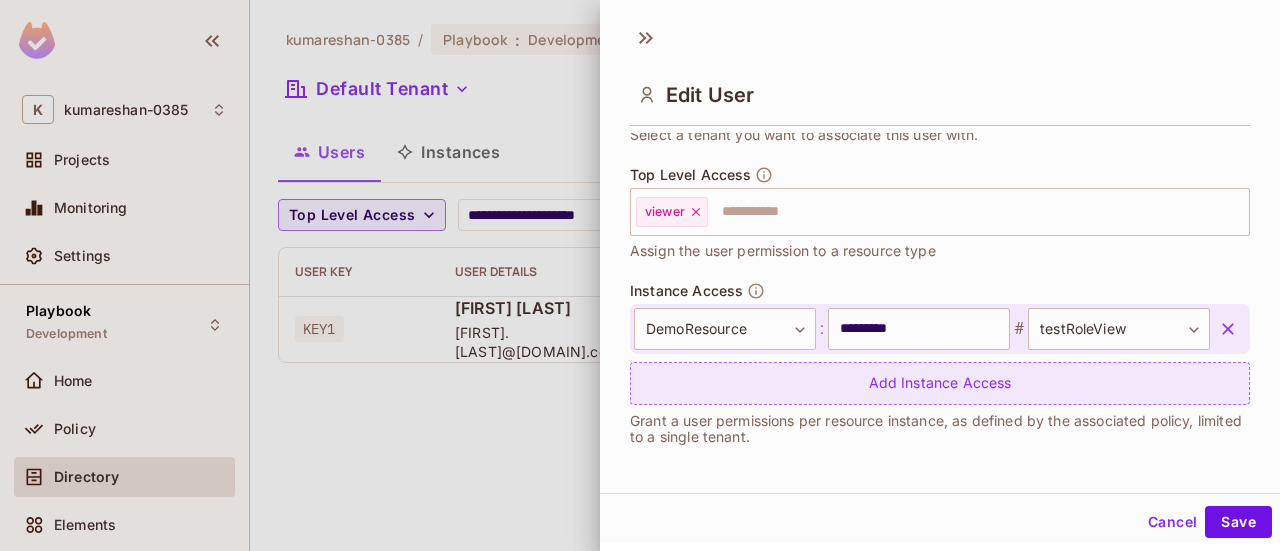 click on "Add Instance Access" at bounding box center [940, 383] 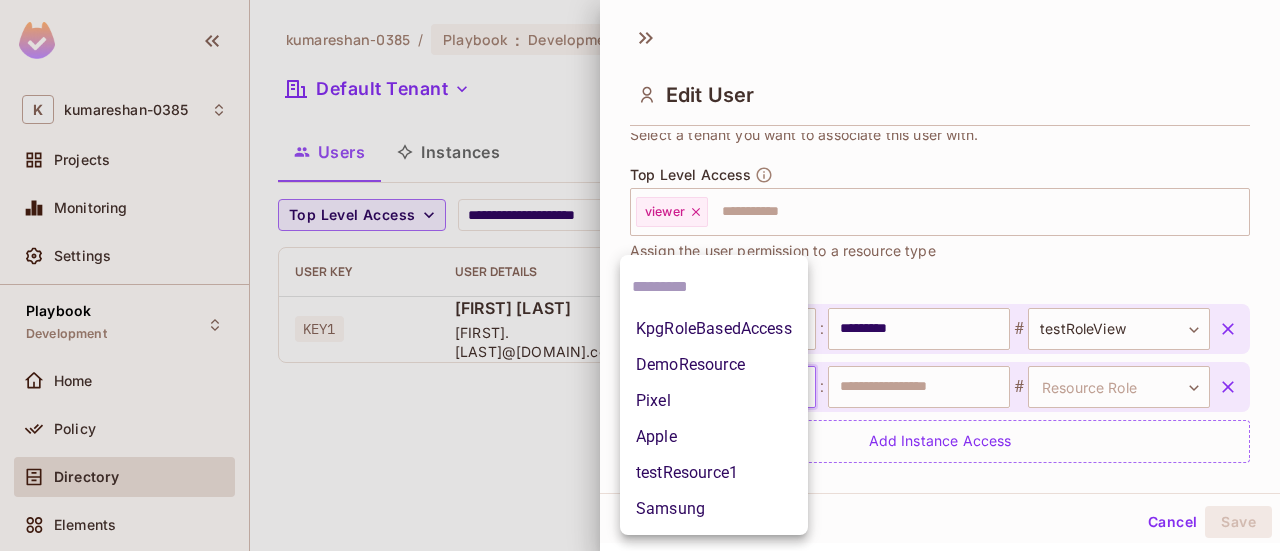 click on "**********" at bounding box center [640, 275] 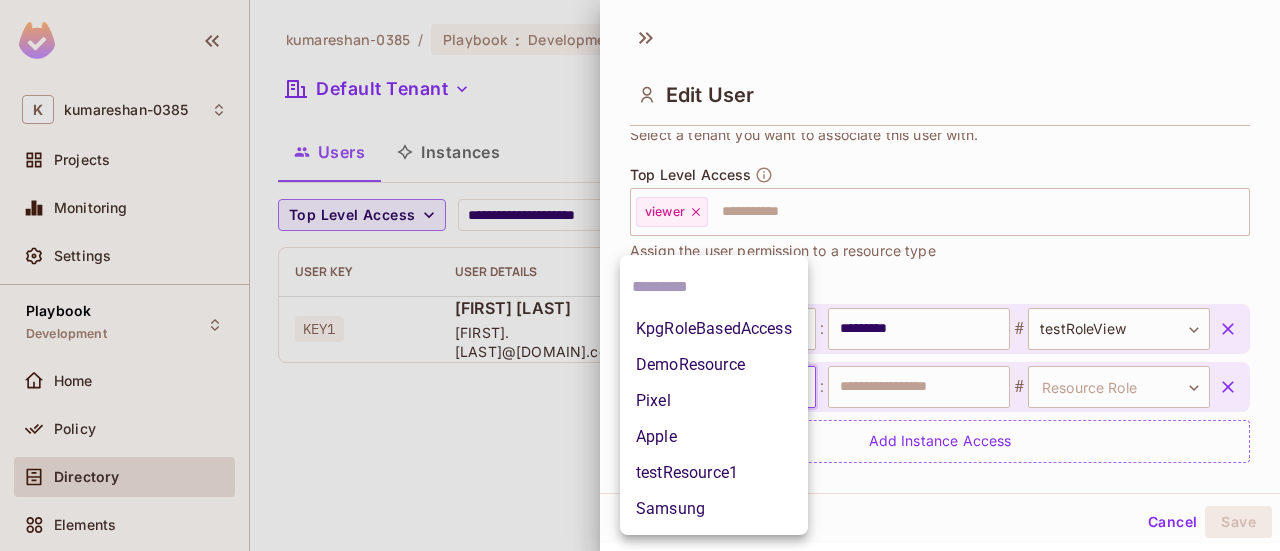 click on "Apple" at bounding box center [714, 437] 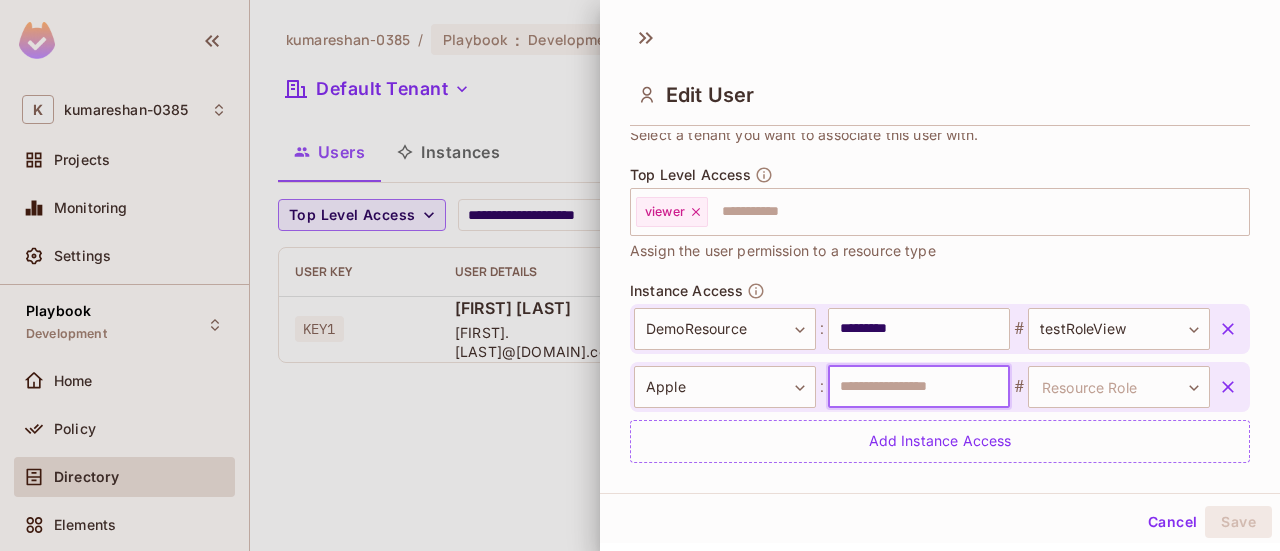 click at bounding box center (919, 387) 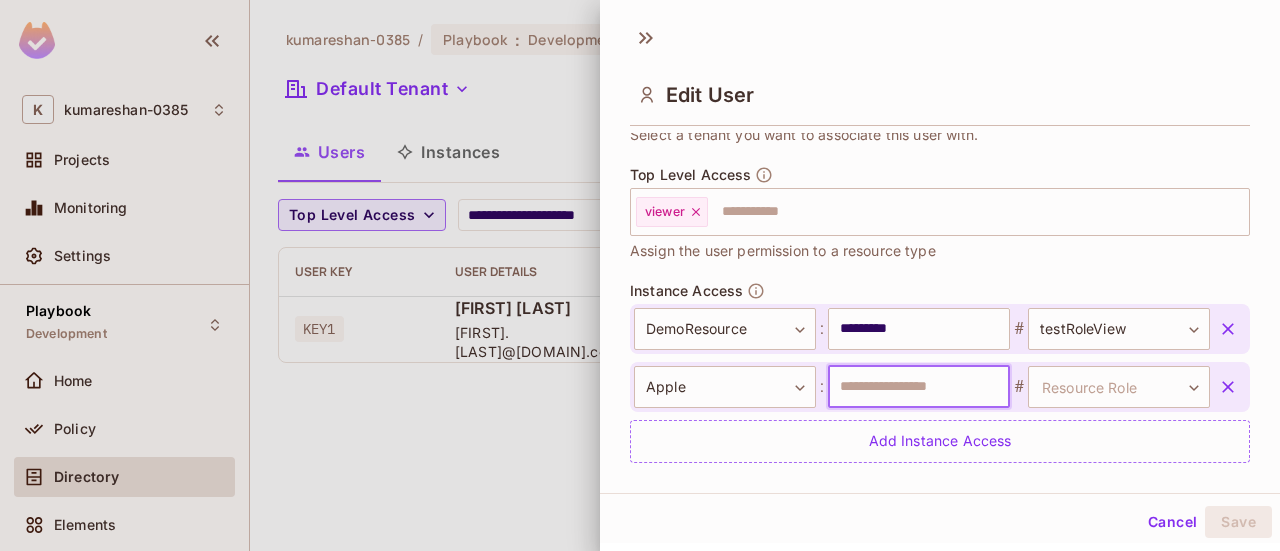 type on "********" 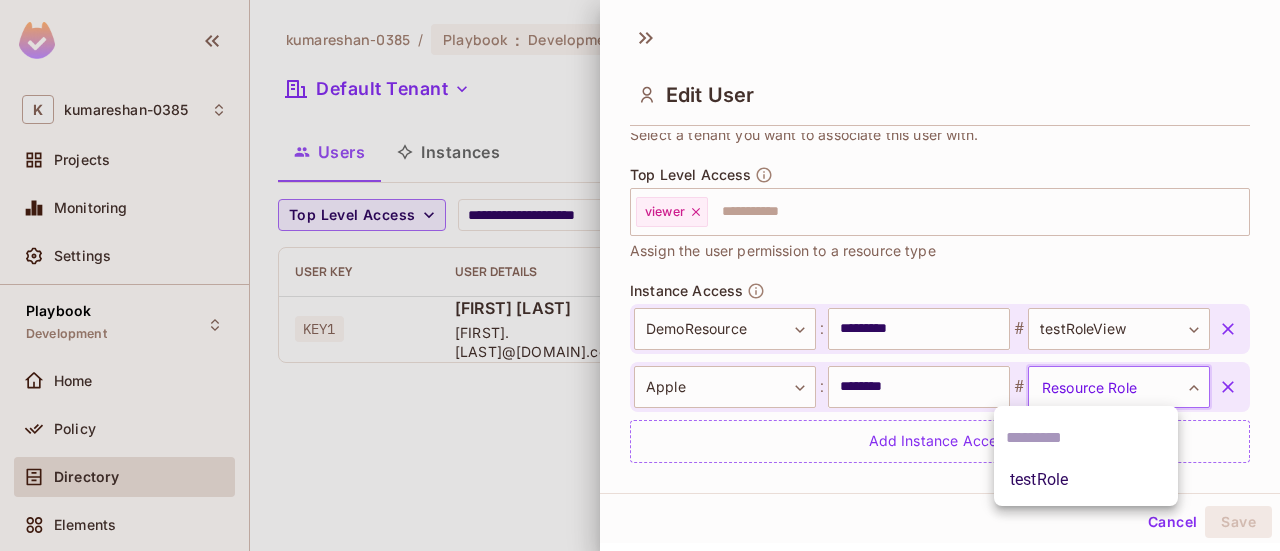 click on "**********" at bounding box center (640, 275) 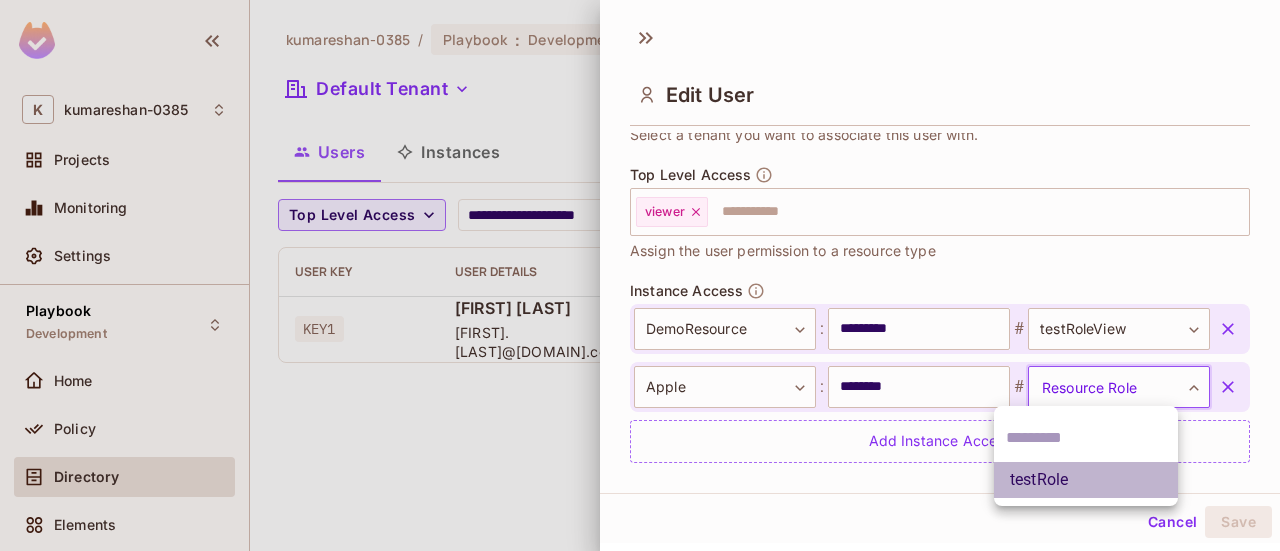 click on "testRole" at bounding box center [1086, 480] 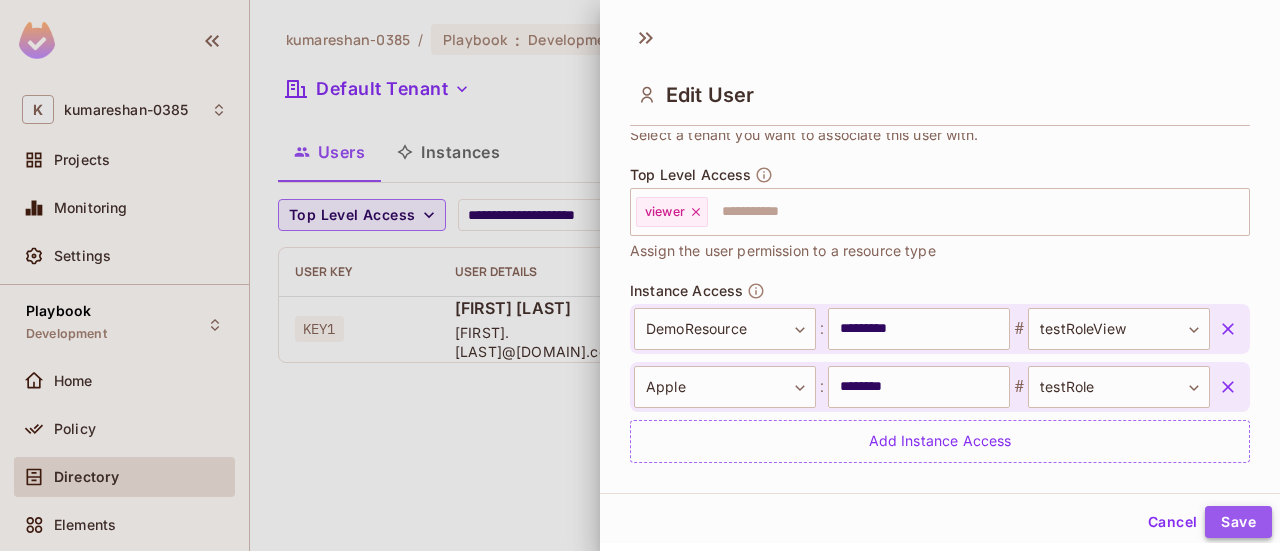 click on "Save" at bounding box center [1238, 522] 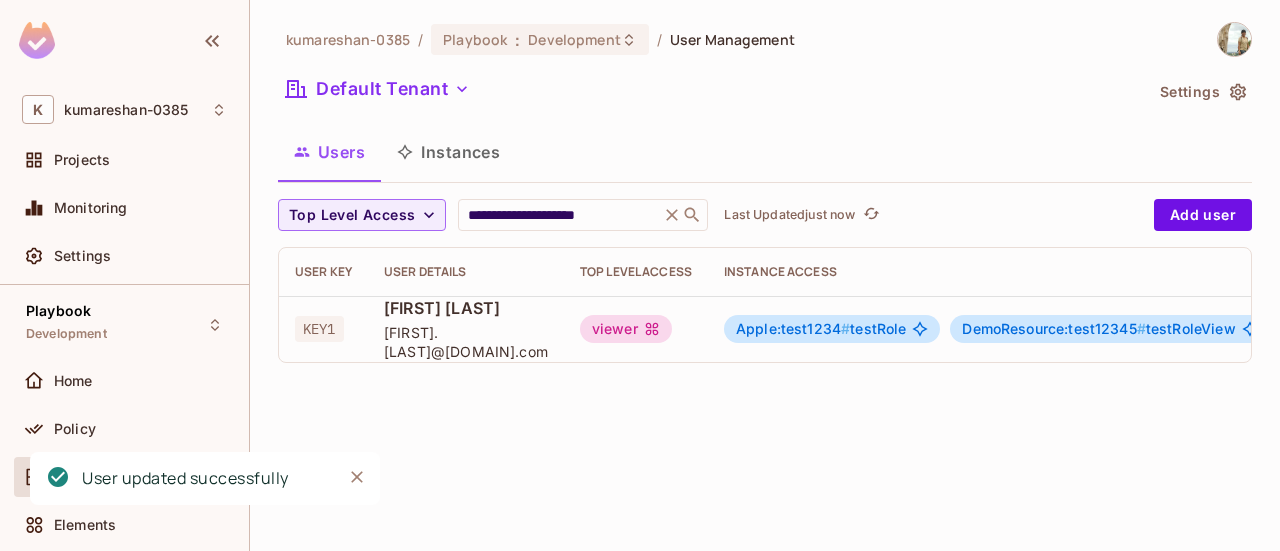 type 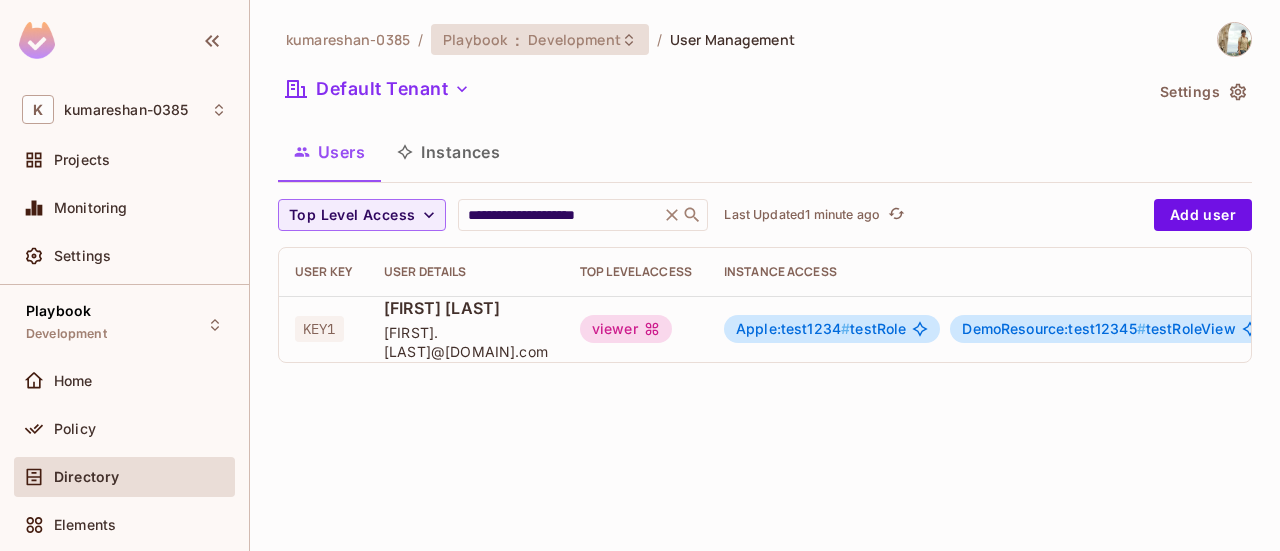 click on "Development" at bounding box center [574, 39] 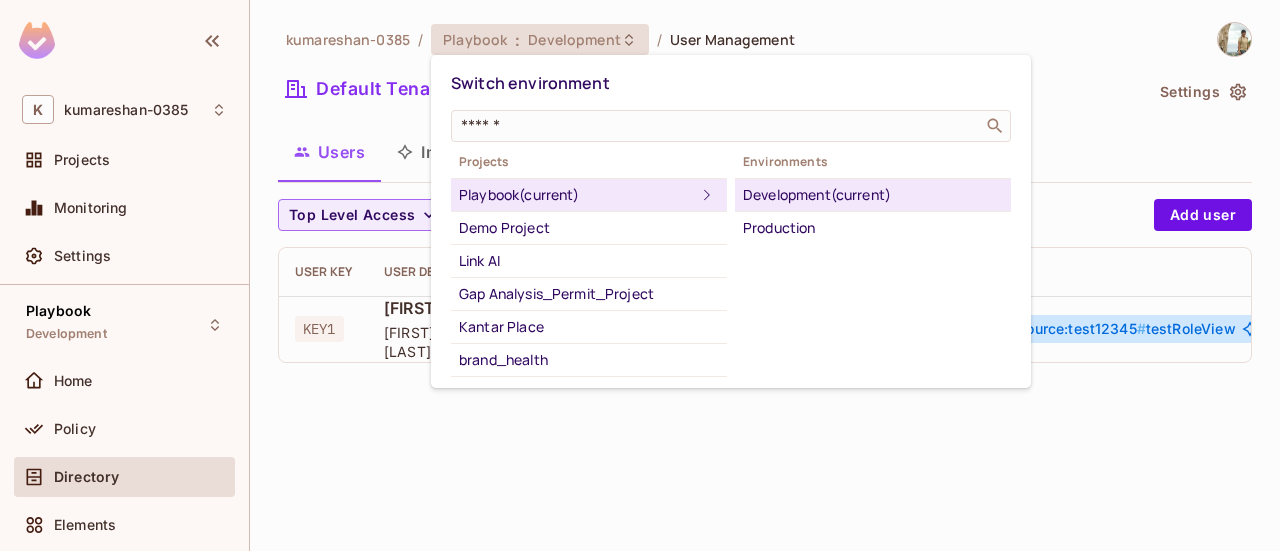 click on "Development  (current)" at bounding box center (873, 195) 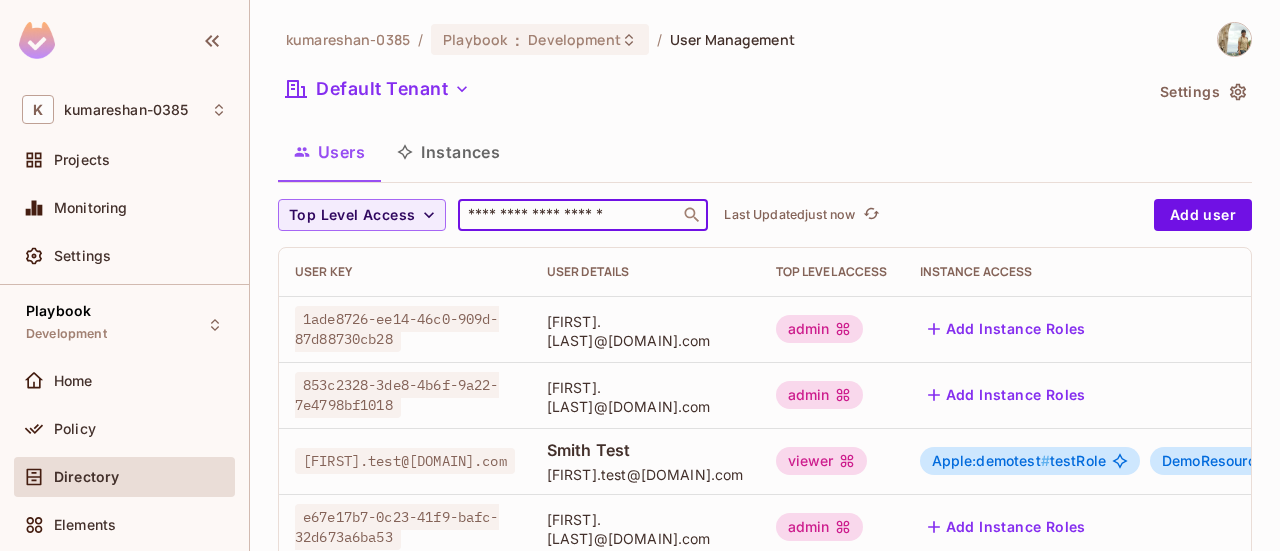 click at bounding box center (569, 215) 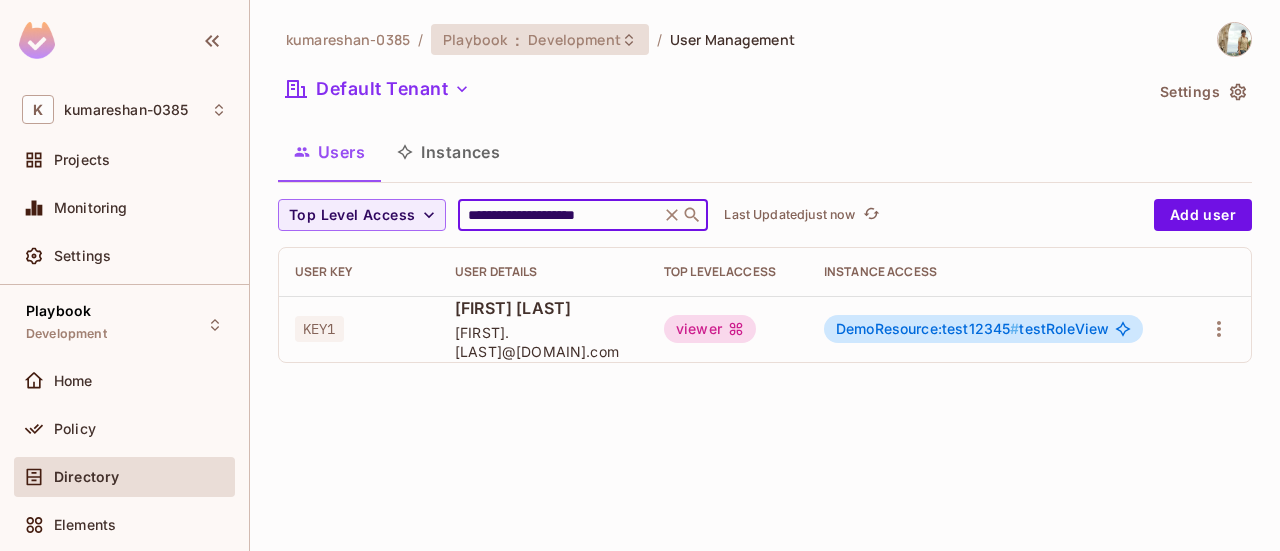 click on "Development" at bounding box center [574, 39] 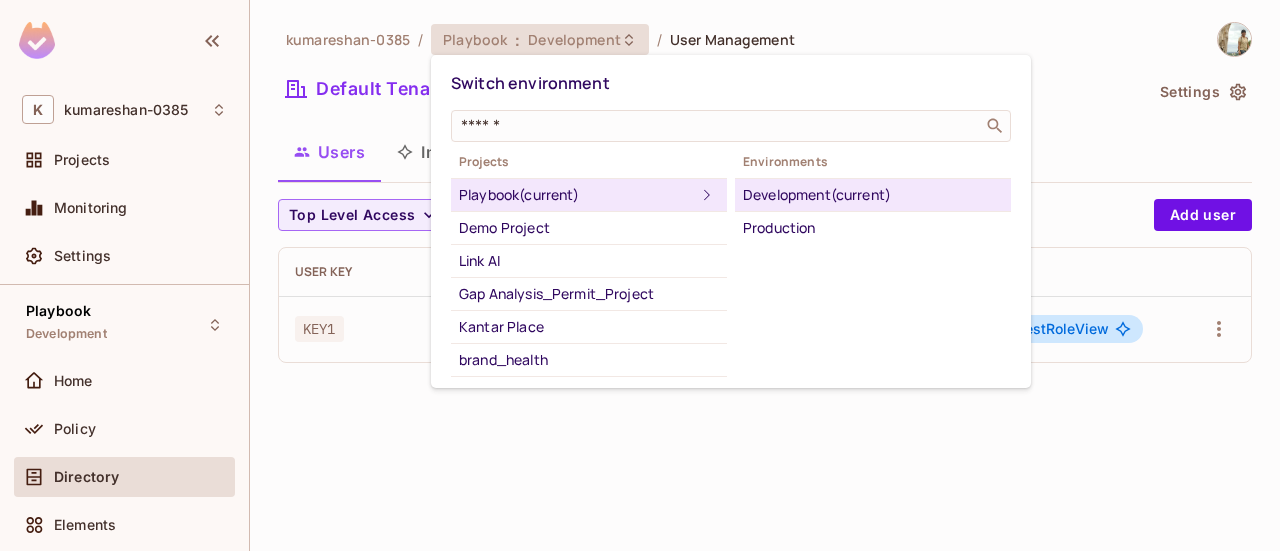 click on "Development  (current)" at bounding box center [873, 195] 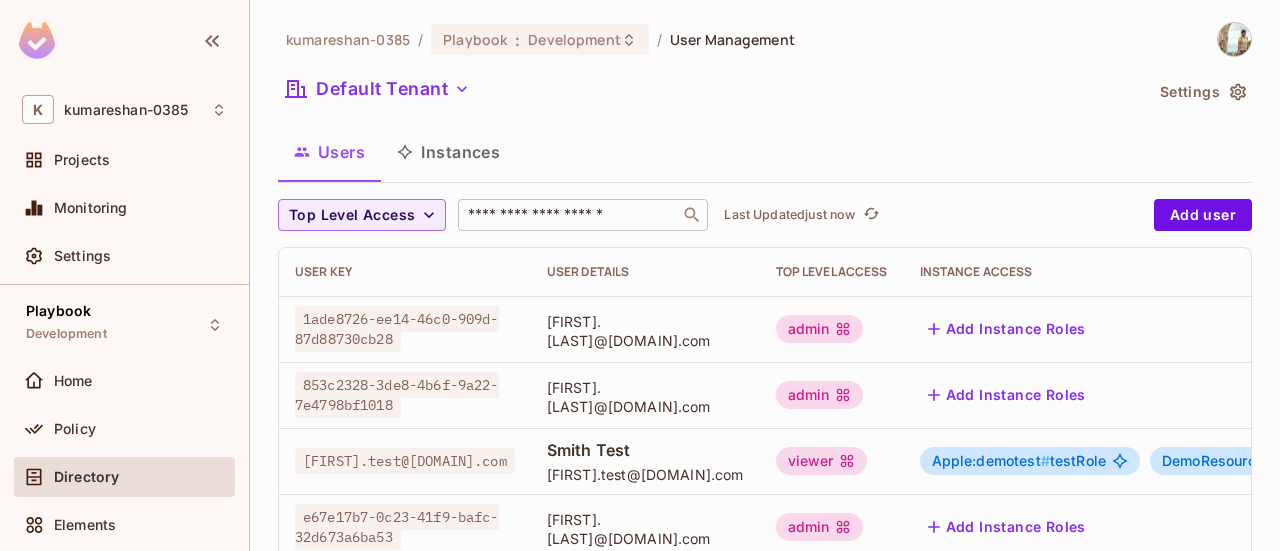 click at bounding box center [569, 215] 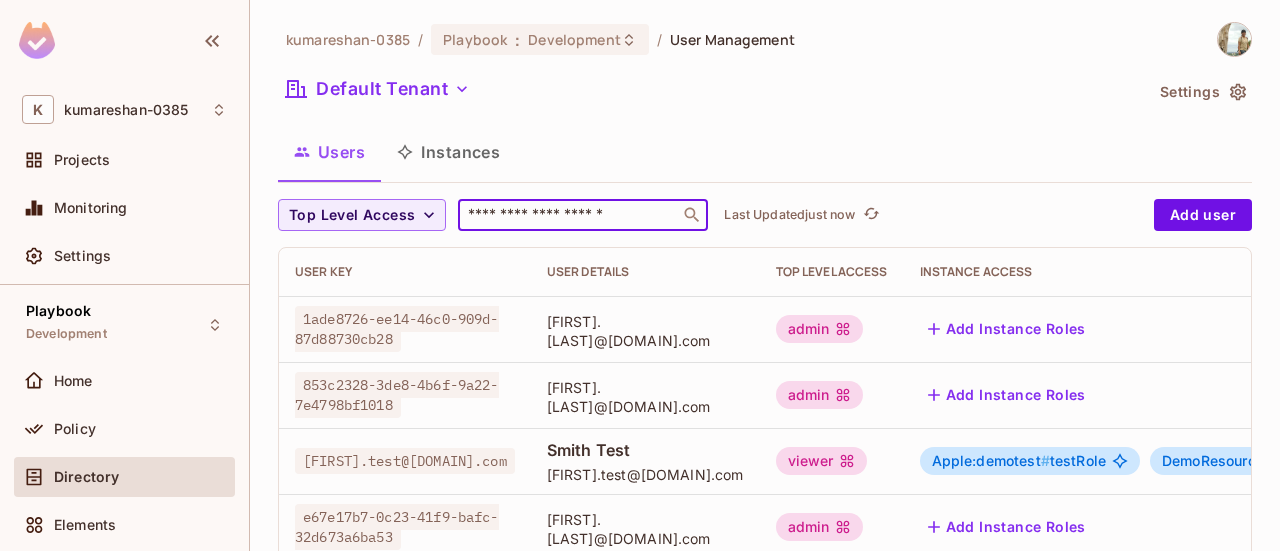 type on "**********" 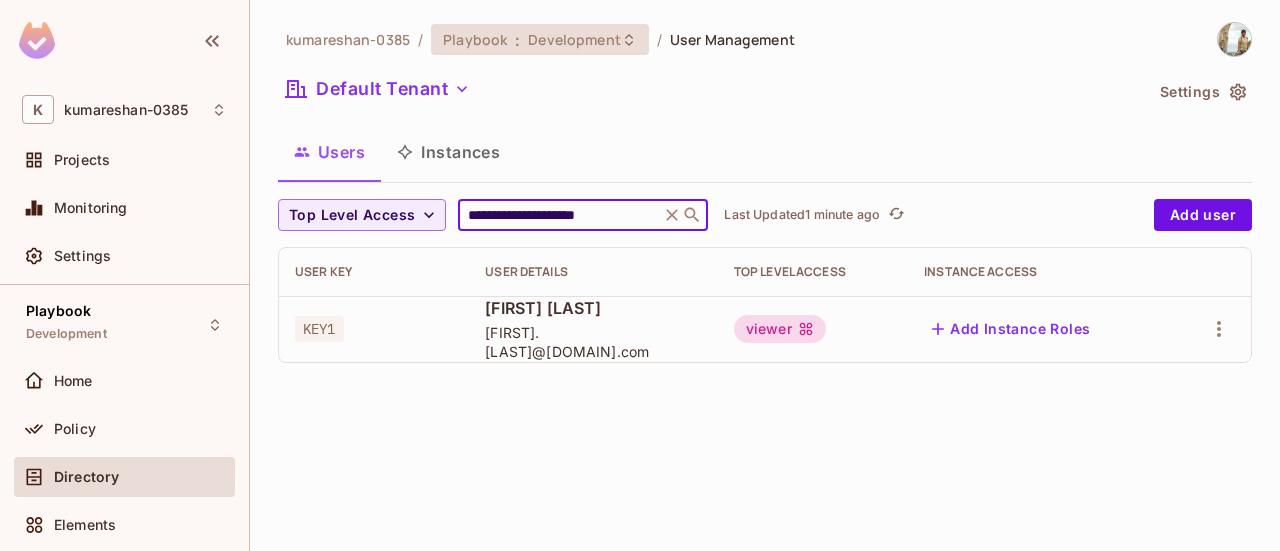 click on "Development" at bounding box center (574, 39) 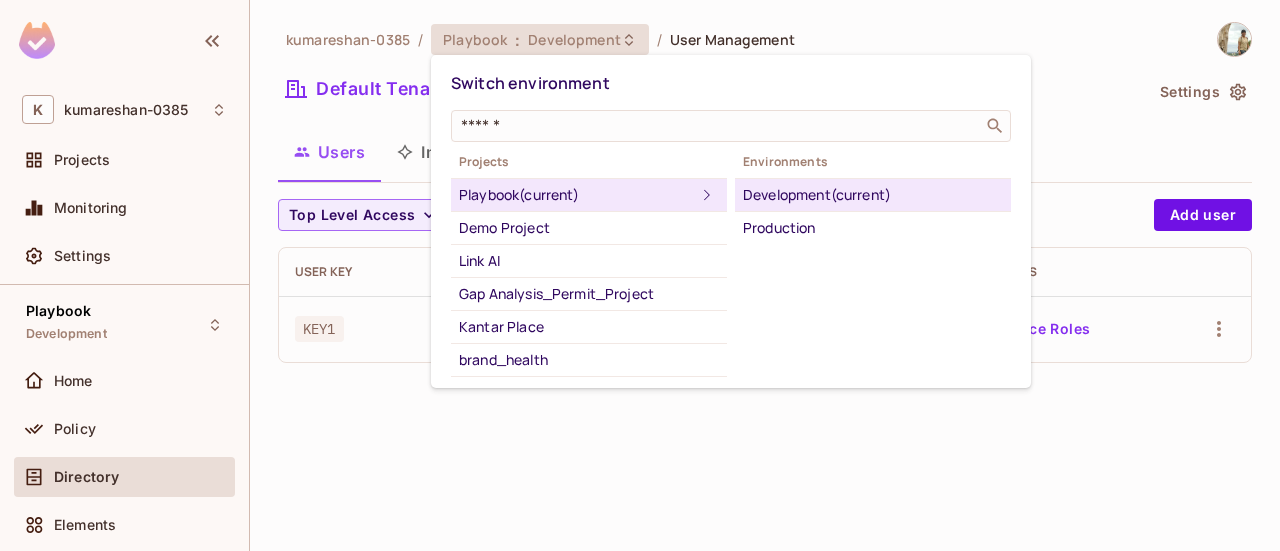 drag, startPoint x: 800, startPoint y: 195, endPoint x: 758, endPoint y: 187, distance: 42.755116 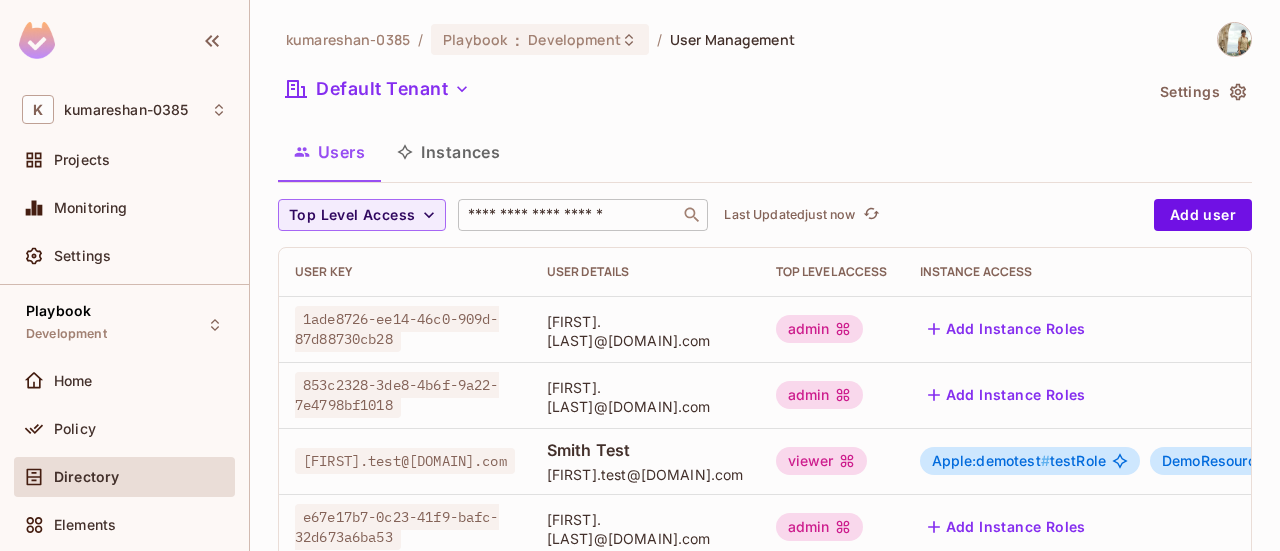click at bounding box center (569, 215) 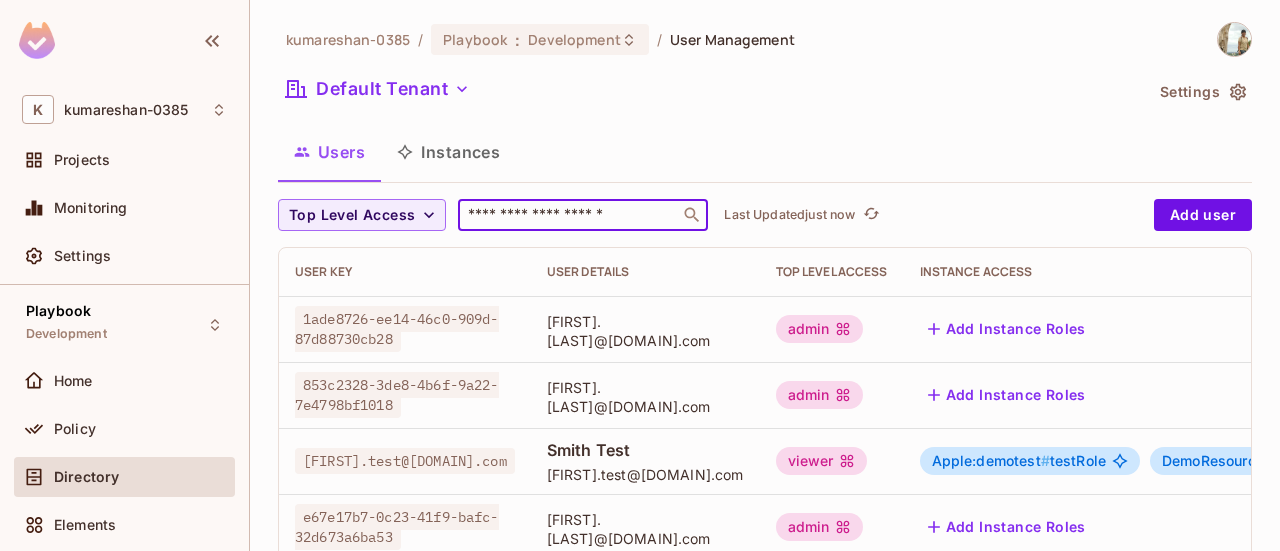 type on "**********" 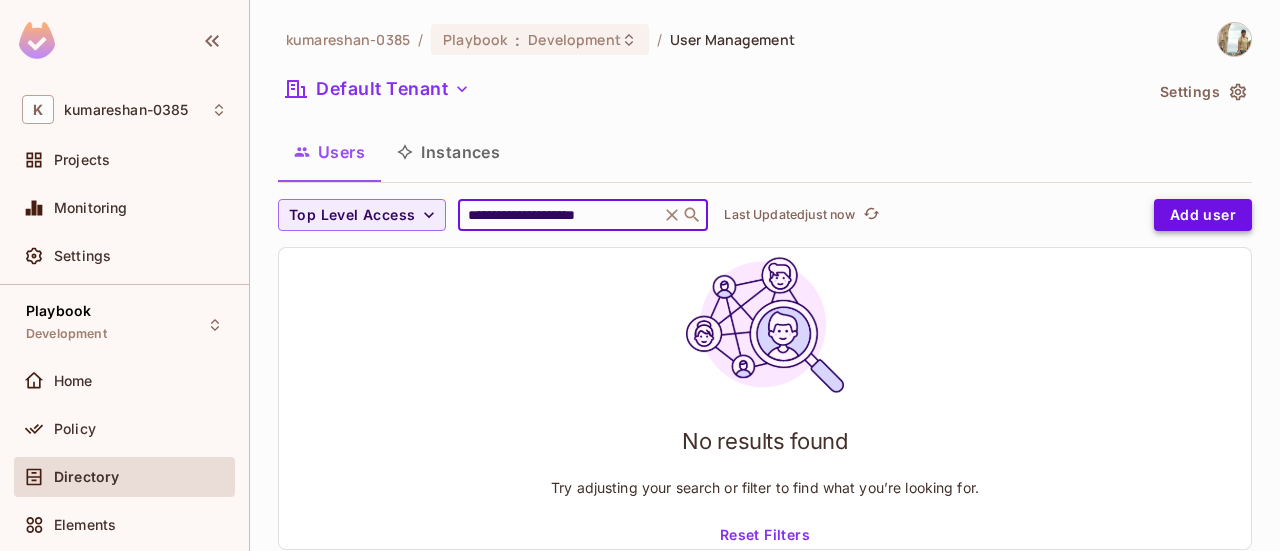 click on "Add user" at bounding box center (1203, 215) 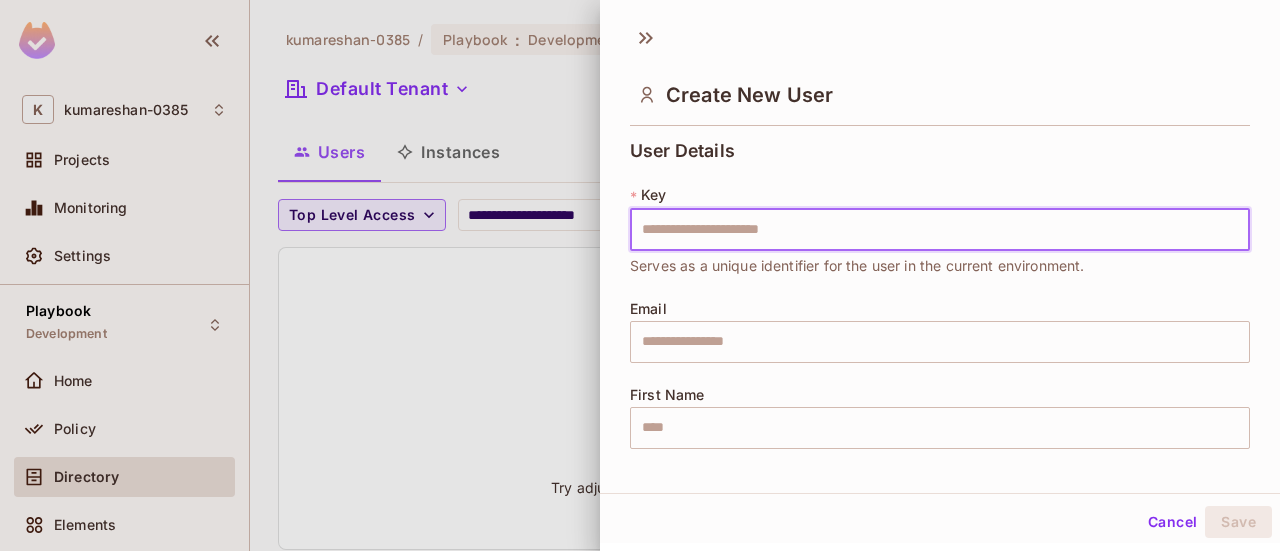 click at bounding box center (940, 230) 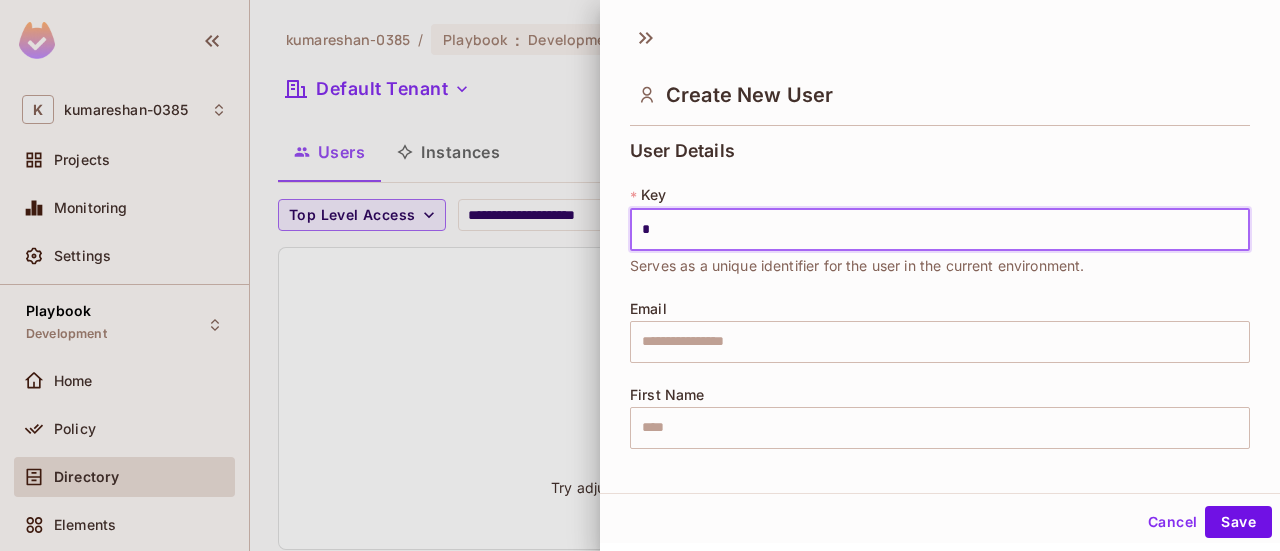 type on "****" 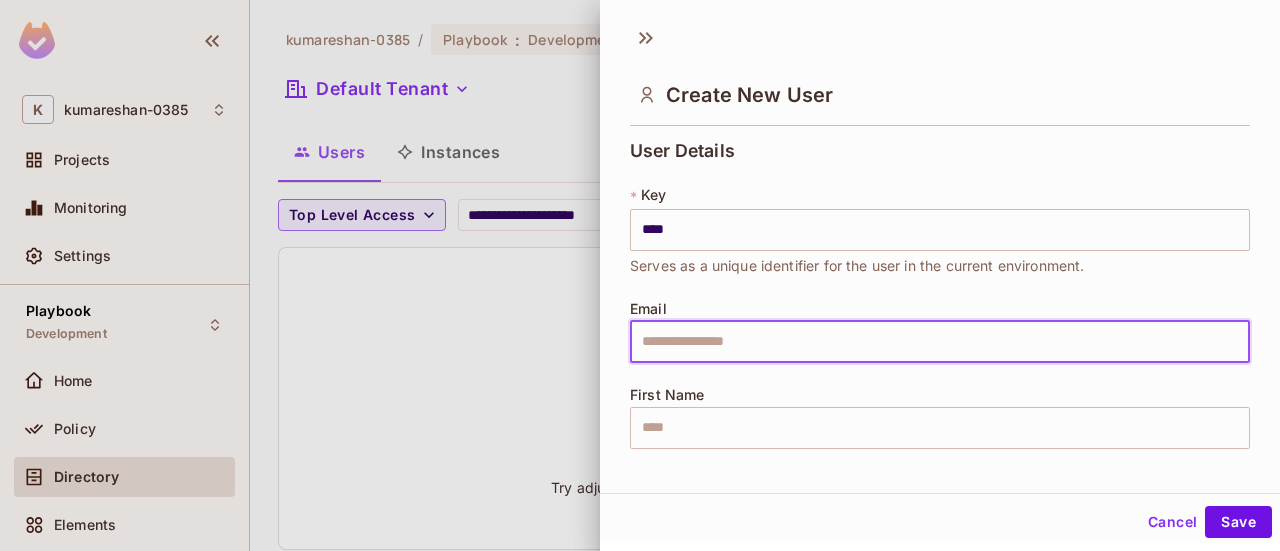 type on "**********" 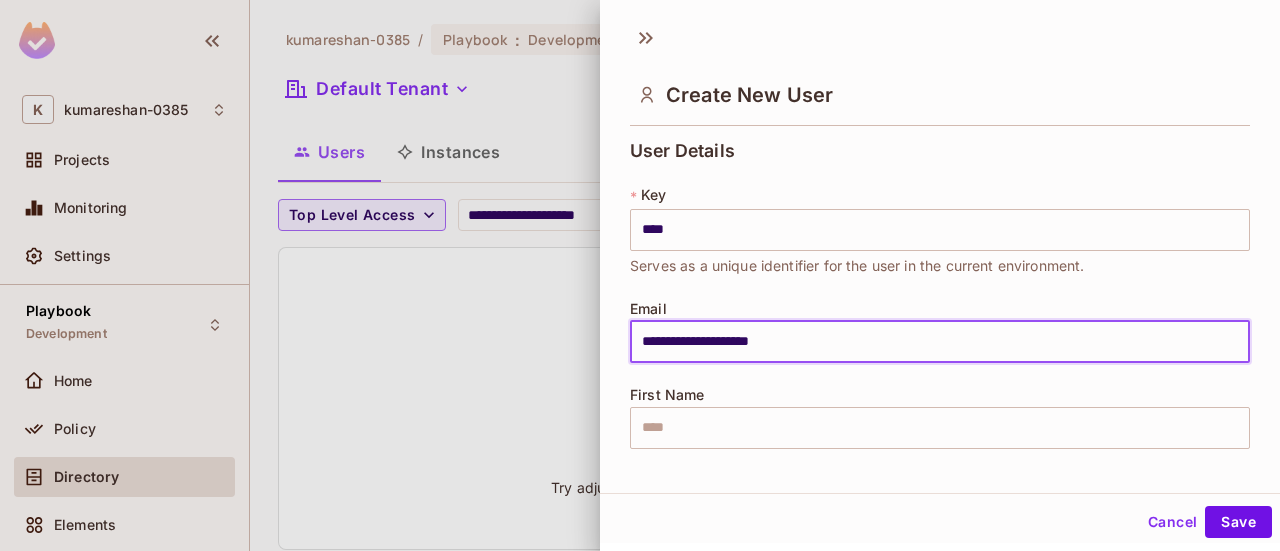 type on "********" 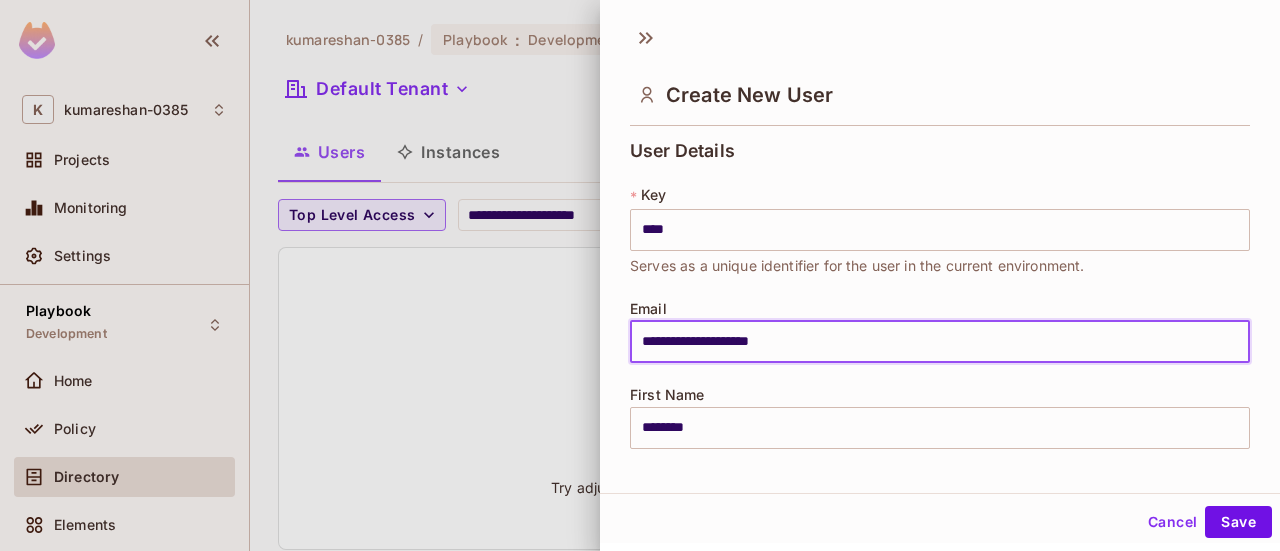 type on "**********" 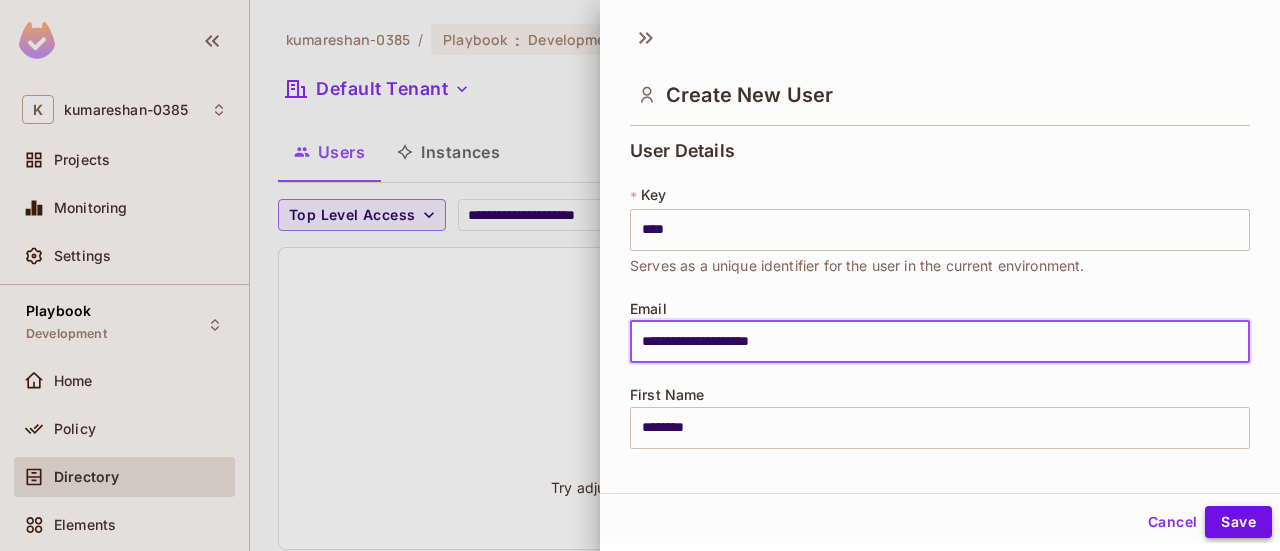 click on "Save" at bounding box center [1238, 522] 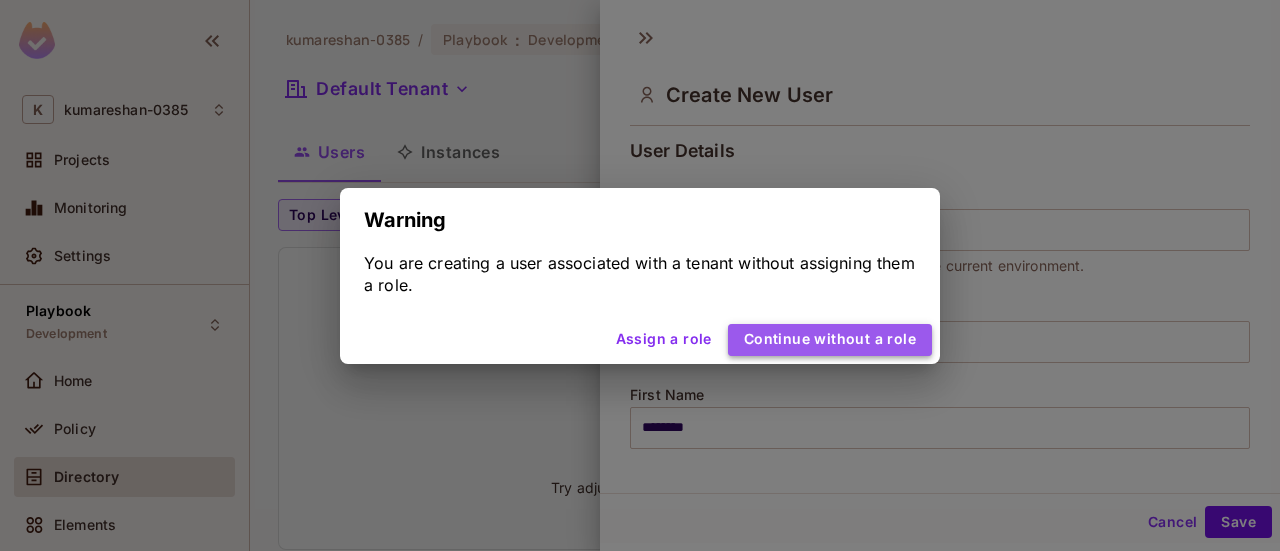 click on "Continue without a role" at bounding box center (830, 340) 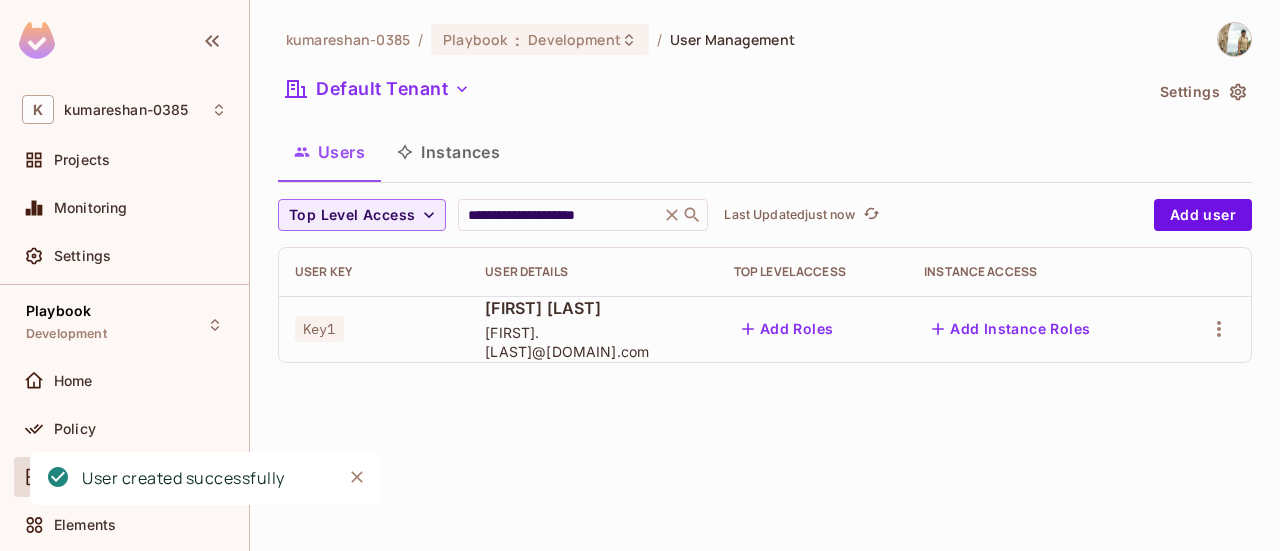 click on "Add Roles" at bounding box center [788, 329] 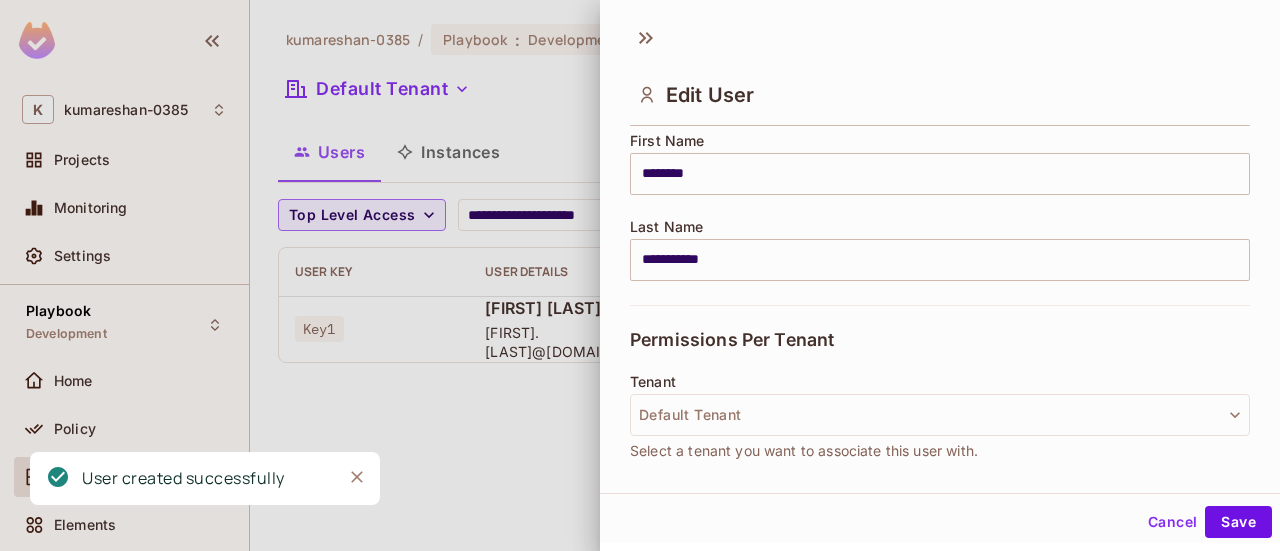 scroll, scrollTop: 512, scrollLeft: 0, axis: vertical 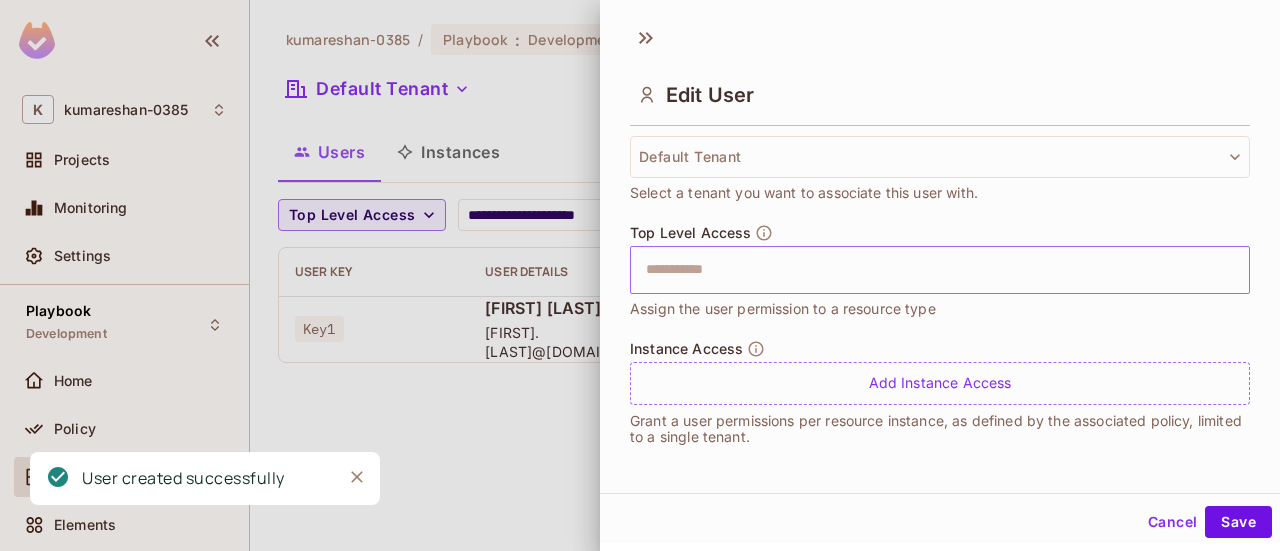 click at bounding box center [922, 270] 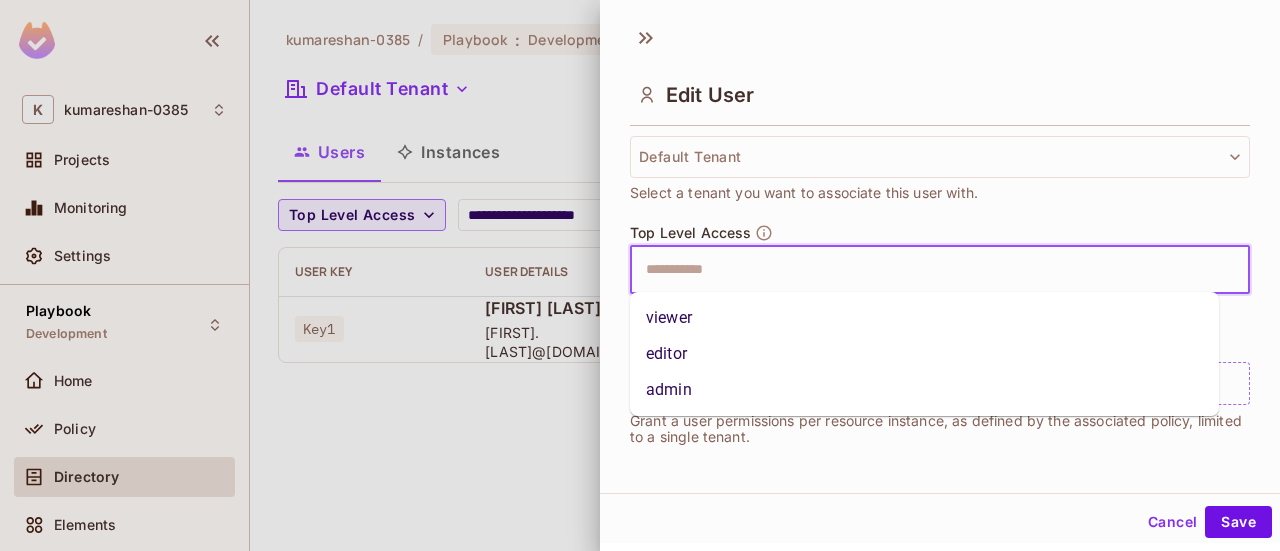 click on "viewer" at bounding box center [924, 318] 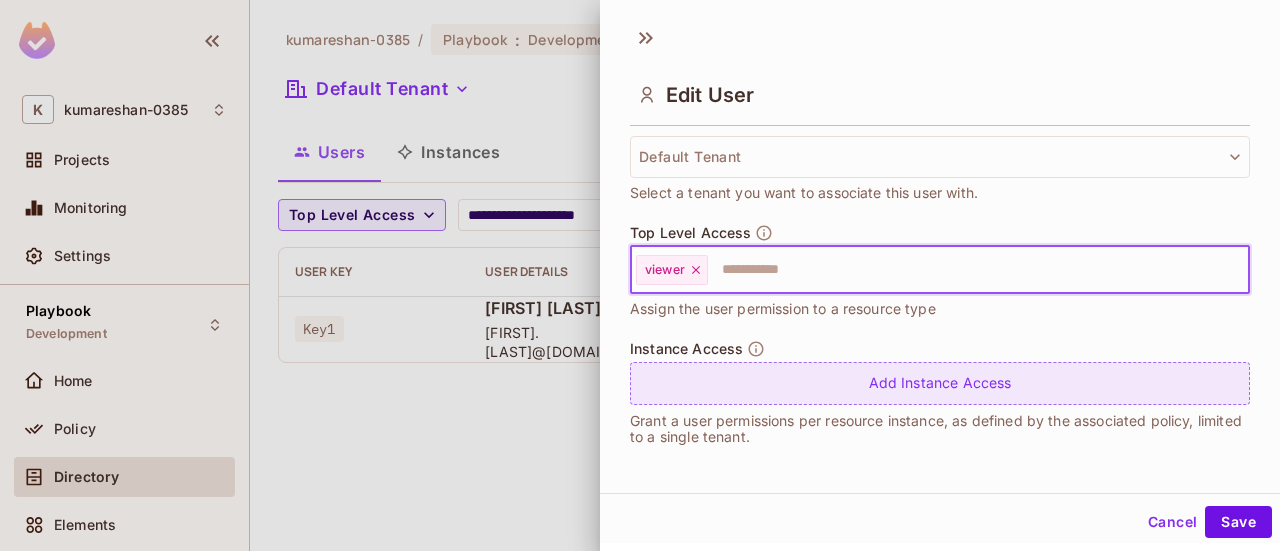click on "Add Instance Access" at bounding box center (940, 383) 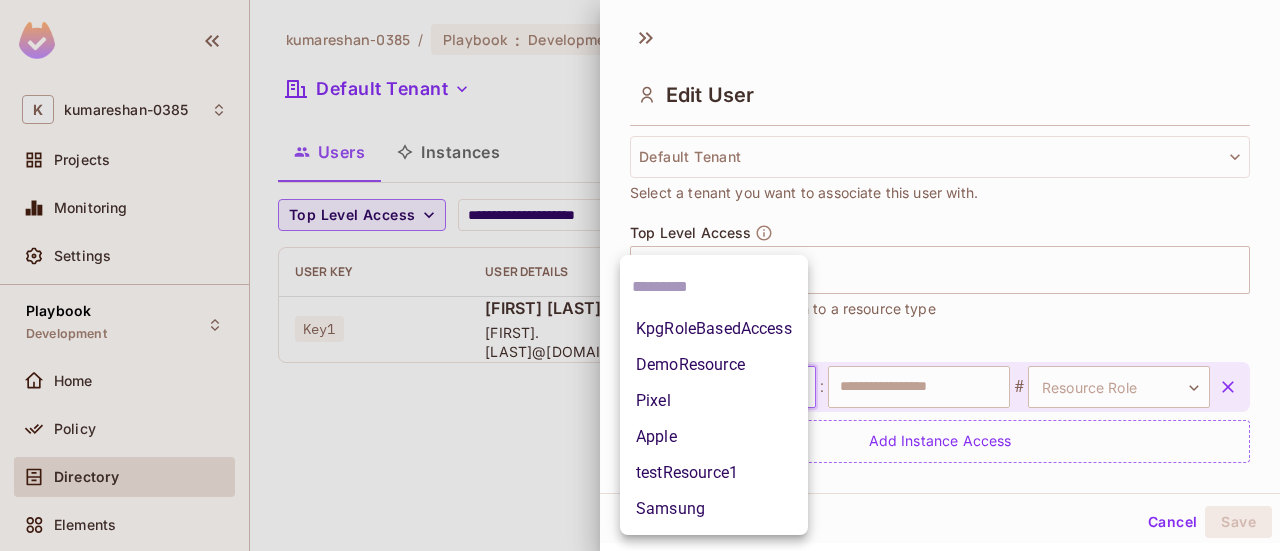 click on "**********" at bounding box center (640, 275) 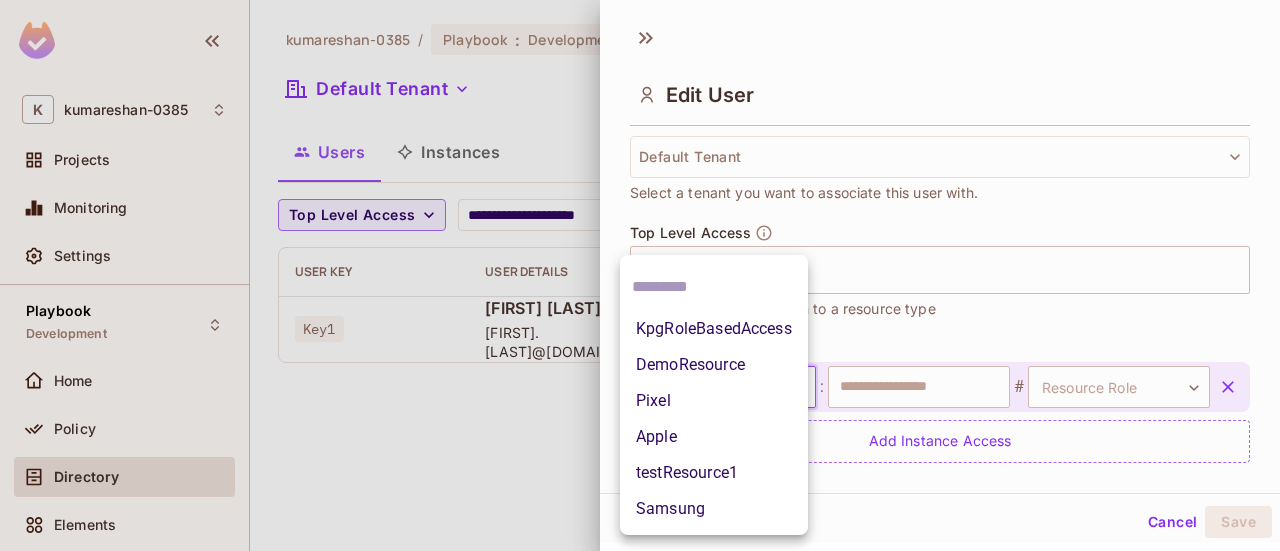 click on "DemoResource" at bounding box center (714, 365) 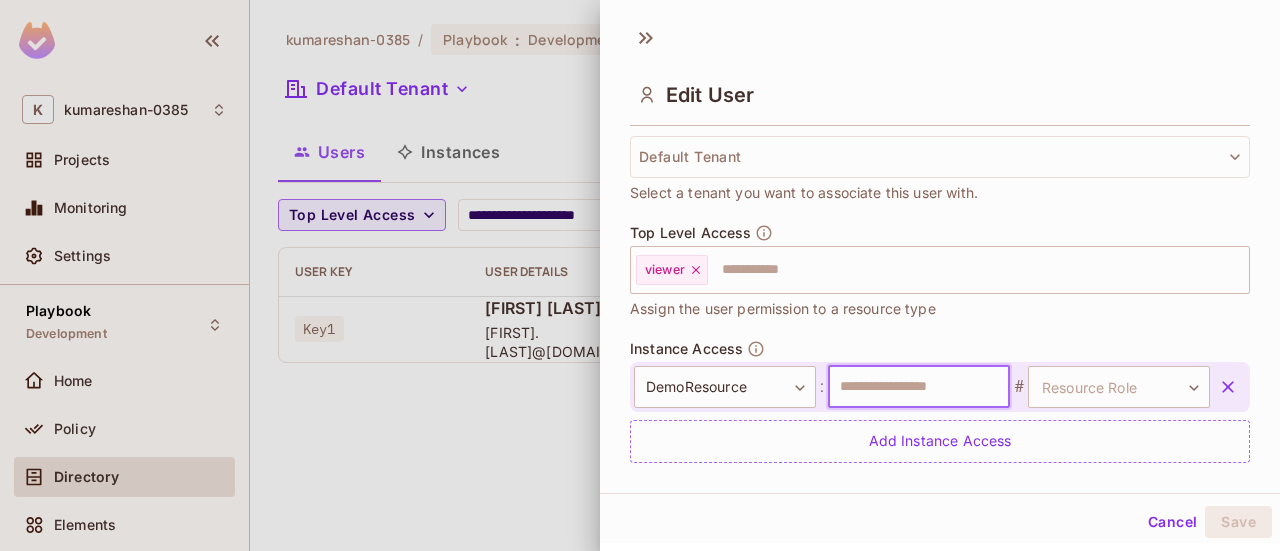 click at bounding box center [919, 387] 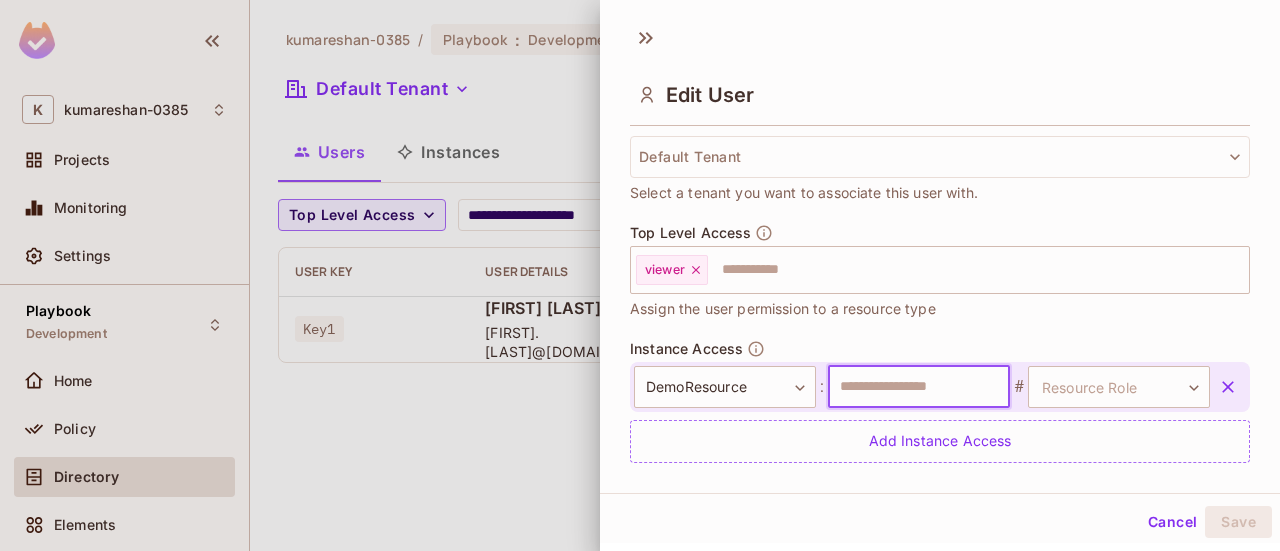 type on "*********" 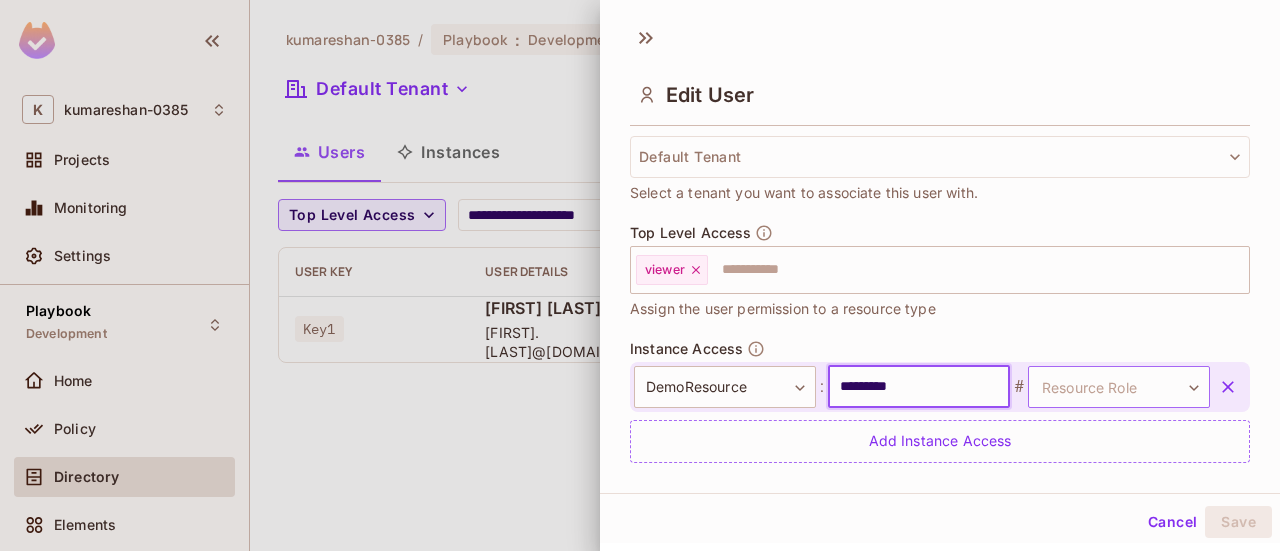 click on "**********" at bounding box center [640, 275] 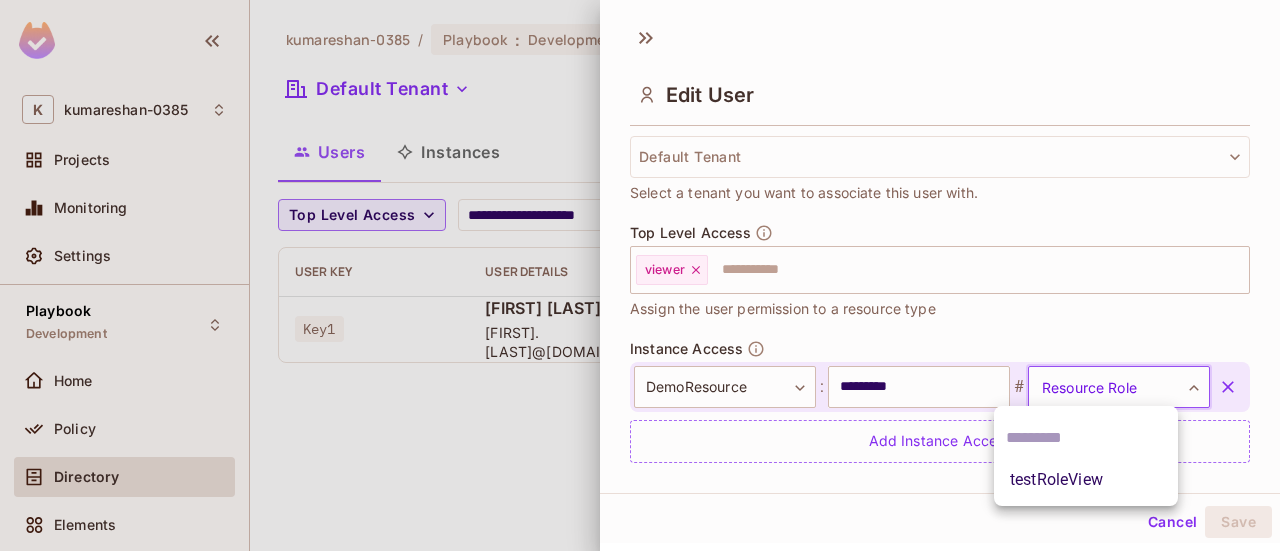 click on "testRoleView" at bounding box center (1086, 480) 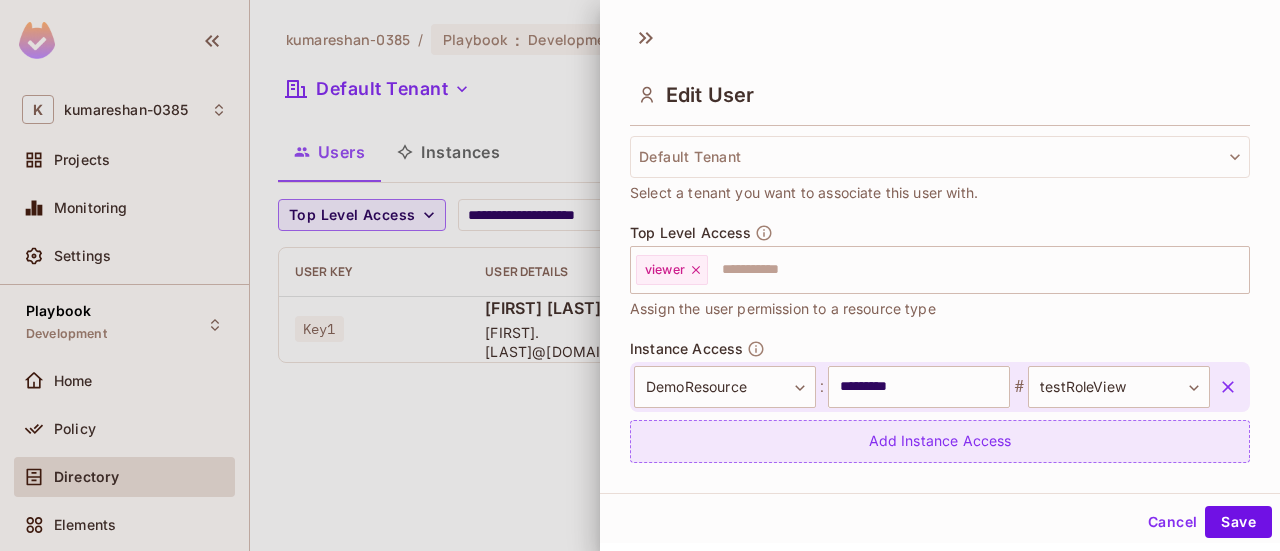click on "Add Instance Access" at bounding box center [940, 441] 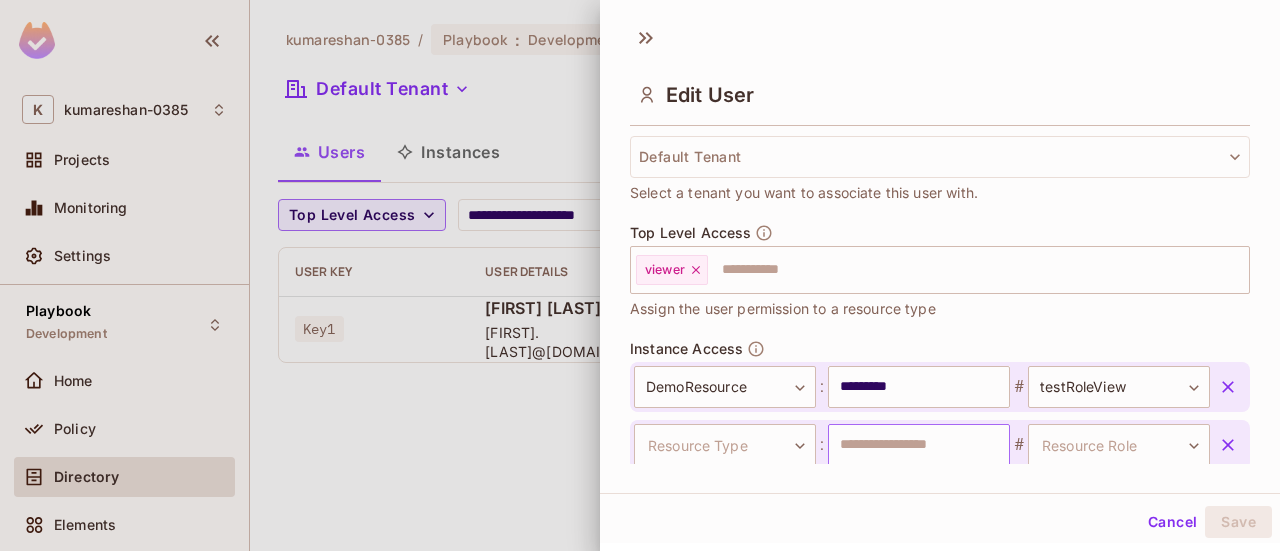 scroll, scrollTop: 512, scrollLeft: 0, axis: vertical 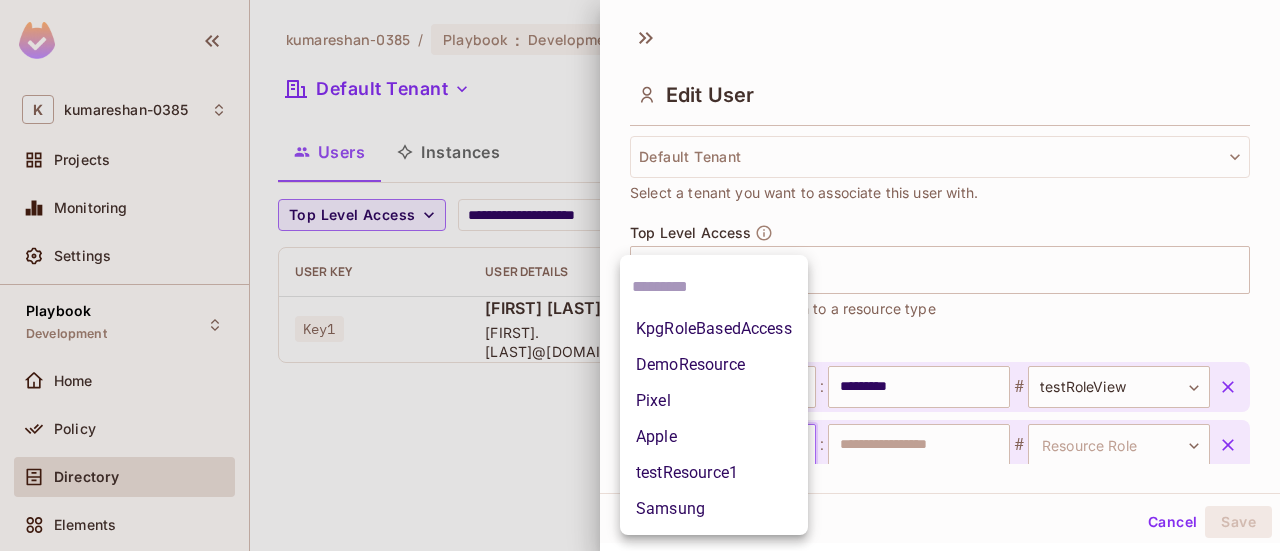 click on "**********" at bounding box center (640, 275) 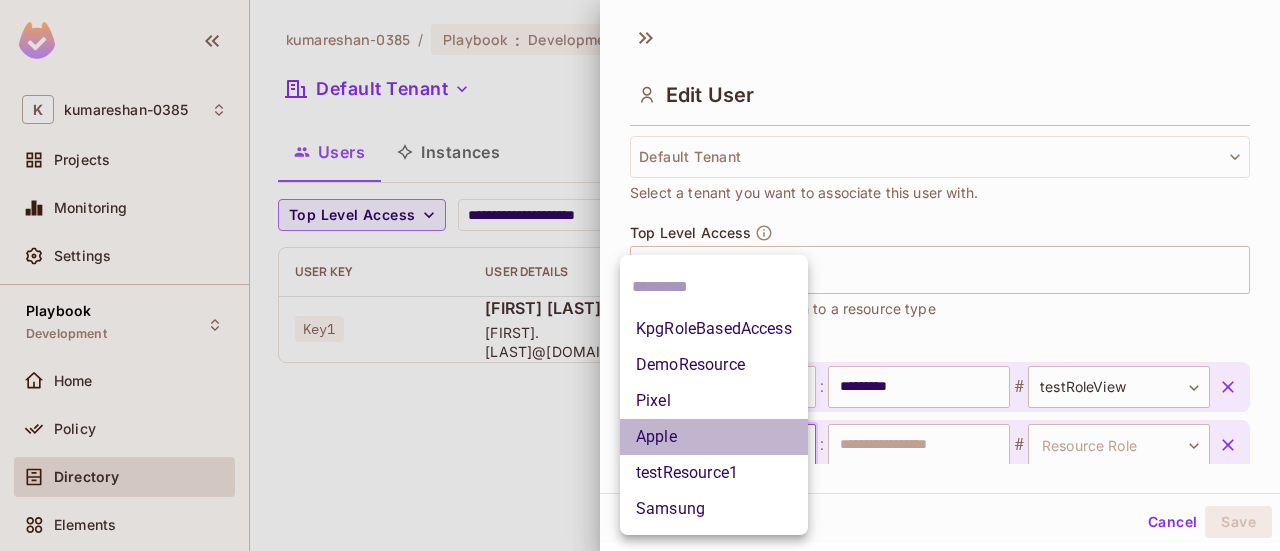 click on "Apple" at bounding box center (714, 437) 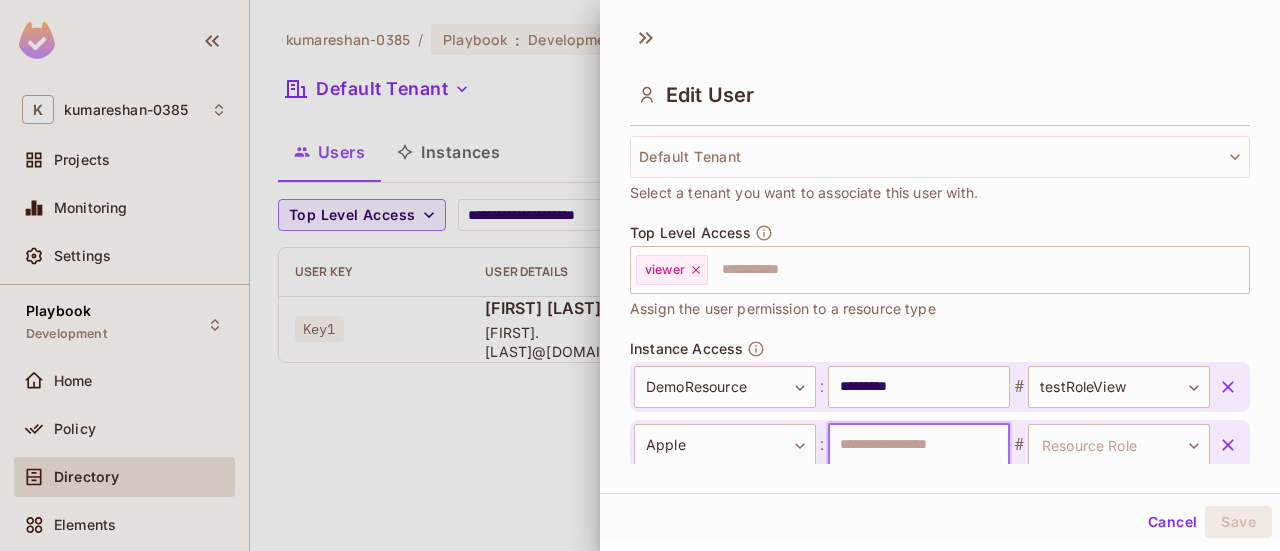 click at bounding box center (919, 445) 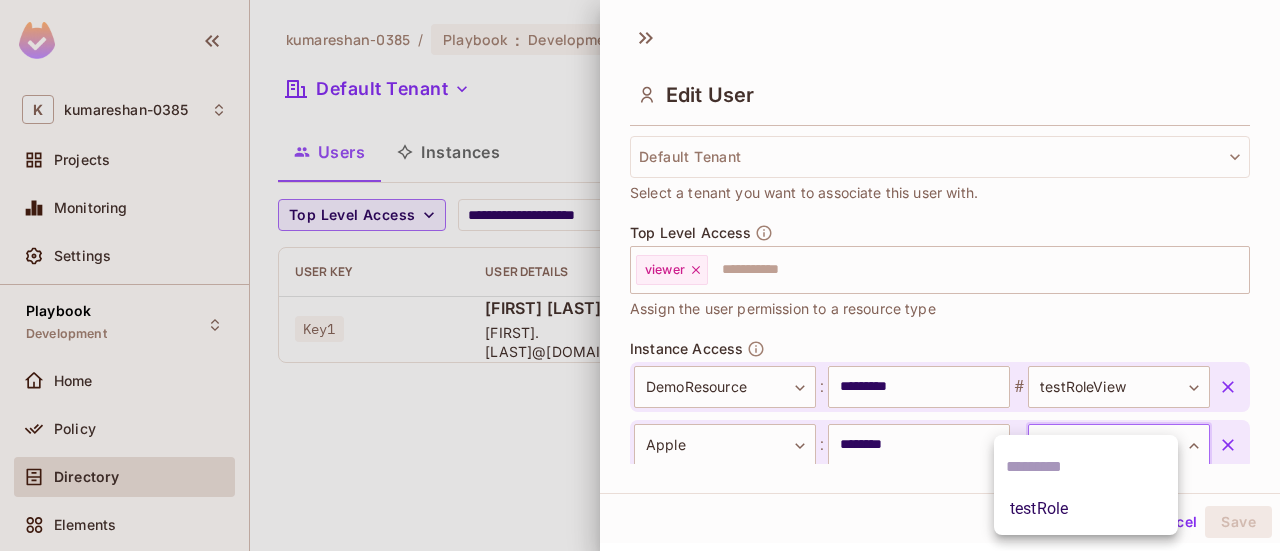 click on "**********" at bounding box center [640, 275] 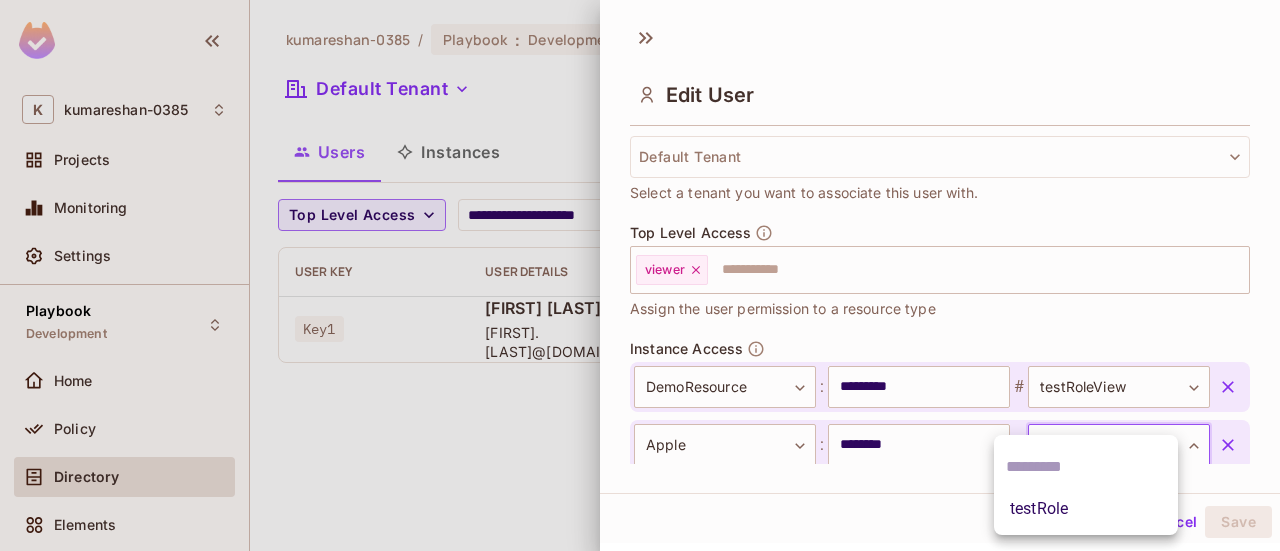 click on "testRole" at bounding box center [1086, 509] 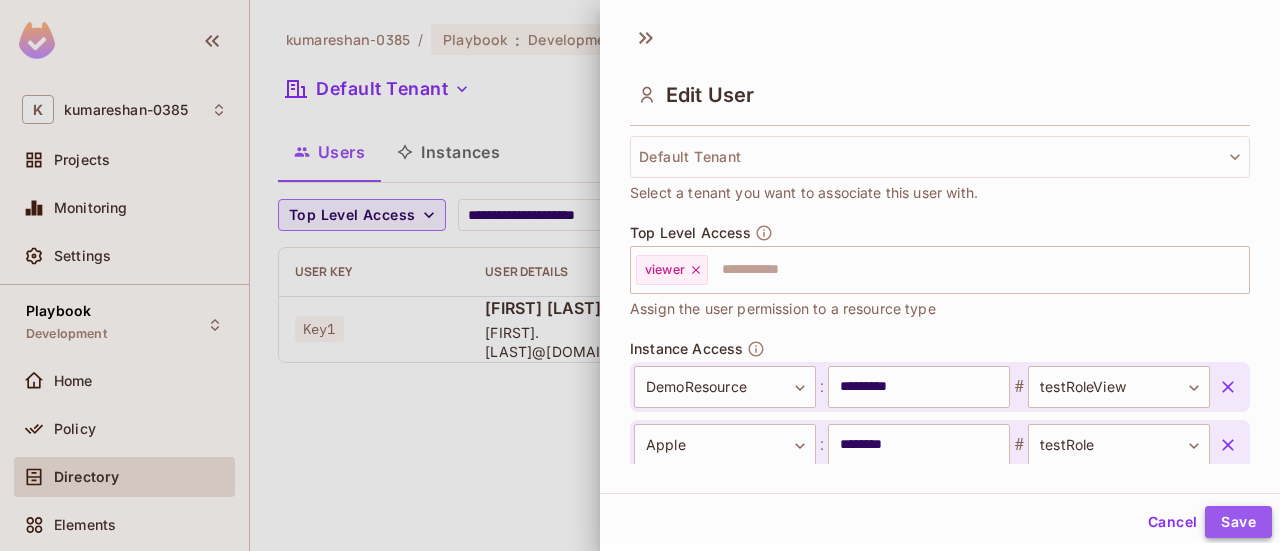 click on "Save" at bounding box center (1238, 522) 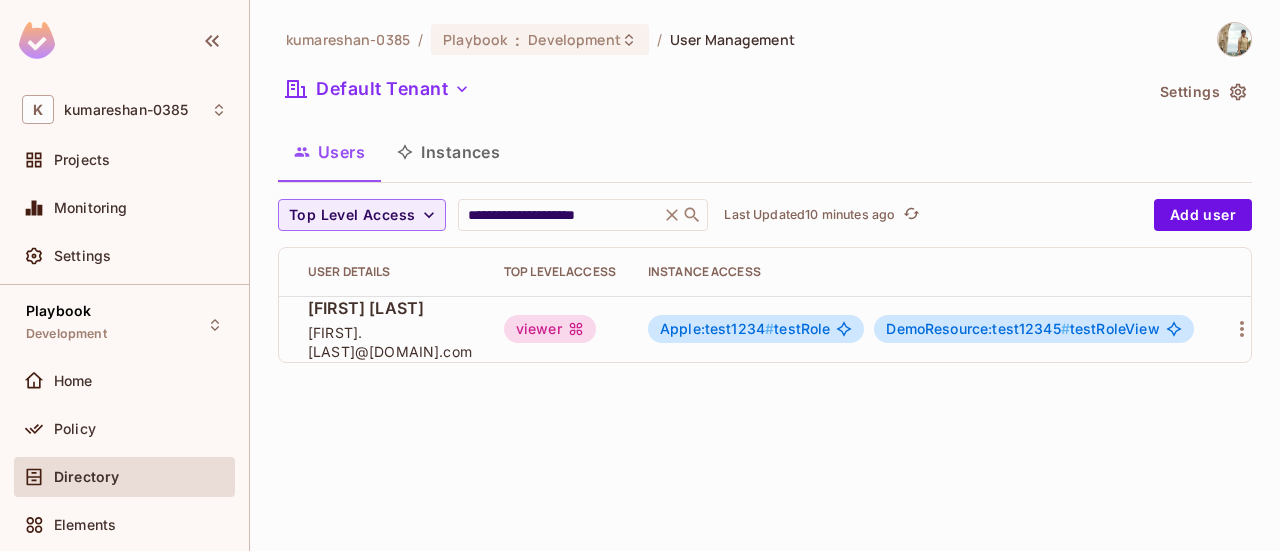 scroll, scrollTop: 0, scrollLeft: 96, axis: horizontal 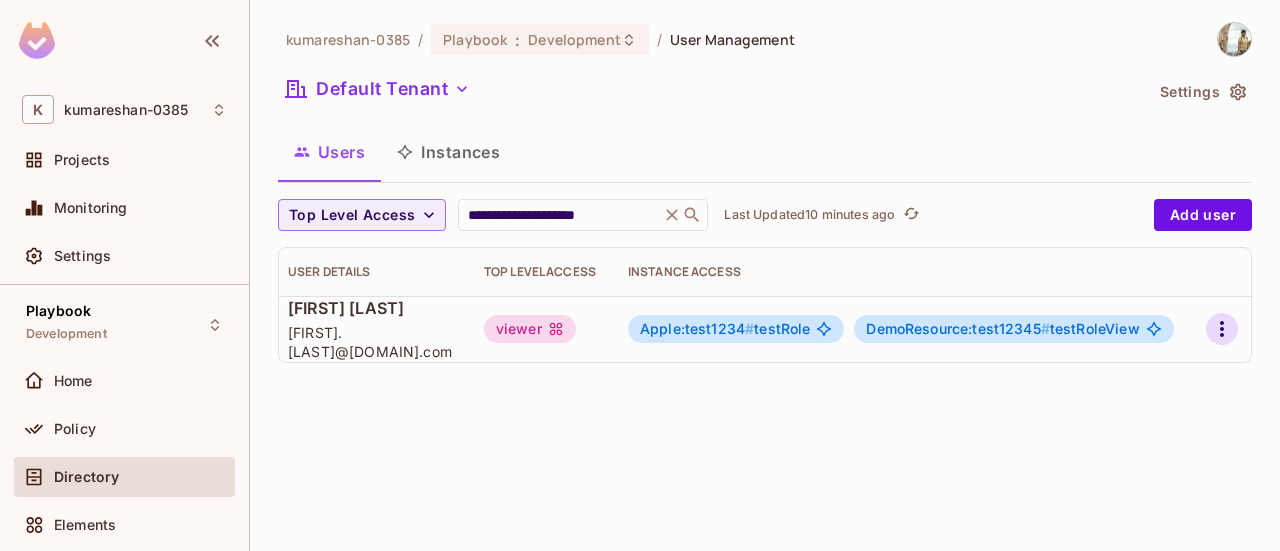 click 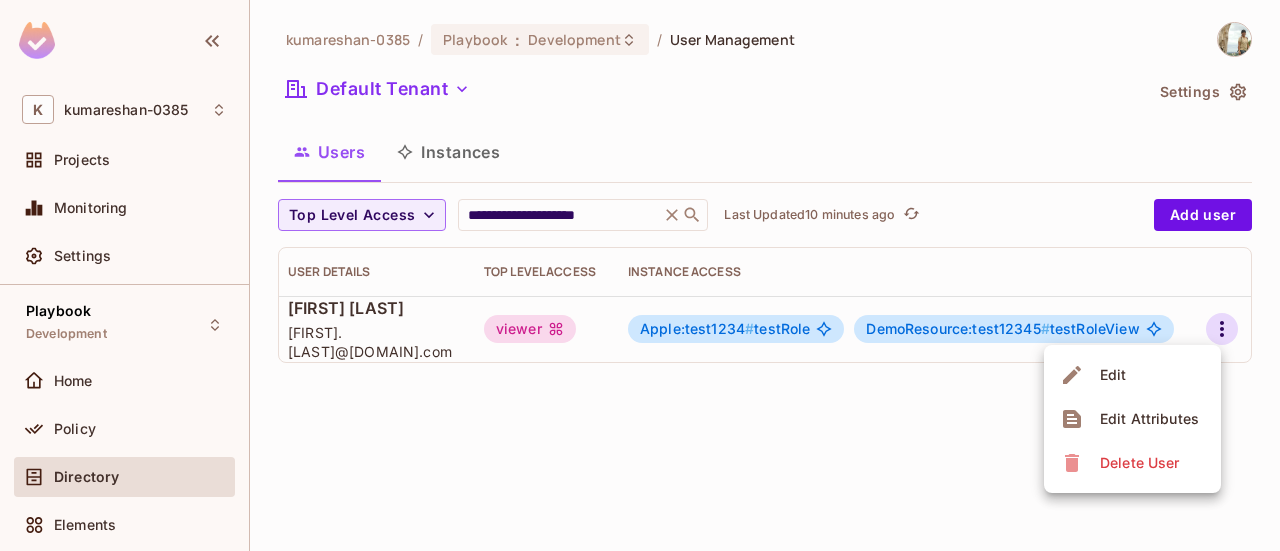click on "Edit" at bounding box center [1113, 375] 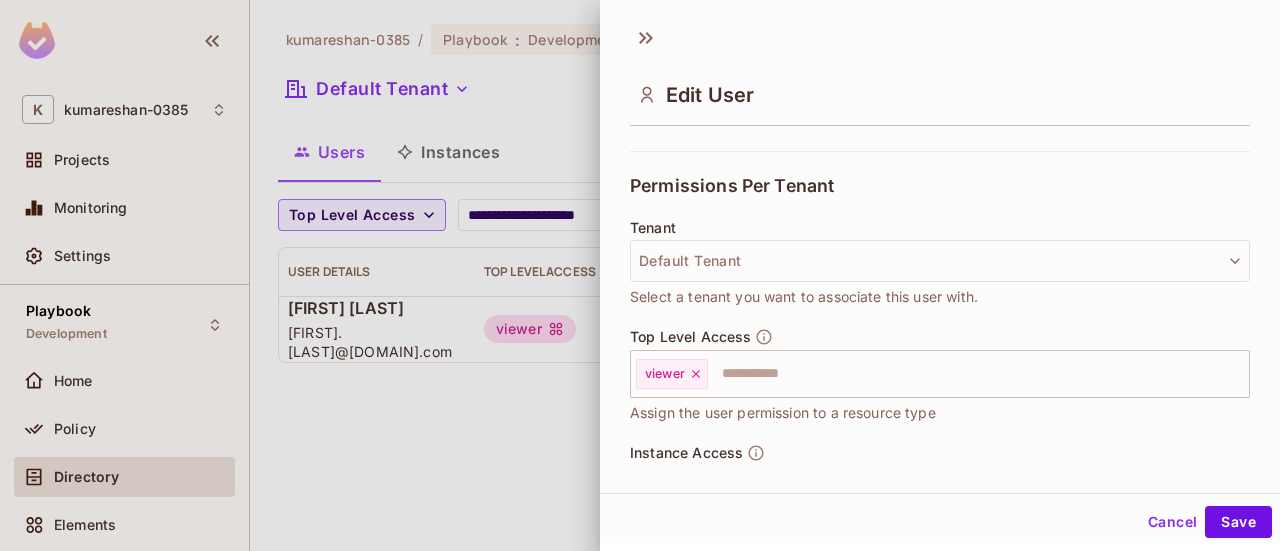 scroll, scrollTop: 628, scrollLeft: 0, axis: vertical 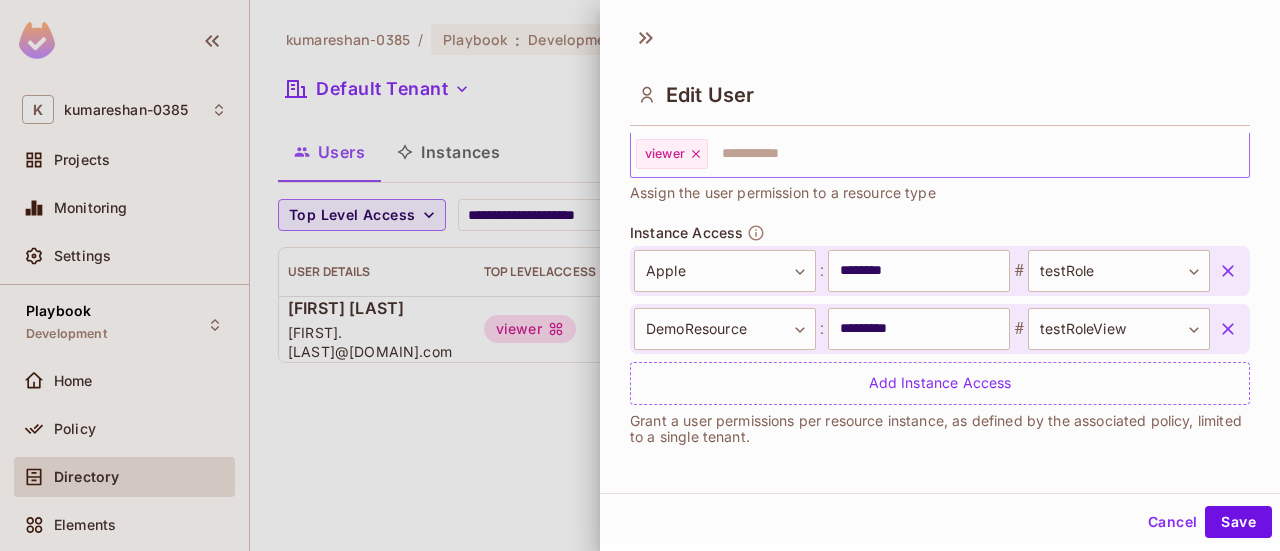 click 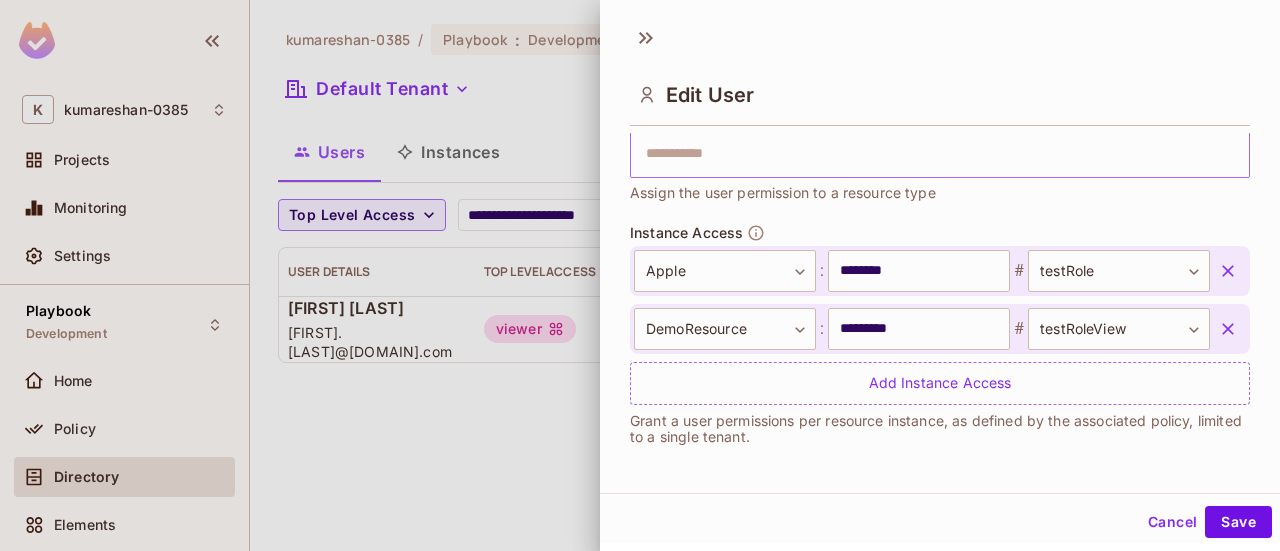 click at bounding box center [640, 275] 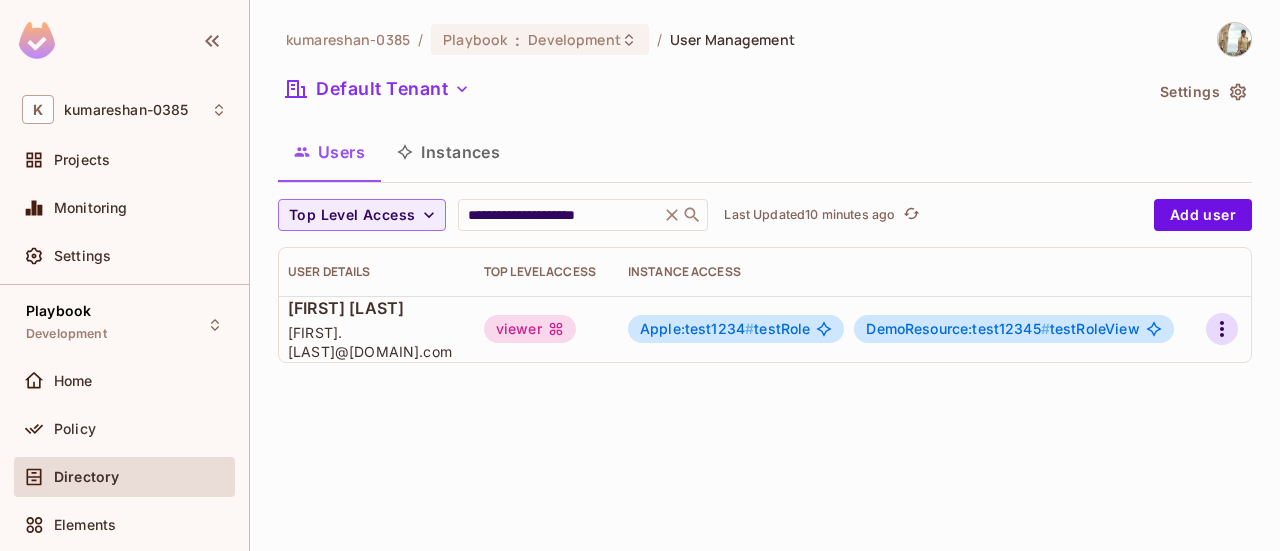 click 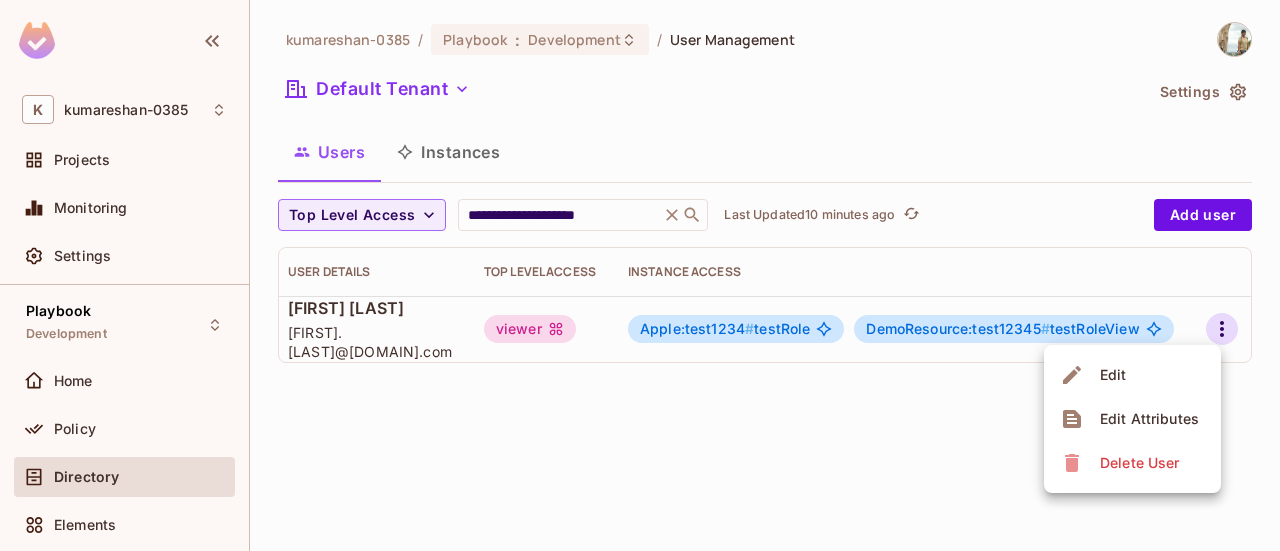 click on "Edit" at bounding box center (1132, 375) 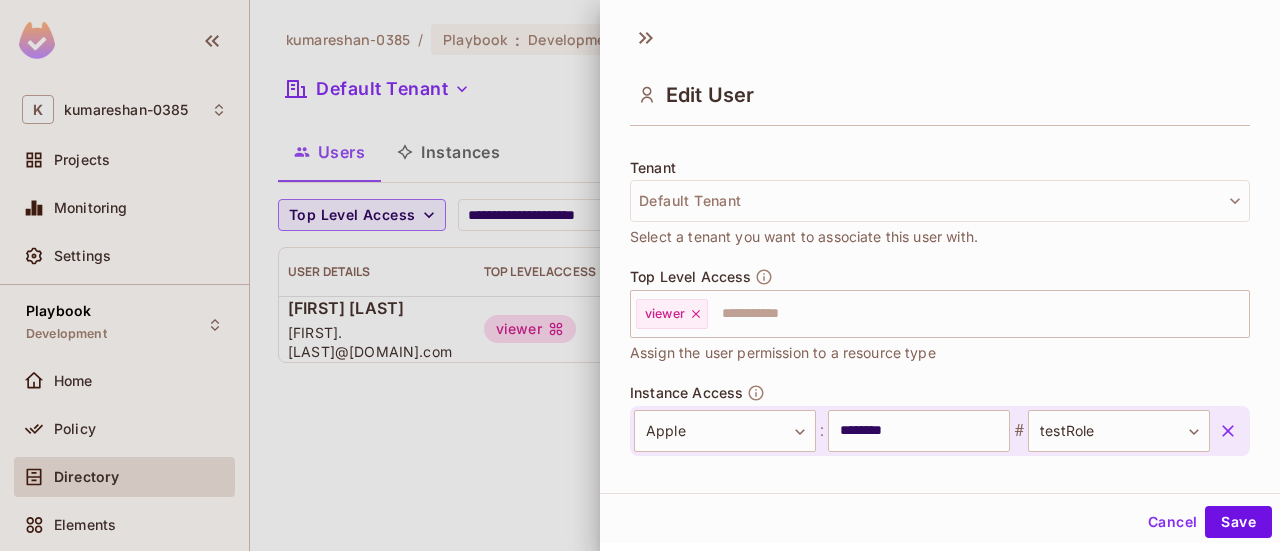 scroll, scrollTop: 628, scrollLeft: 0, axis: vertical 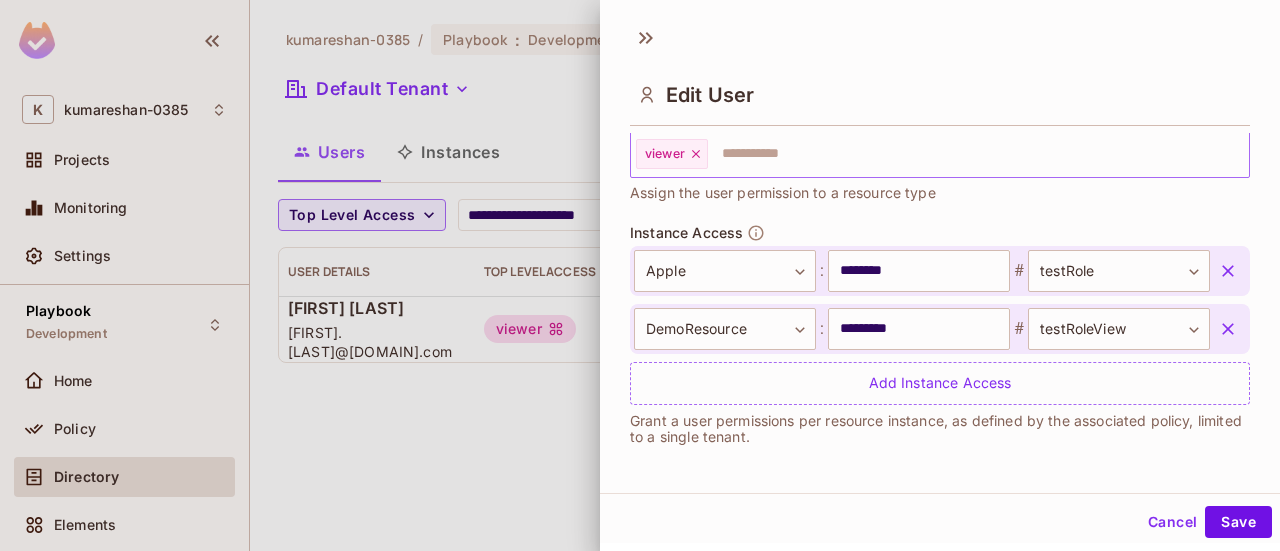 click 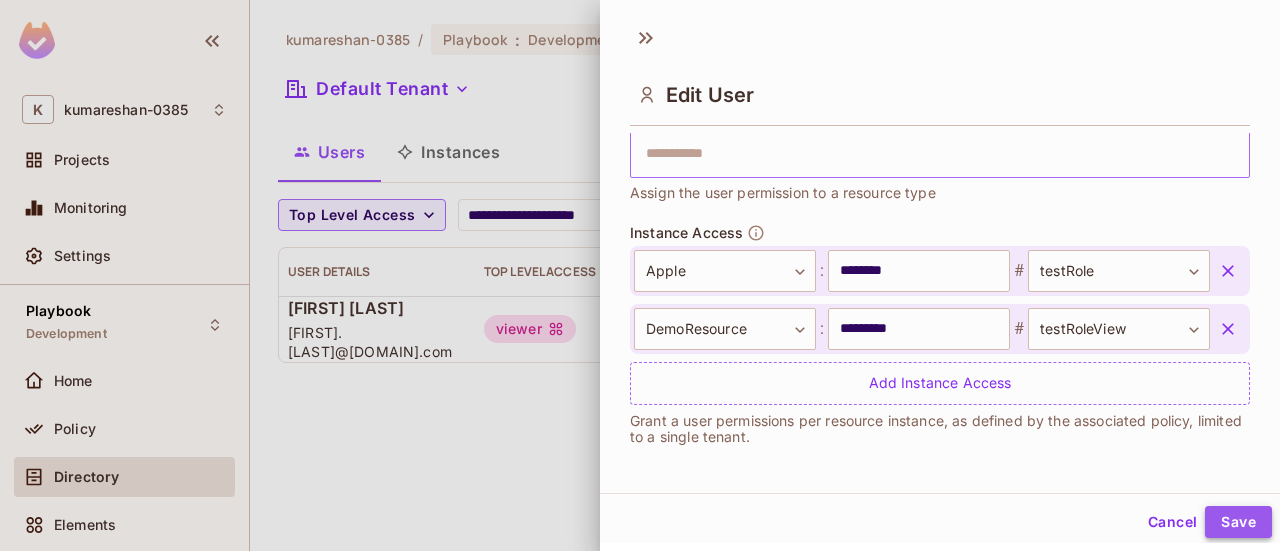click on "Save" at bounding box center (1238, 522) 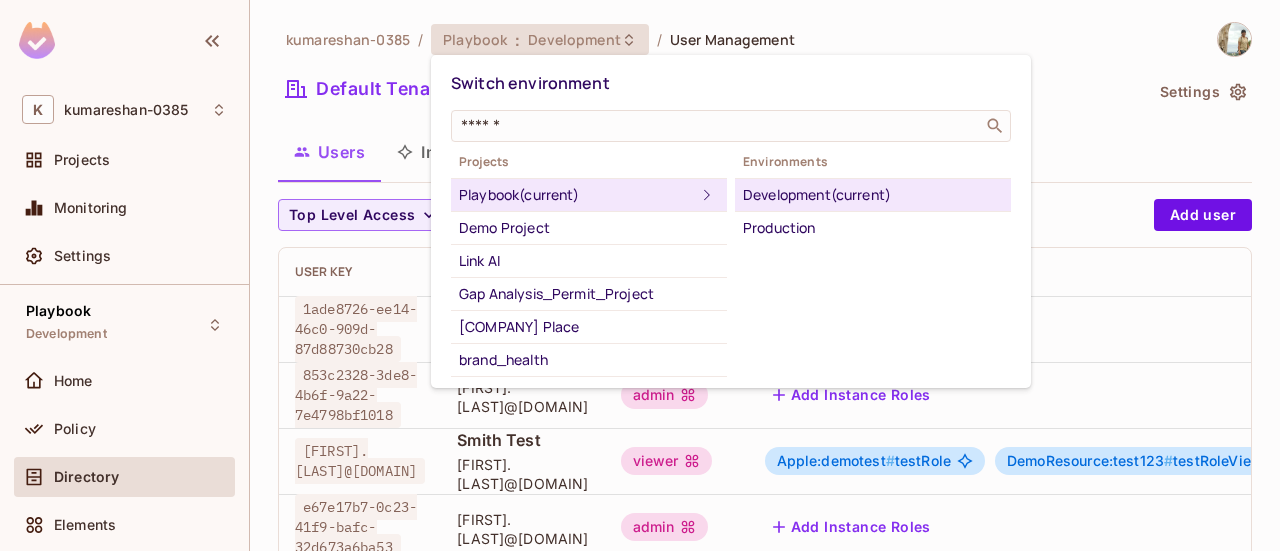 scroll, scrollTop: 0, scrollLeft: 0, axis: both 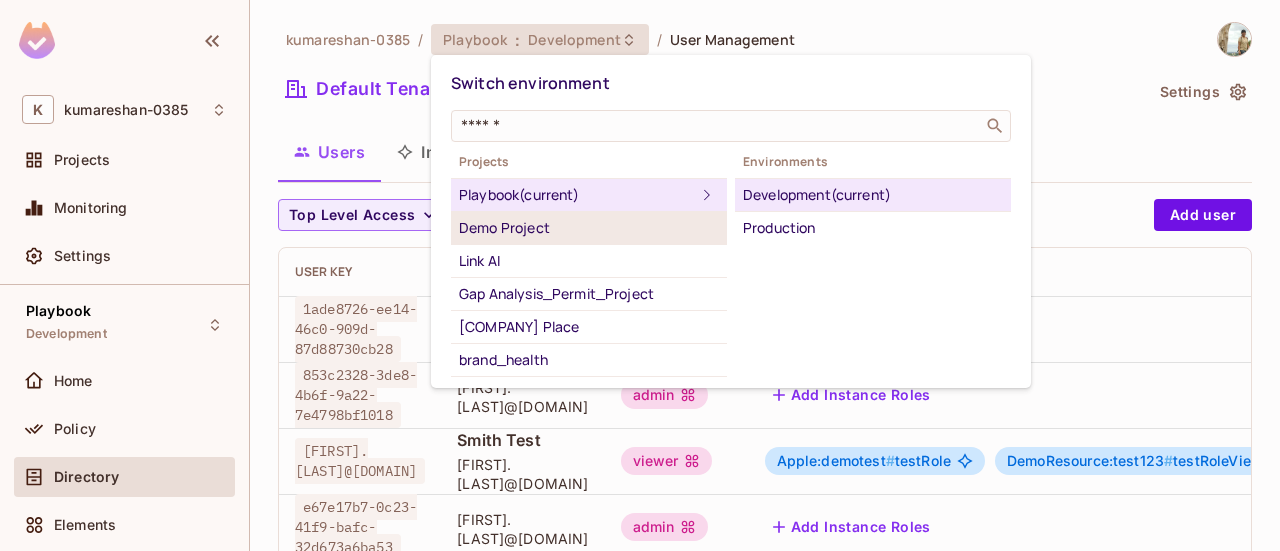 click on "Demo Project" at bounding box center (589, 228) 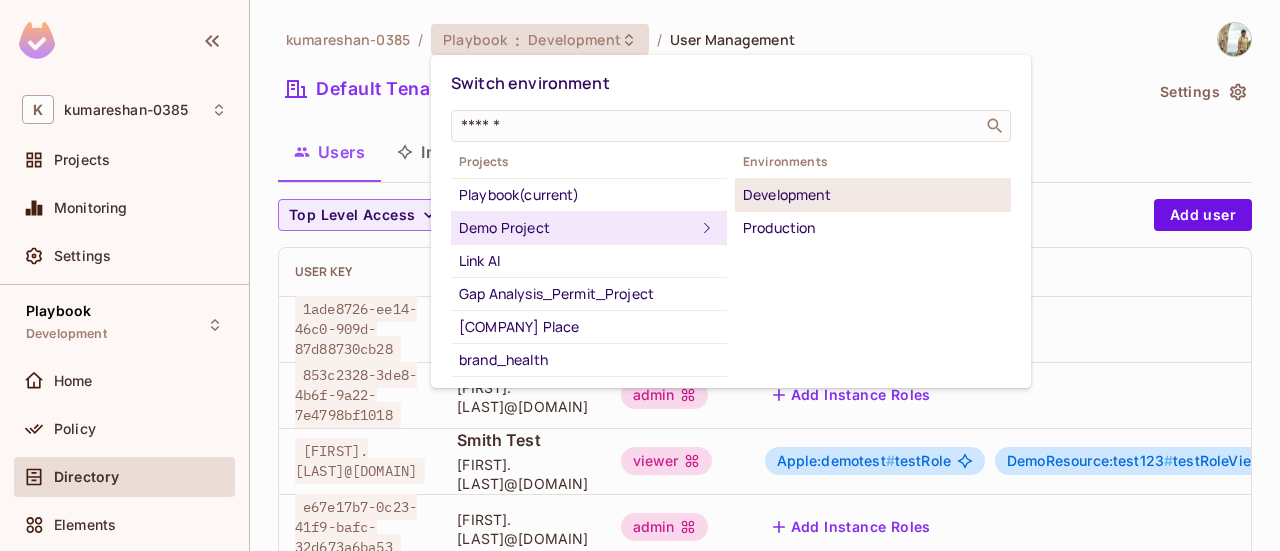 click on "Development" at bounding box center [873, 195] 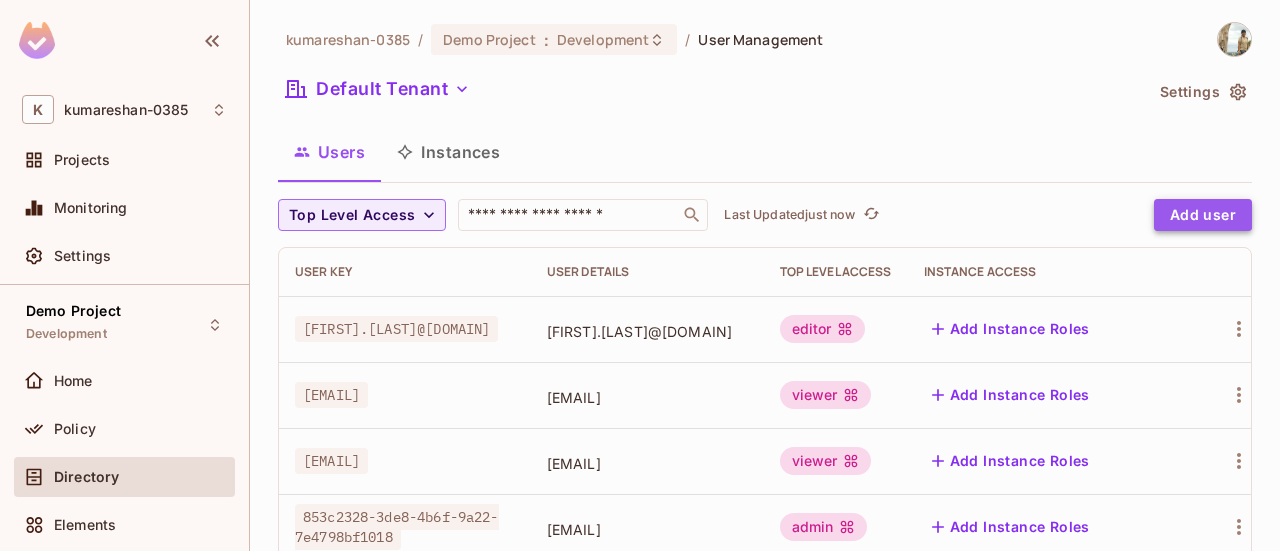 click on "Add user" at bounding box center (1203, 215) 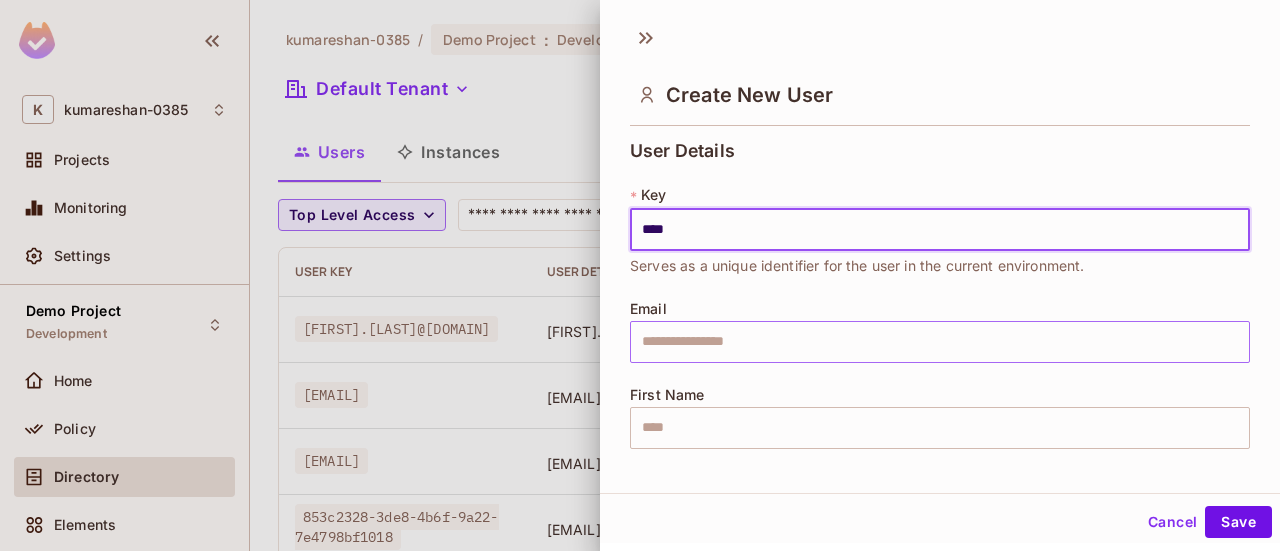 type on "****" 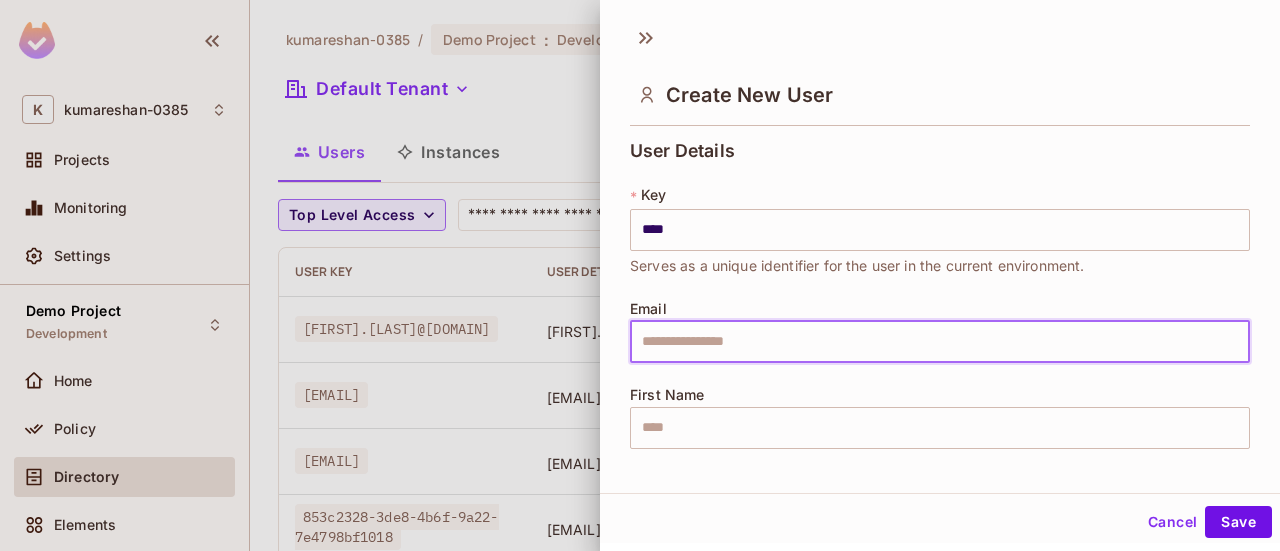 click at bounding box center (940, 342) 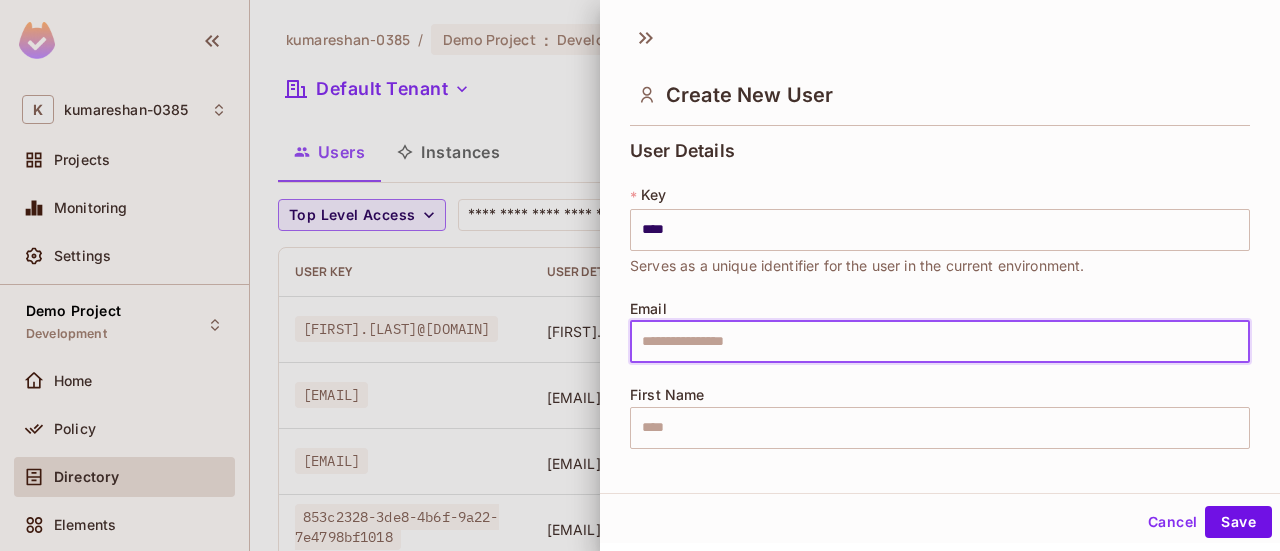type on "**********" 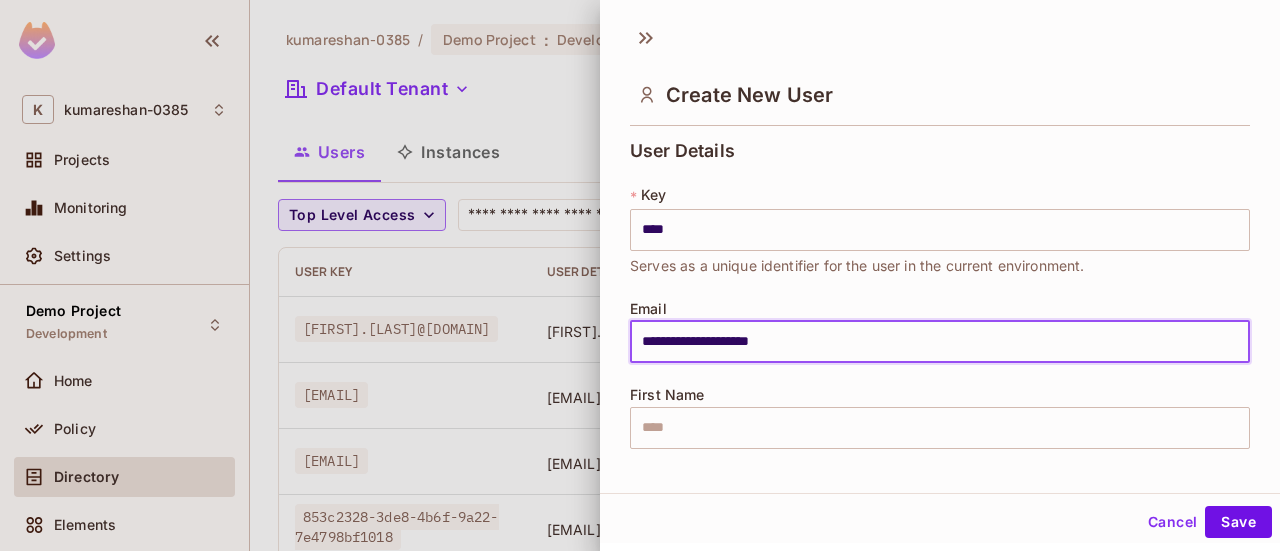 type on "********" 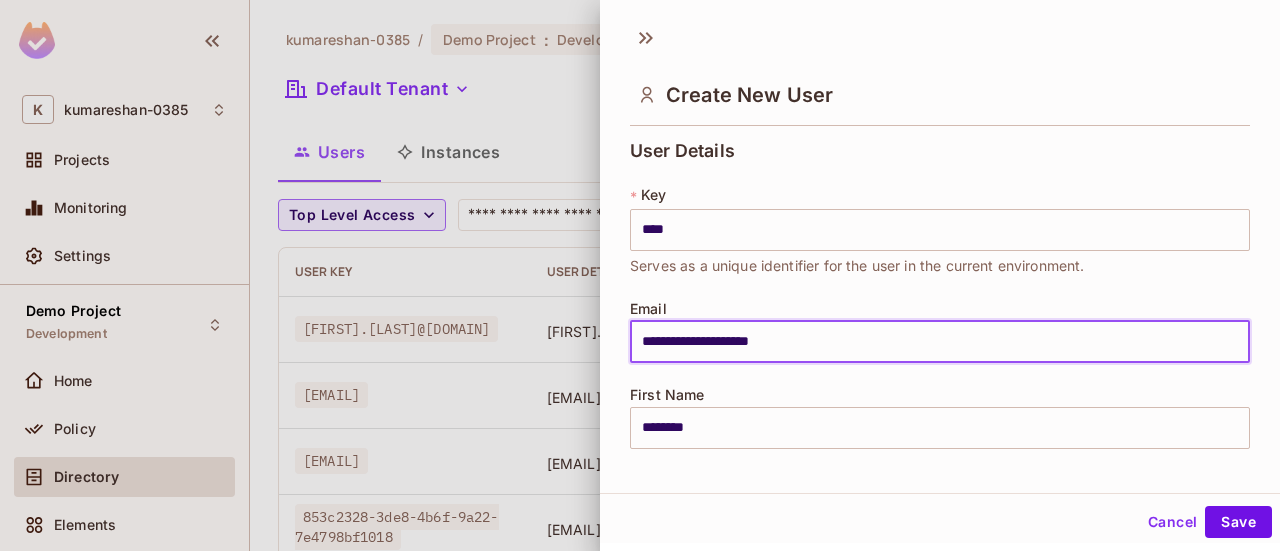type on "**********" 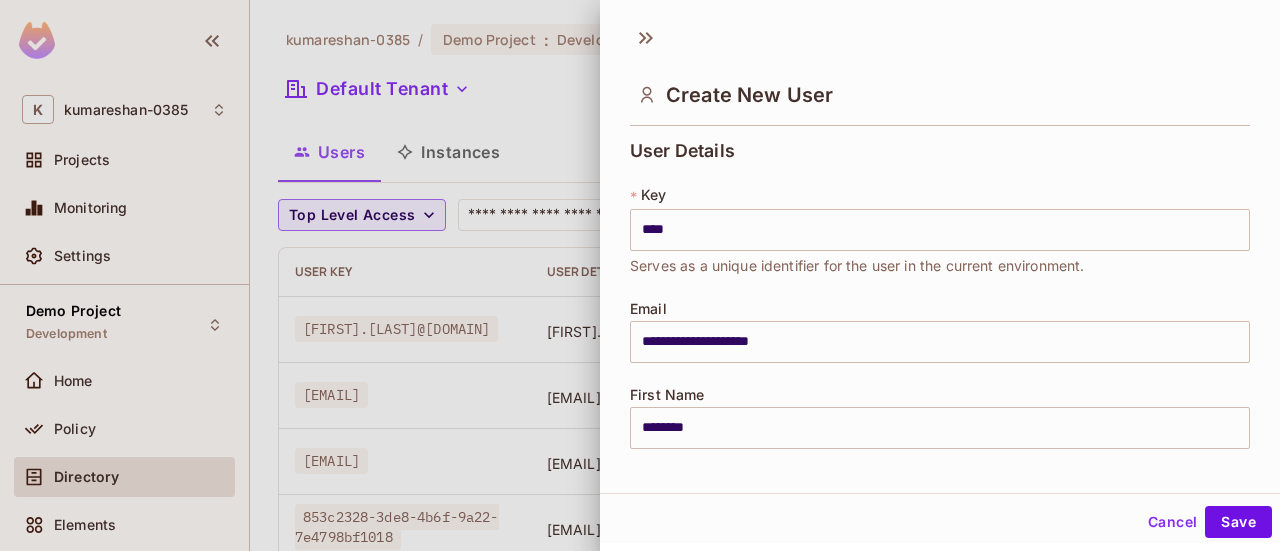 scroll, scrollTop: 2, scrollLeft: 0, axis: vertical 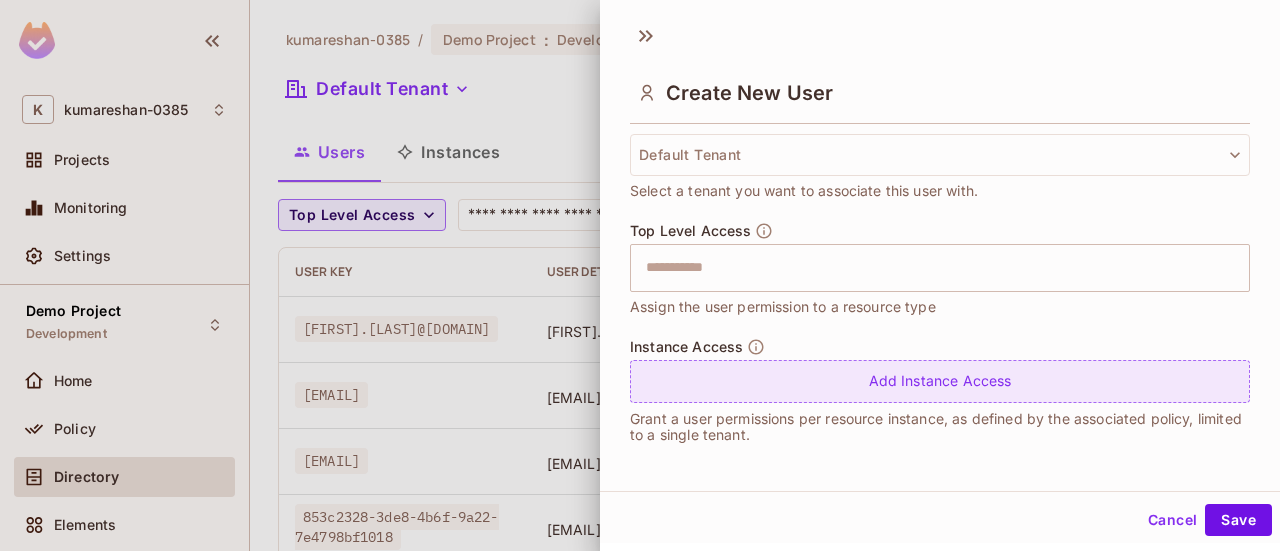 click on "Add Instance Access" at bounding box center [940, 381] 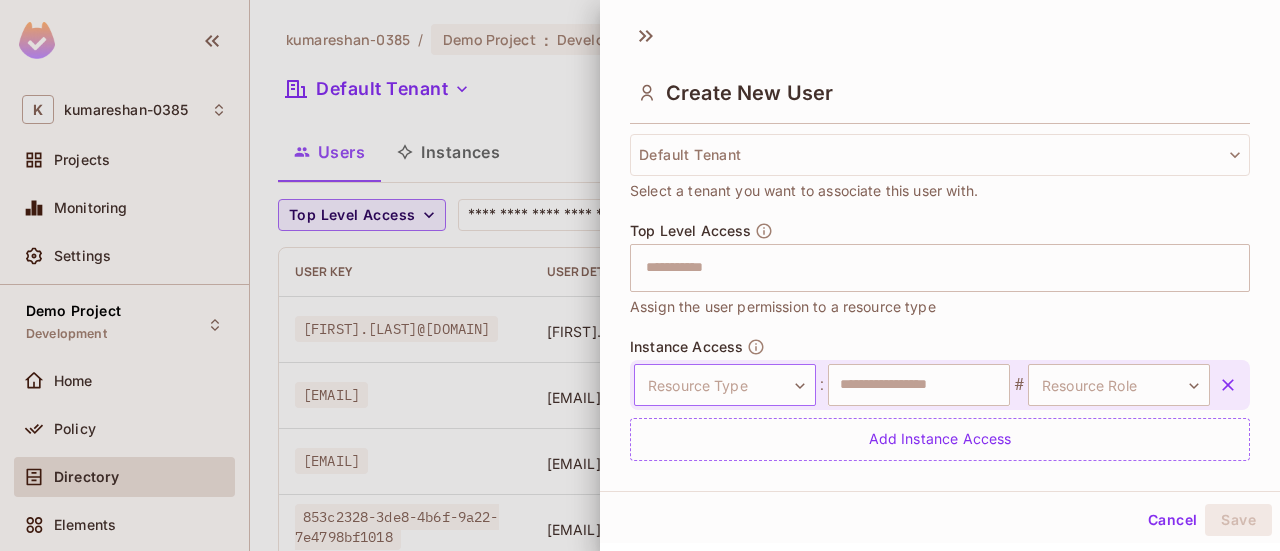 click on "Kumareshan-0385 Projects Monitoring Settings Demo Project Development Home Policy Directory Elements Audit Log FoAz Proxy Connect Upgrade Help & Updates kumareshan-0385 / Demo Project : Development / User Management Default Tenant Settings Users Instances Top Level Access ​ Last Updated  just now Add user User Key User Details Top Level Access Instance Access devesh.kumar@[REPLACED_EMAIL]   devesh.kumar@[REPLACED_EMAIL] editor Add Instance Roles user_delete@[REPLACED_EMAIL]   user_delete@[REPLACED_EMAIL] viewer Add Instance Roles Kumareshan.Natarajan@[REPLACED_EMAIL]   Kumareshan.Natarajan@[REPLACED_EMAIL] viewer Add Instance Roles 853c2328-3de8-4b6f-9a22-7e4798bf1018   manish4mbgp@[REPLACED_EMAIL] admin Add Instance Roles manish4mbgp@[REPLACED_EMAIL]   manish4mbgp@[REPLACED_EMAIL] viewer Add Instance Roles manish.kumar@[REPLACED_EMAIL]   manish.kumar@[REPLACED_EMAIL] viewer Add Instance Roles mkbgp730@[REPLACED_EMAIL]   mkbgp730@[REPLACED_EMAIL] viewer Add Instance Roles shilpi.garg@[REPLACED_EMAIL]   shilpi.garg@[REPLACED_EMAIL] viewer Add Instance Roles Girishankar.VP@[REPLACED_EMAIL]   admin   viewer" at bounding box center [640, 275] 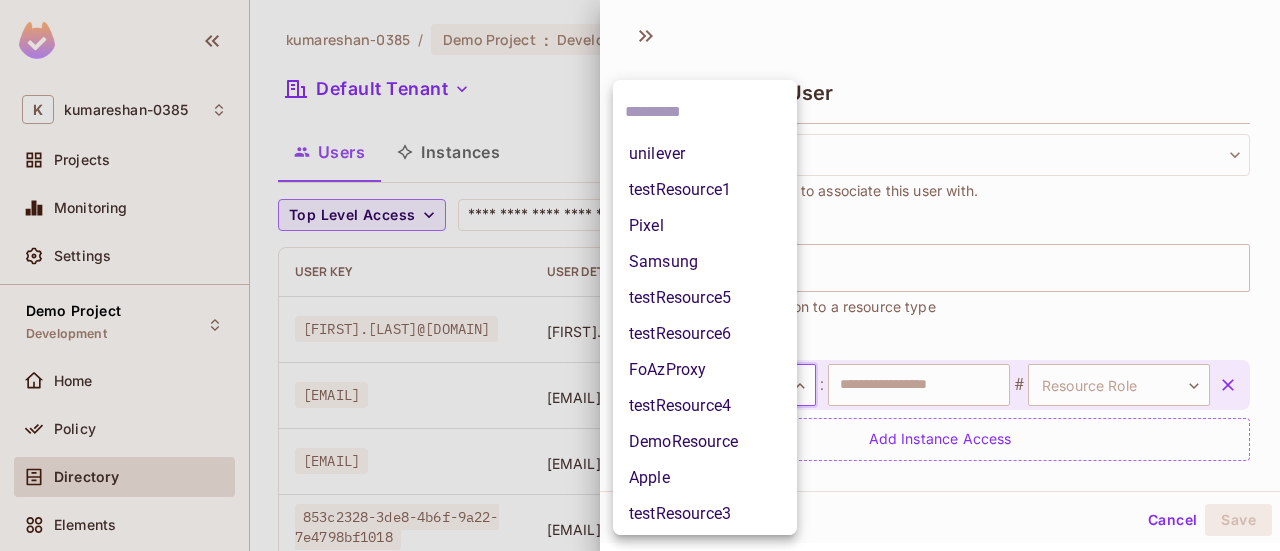 click on "DemoResource" at bounding box center [705, 442] 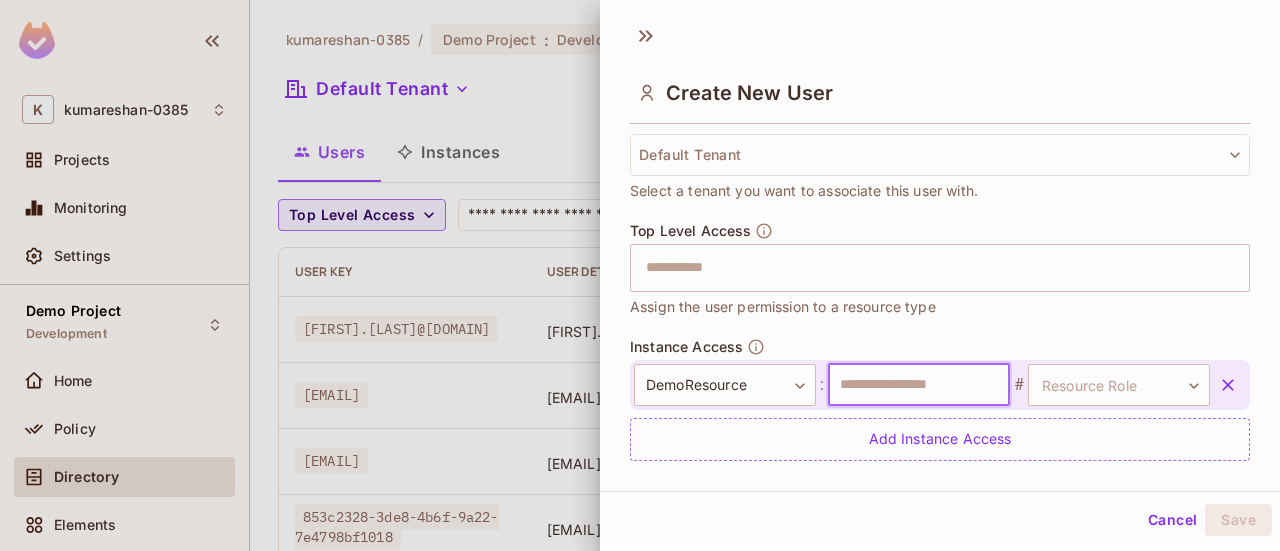 click at bounding box center (919, 385) 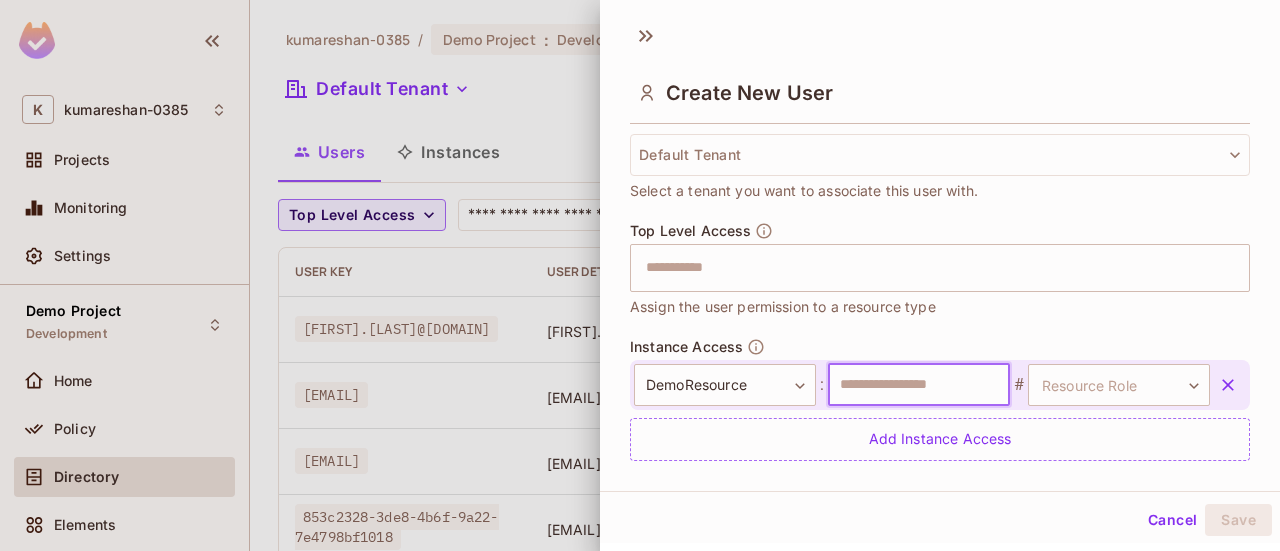 type on "********" 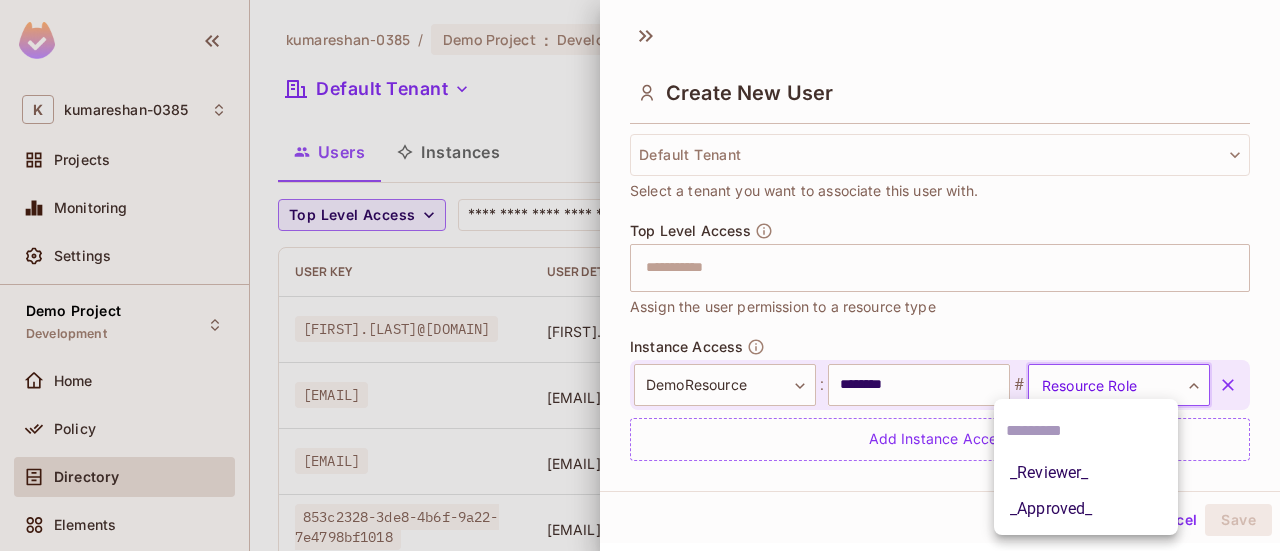 click on "Kumareshan-0385 Projects Monitoring Settings Demo Project Development Home Policy Directory Elements Audit Log FoAz Proxy Connect Upgrade Help & Updates kumareshan-0385 / Demo Project : Development / User Management Default Tenant Settings Users Instances Top Level Access ​ Last Updated  just now Add user User Key User Details Top Level Access Instance Access devesh.kumar@[REPLACED_EMAIL]   devesh.kumar@[REPLACED_EMAIL] editor Add Instance Roles user_delete@[REPLACED_EMAIL]   user_delete@[REPLACED_EMAIL] viewer Add Instance Roles Kumareshan.Natarajan@[REPLACED_EMAIL]   Kumareshan.Natarajan@[REPLACED_EMAIL] viewer Add Instance Roles 853c2328-3de8-4b6f-9a22-7e4798bf1018   manish4mbgp@[REPLACED_EMAIL] admin Add Instance Roles manish4mbgp@[REPLACED_EMAIL]   manish4mbgp@[REPLACED_EMAIL] viewer Add Instance Roles manish.kumar@[REPLACED_EMAIL]   manish.kumar@[REPLACED_EMAIL] viewer Add Instance Roles mkbgp730@[REPLACED_EMAIL]   mkbgp730@[REPLACED_EMAIL] viewer Add Instance Roles shilpi.garg@[REPLACED_EMAIL]   shilpi.garg@[REPLACED_EMAIL] viewer Add Instance Roles Girishankar.VP@[REPLACED_EMAIL]   admin   viewer" at bounding box center (640, 275) 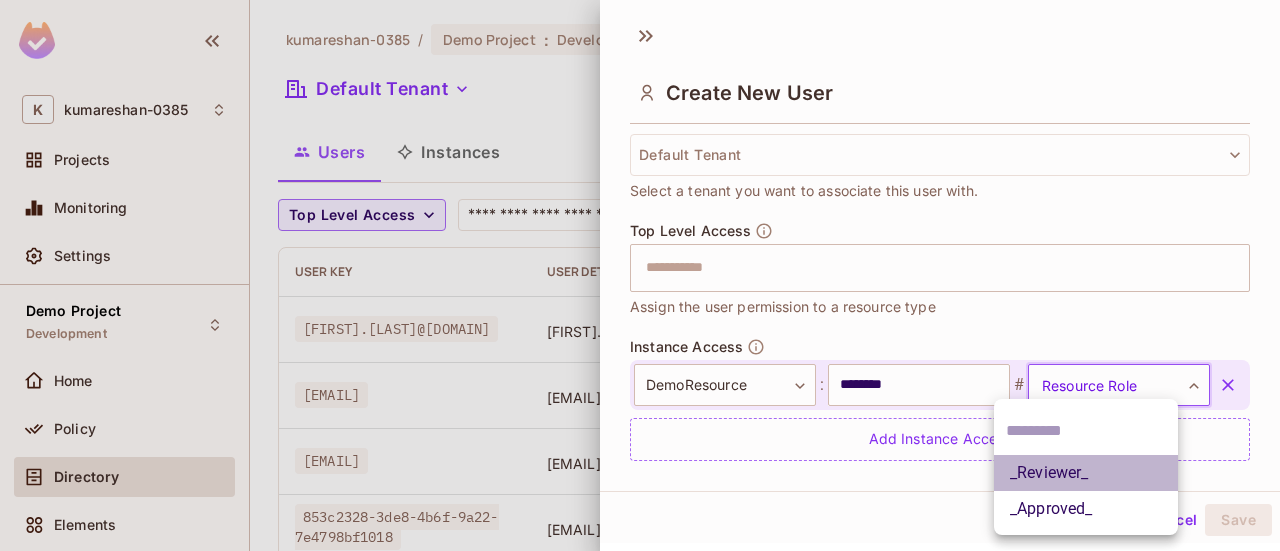 click on "_Reviewer_" at bounding box center (1086, 473) 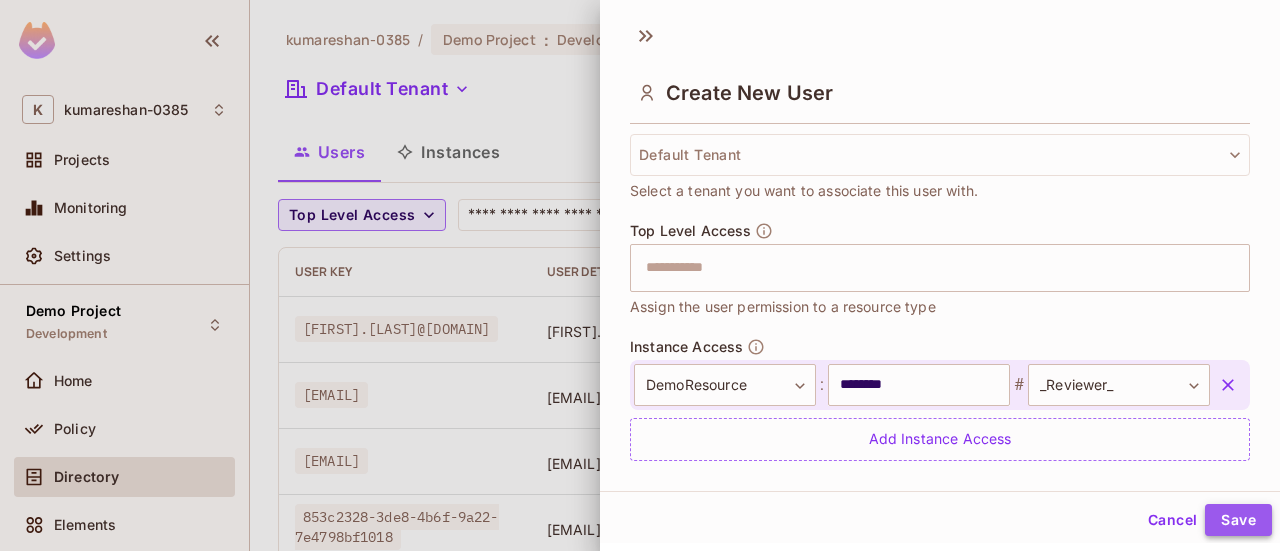 click on "Save" at bounding box center (1238, 520) 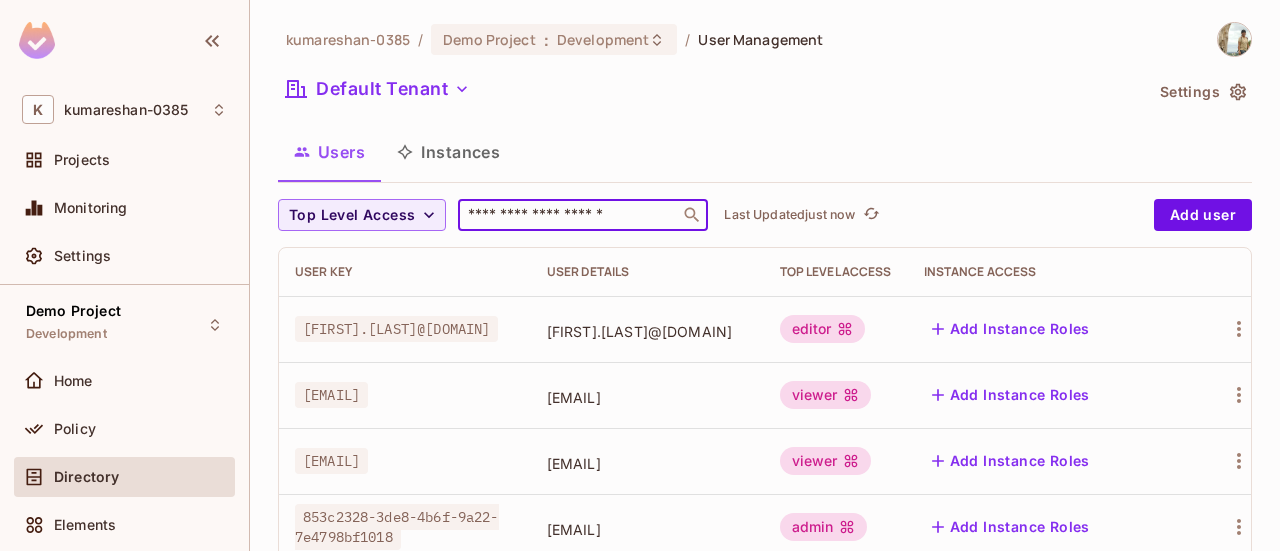 click at bounding box center (569, 215) 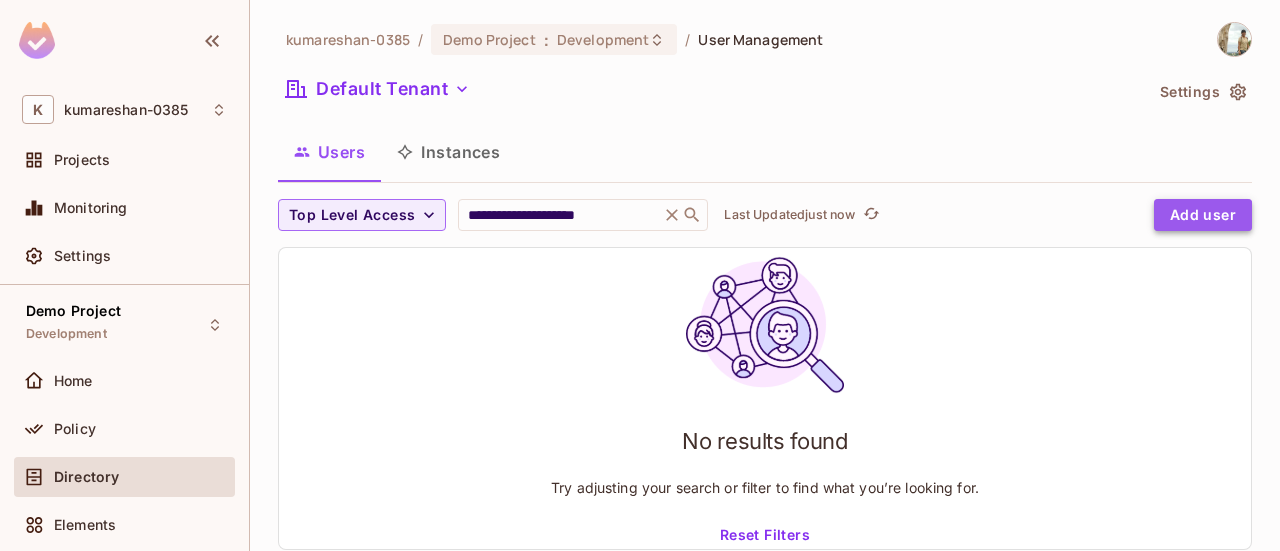 click on "Add user" at bounding box center (1203, 215) 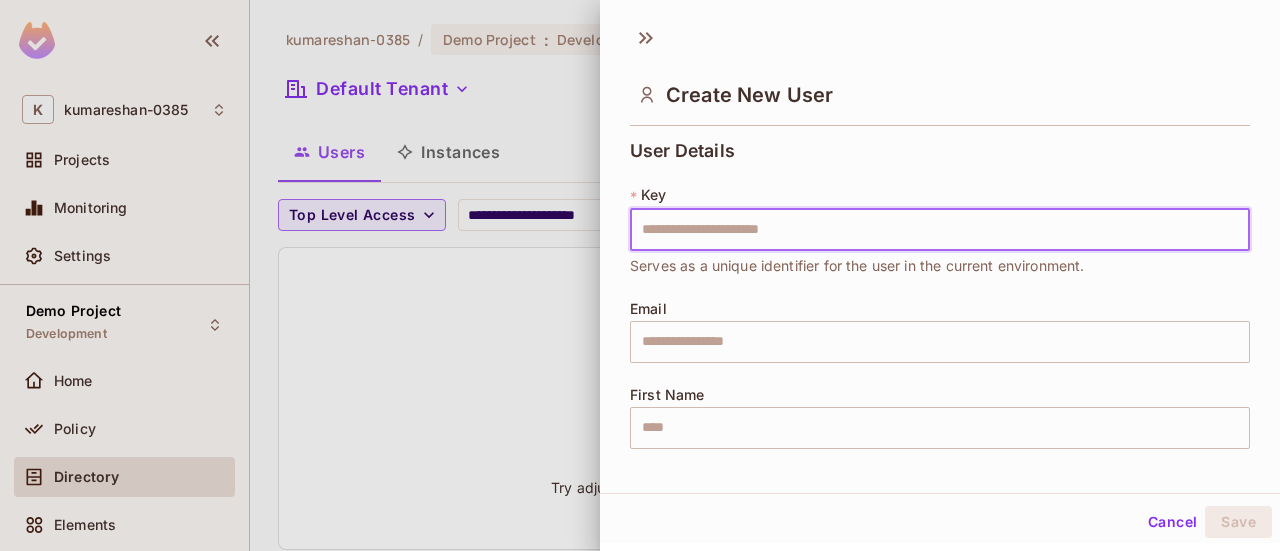 click at bounding box center (940, 230) 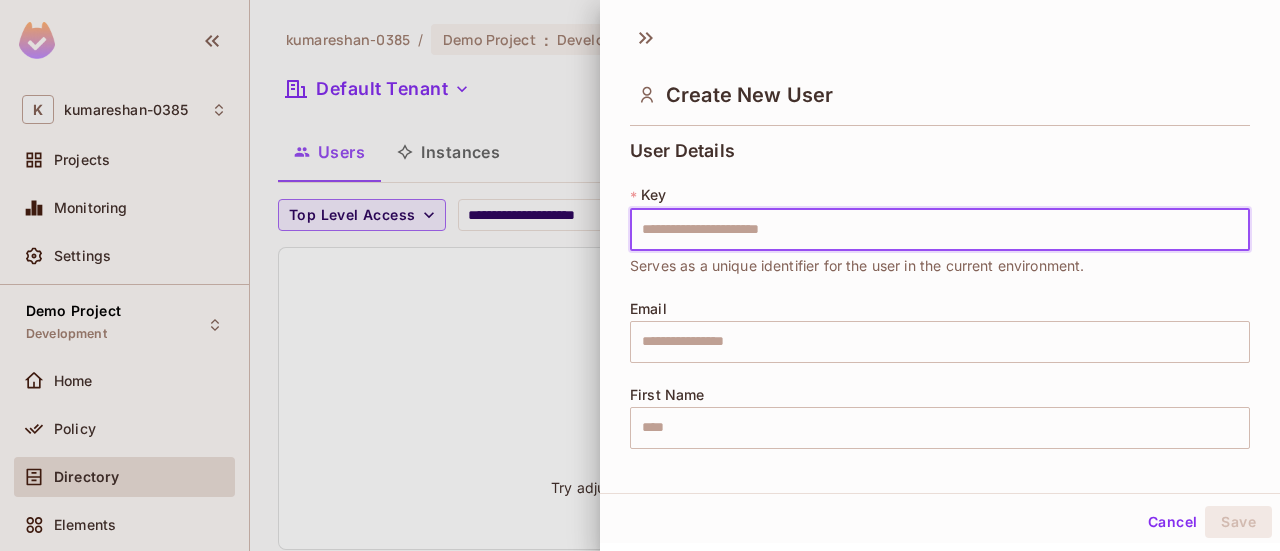 type on "****" 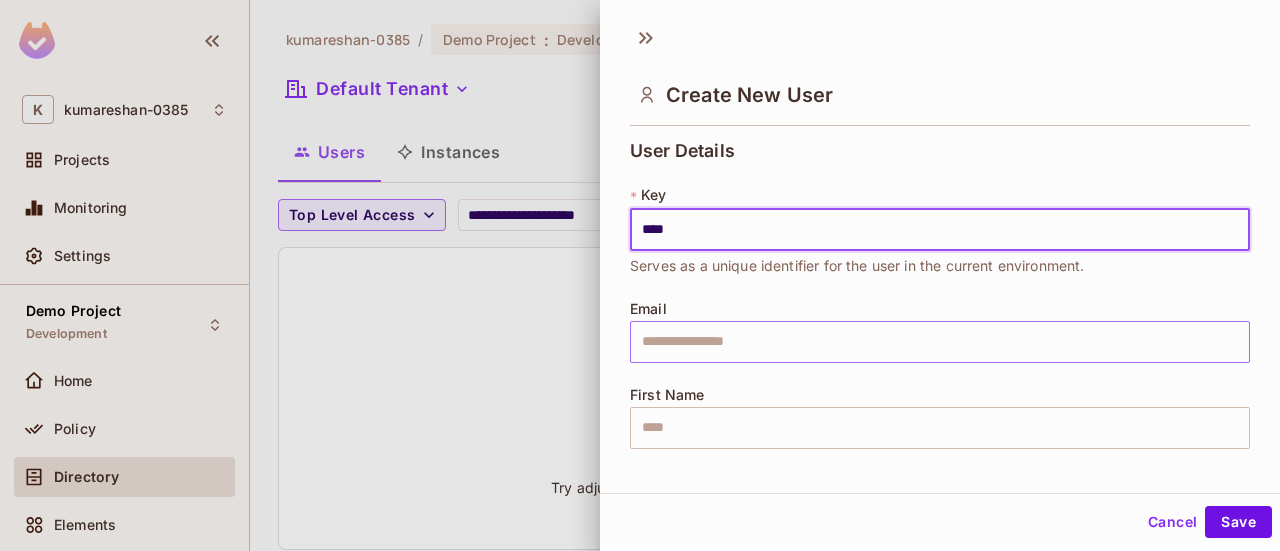 click at bounding box center (940, 342) 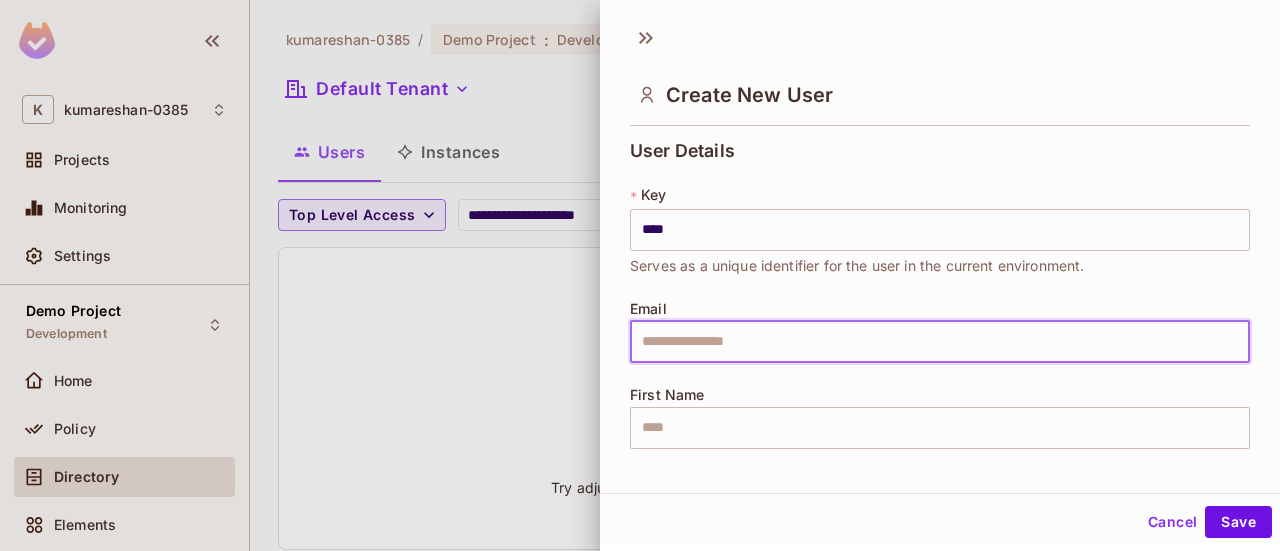 paste on "**********" 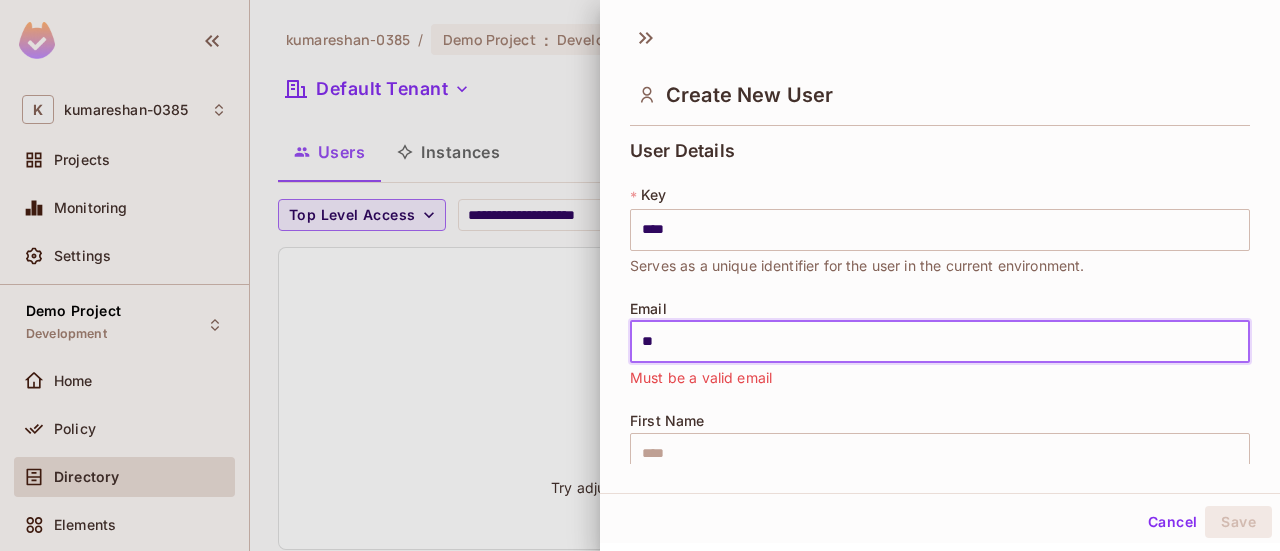 type on "*" 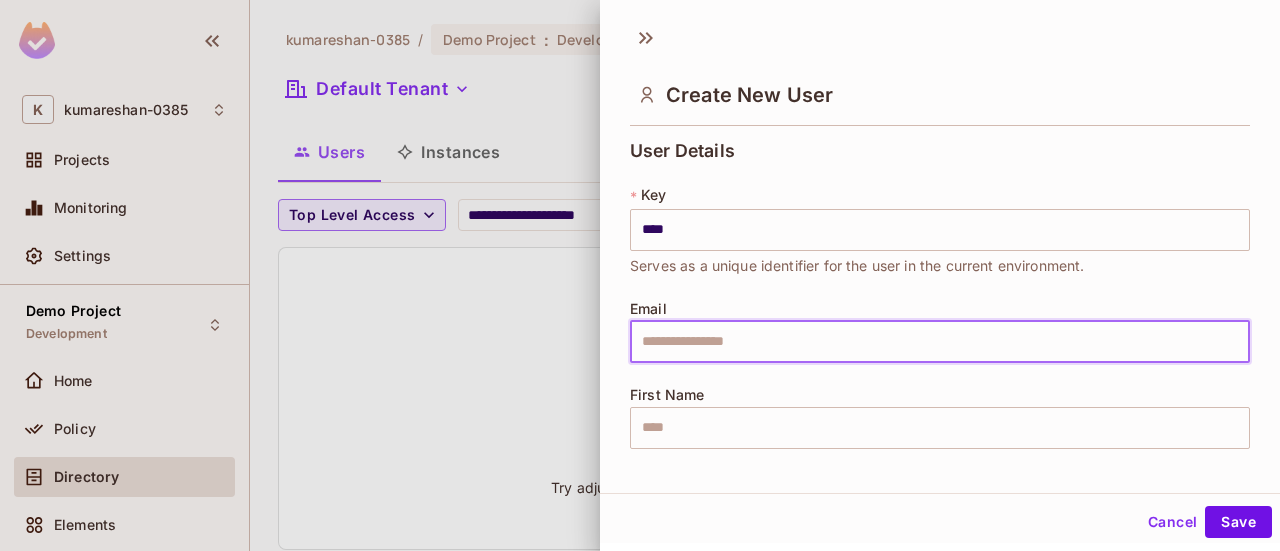 click at bounding box center [940, 342] 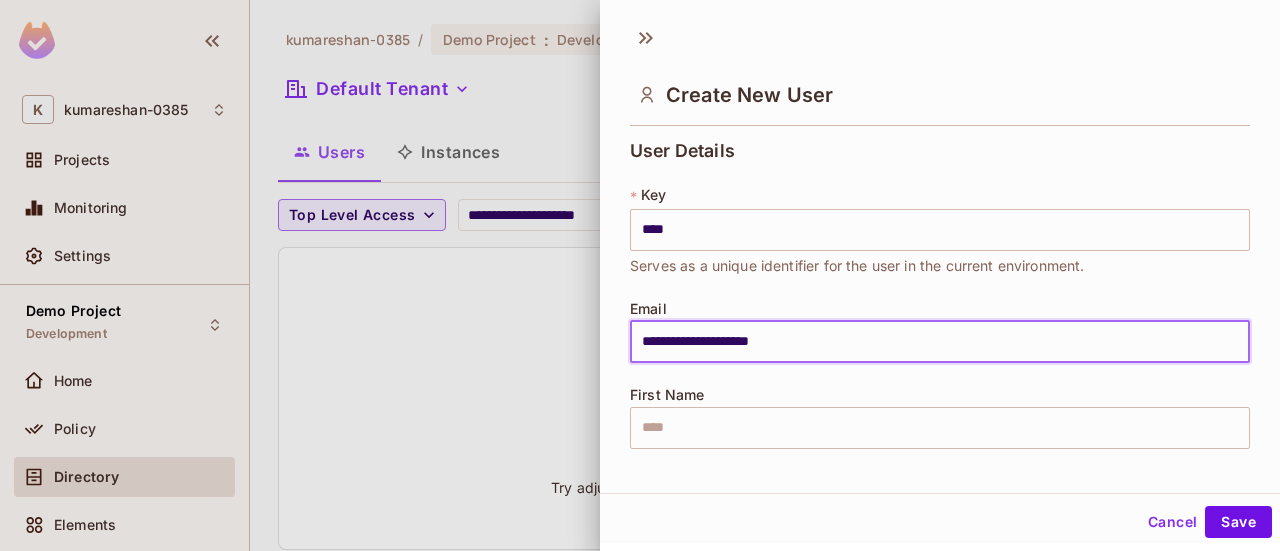 type on "********" 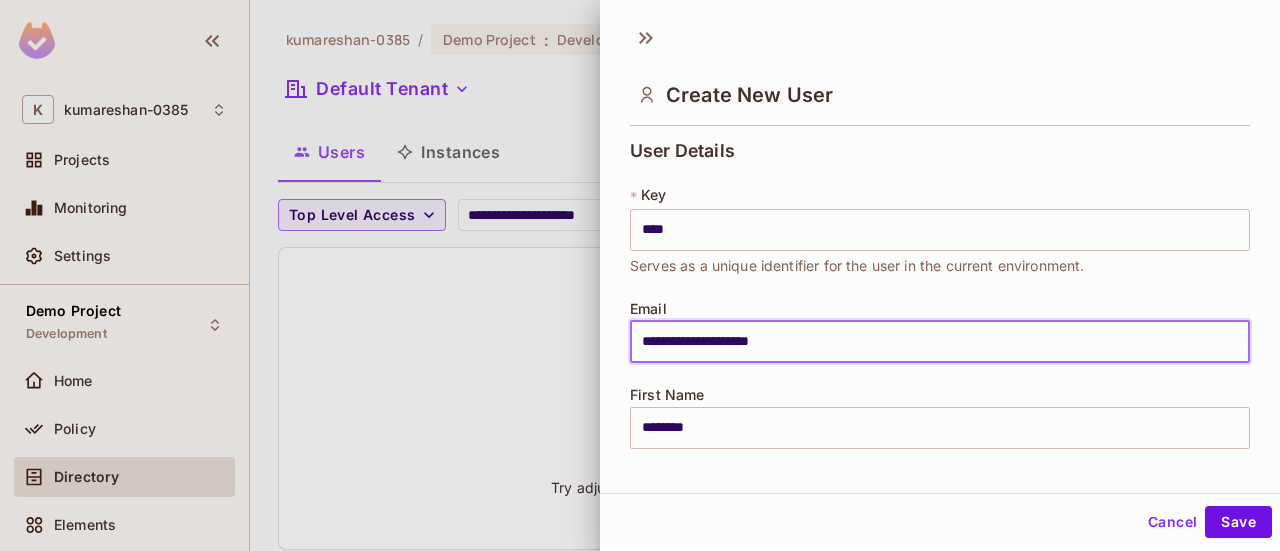 type on "**********" 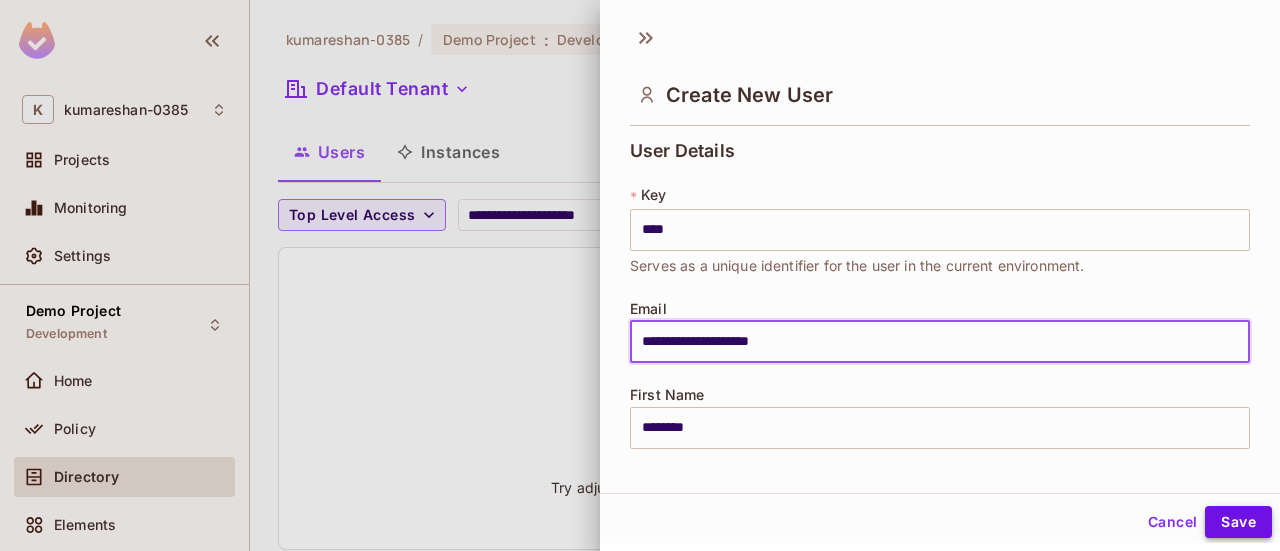 click on "Save" at bounding box center (1238, 522) 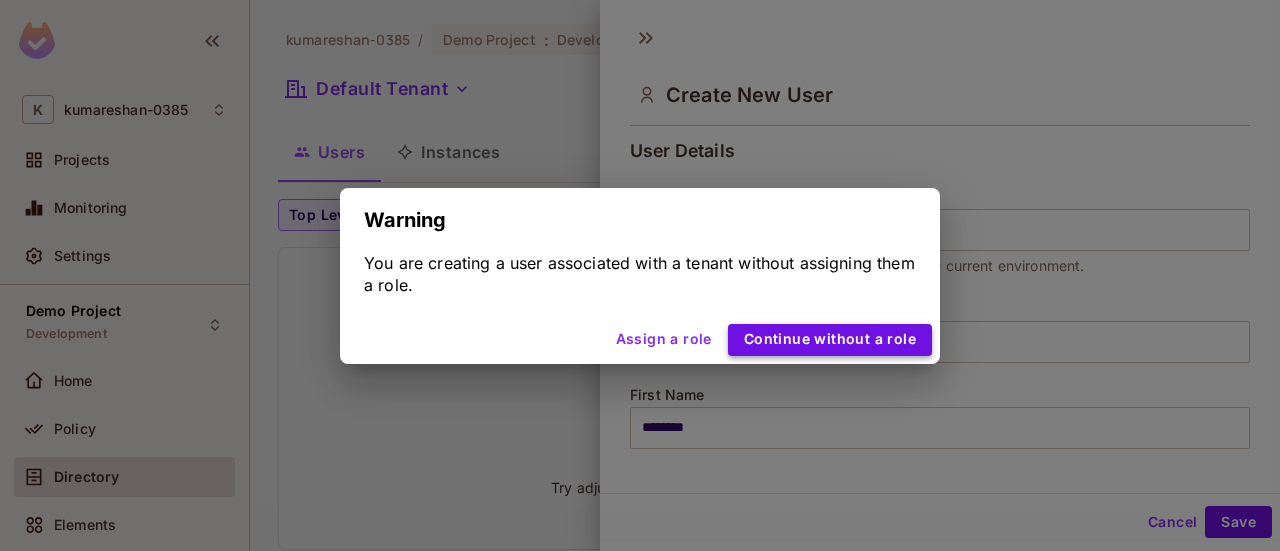 click on "Continue without a role" at bounding box center [830, 340] 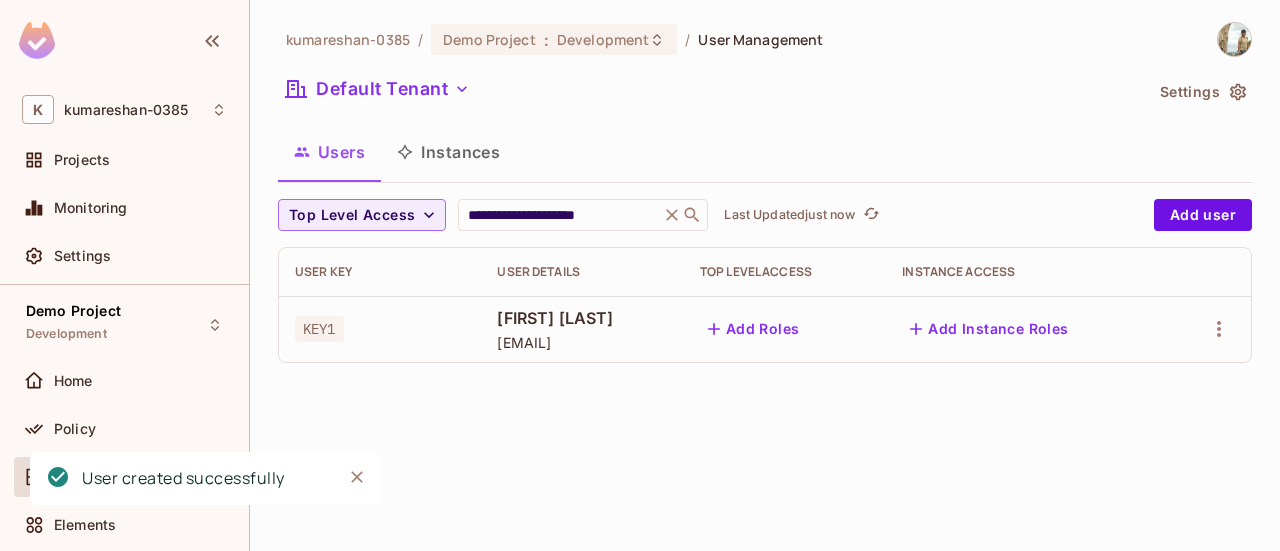 click on "Add Instance Roles" at bounding box center (989, 329) 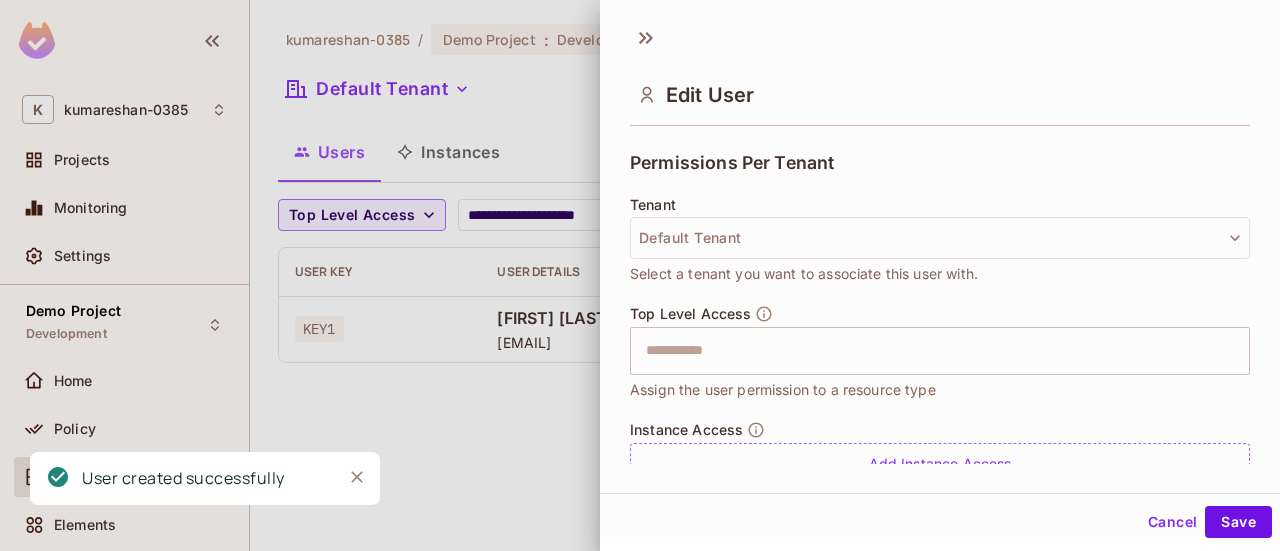 scroll, scrollTop: 512, scrollLeft: 0, axis: vertical 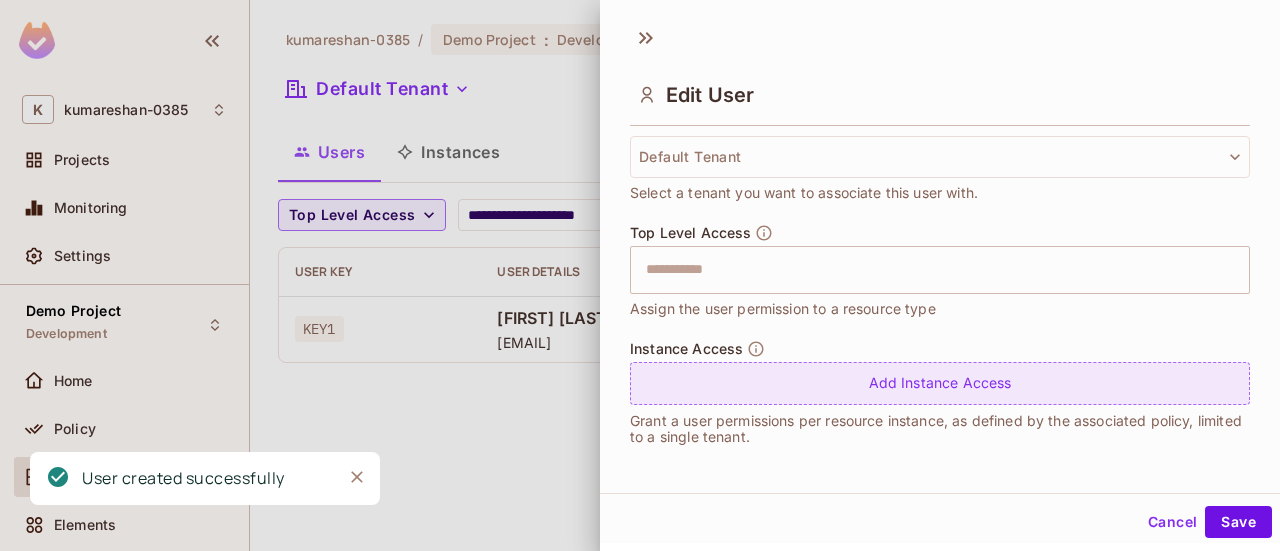 click on "Add Instance Access" at bounding box center (940, 383) 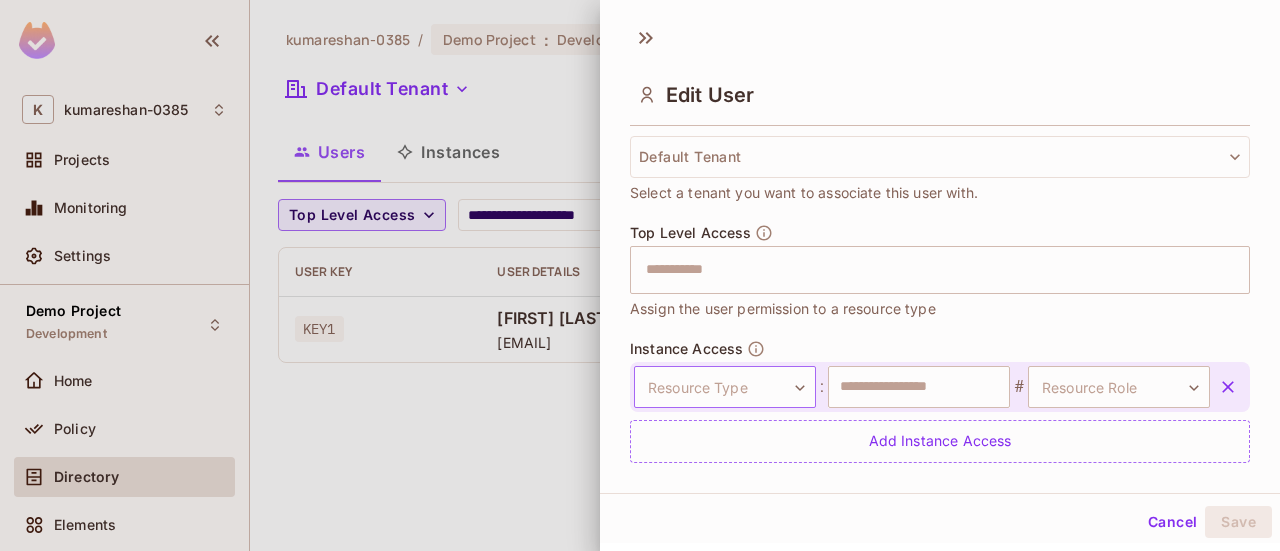 click on "**********" at bounding box center (640, 275) 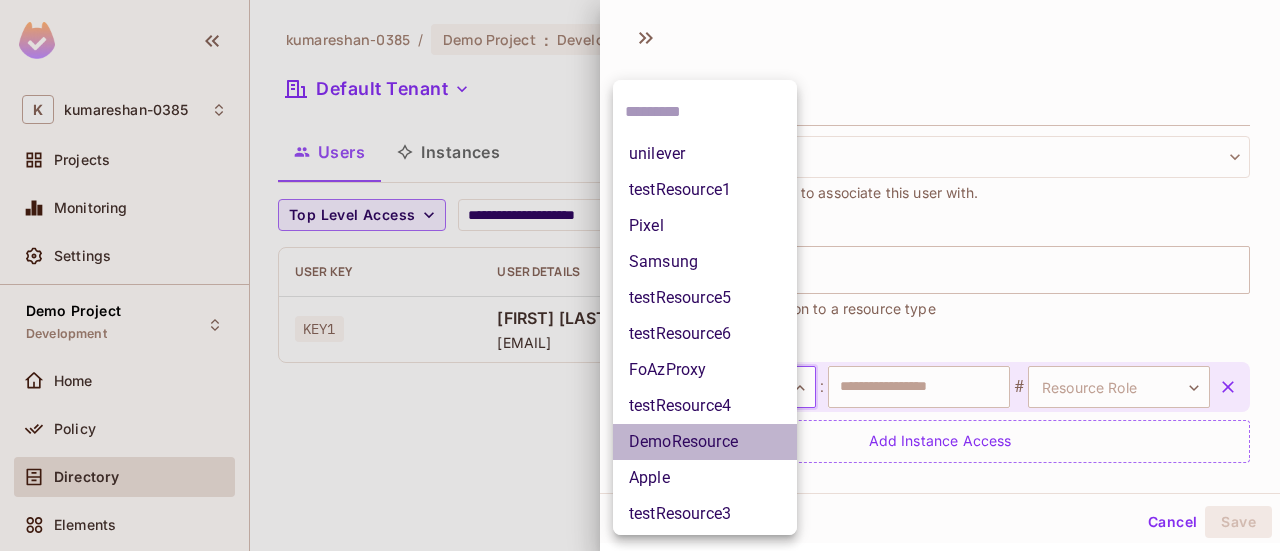 click on "DemoResource" at bounding box center (705, 442) 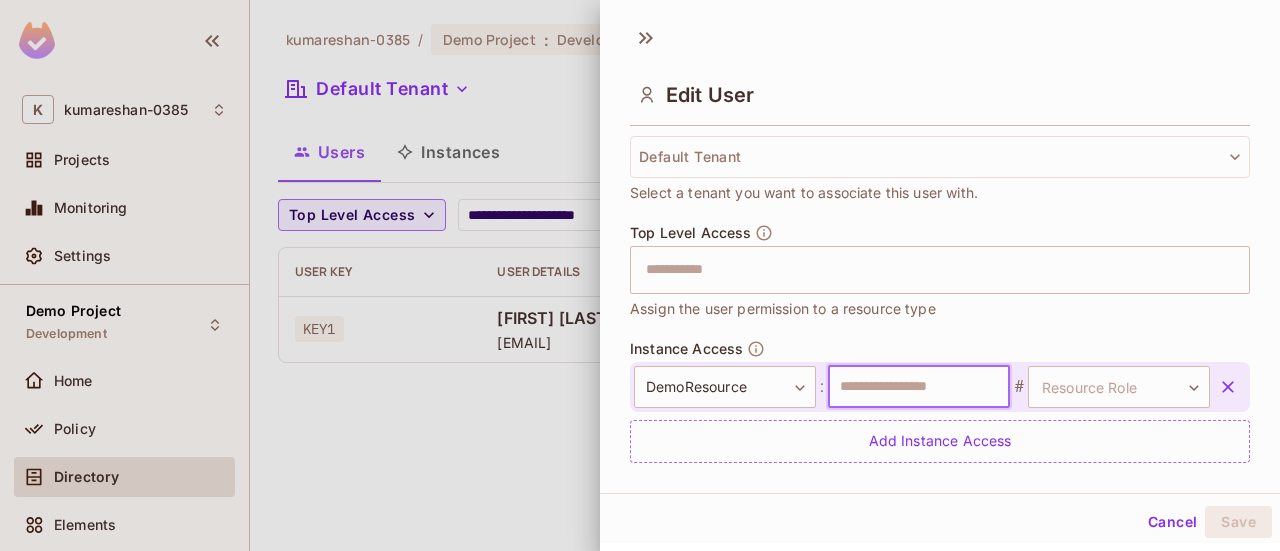 click at bounding box center (919, 387) 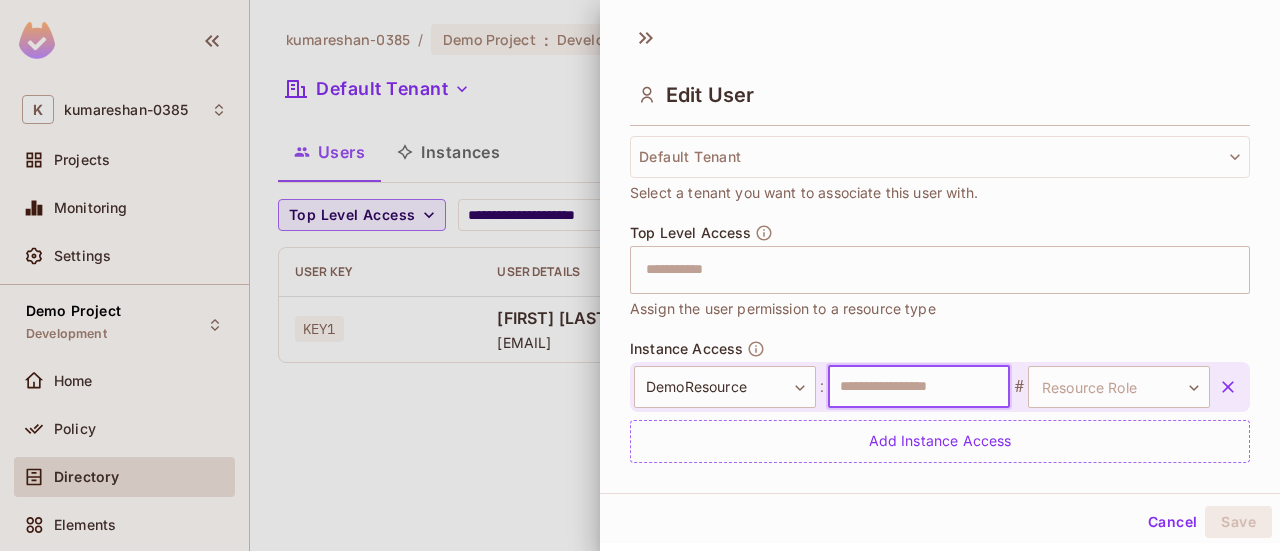 type on "*********" 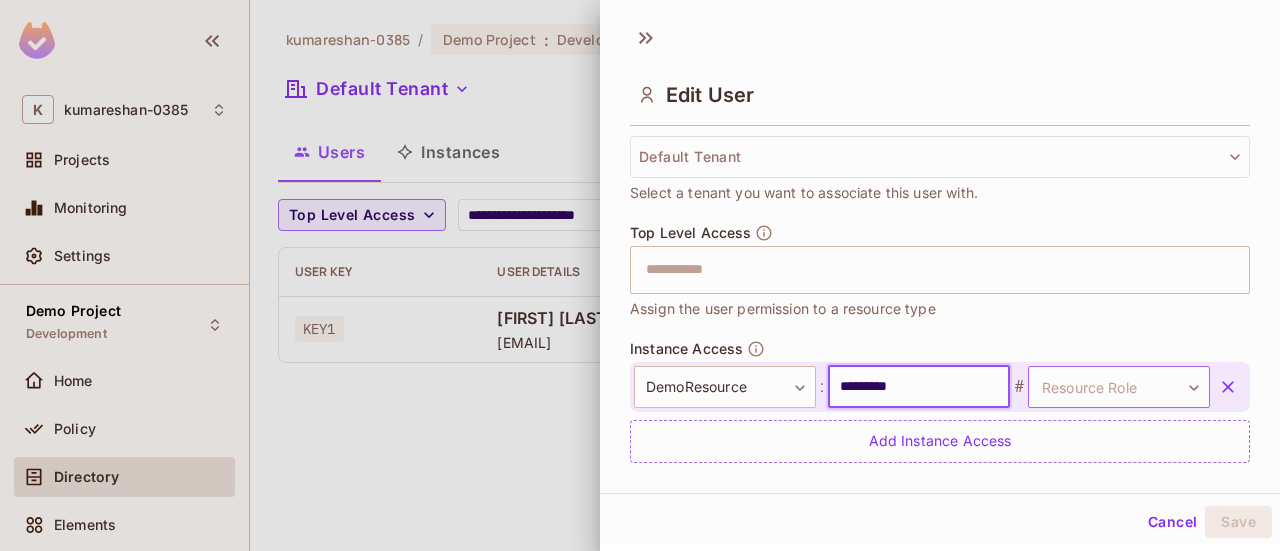 click on "**********" at bounding box center [640, 275] 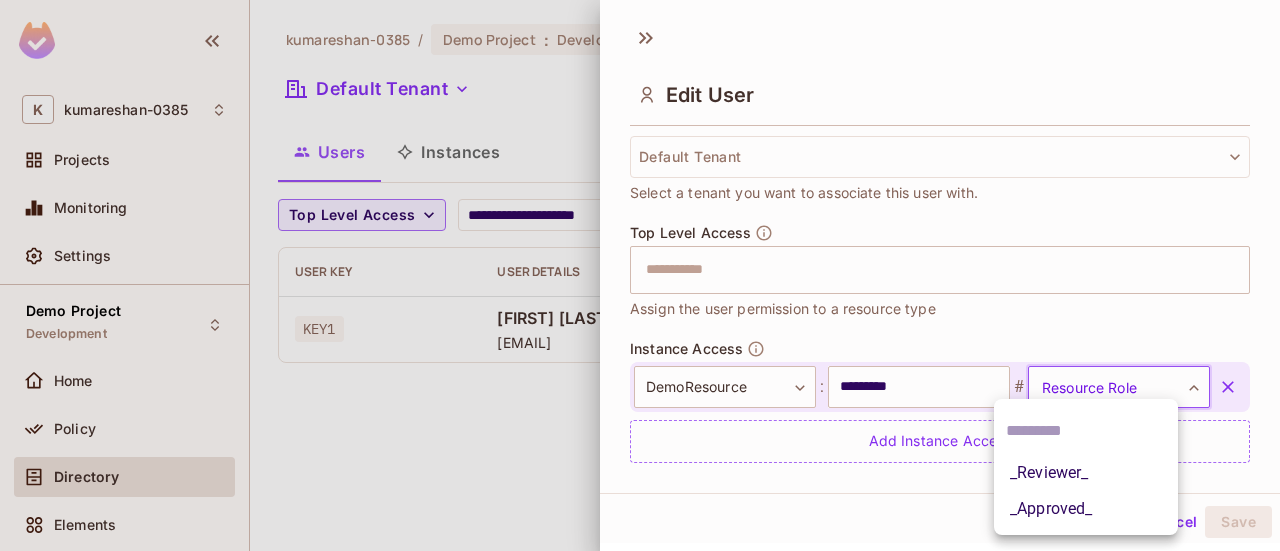 click on "_Reviewer_" at bounding box center [1086, 473] 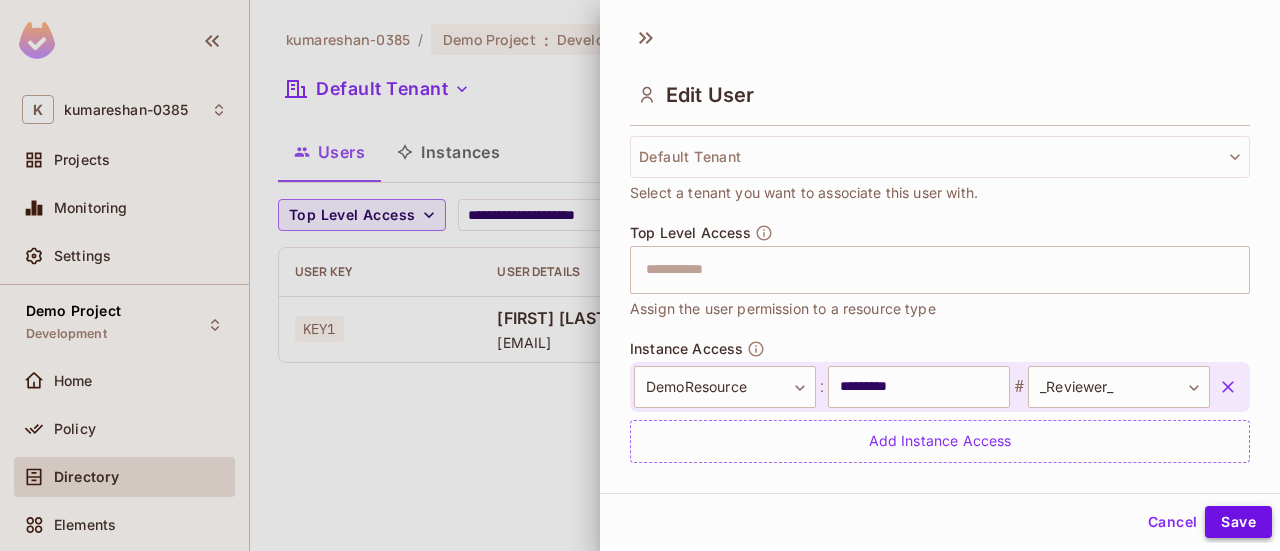 click on "Save" at bounding box center (1238, 522) 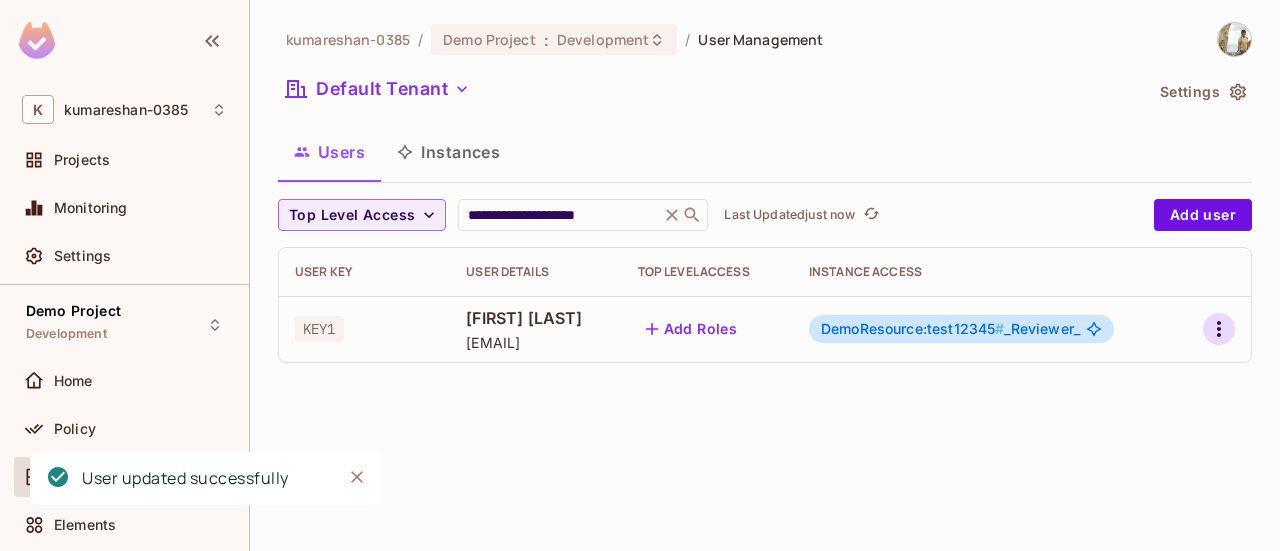 click 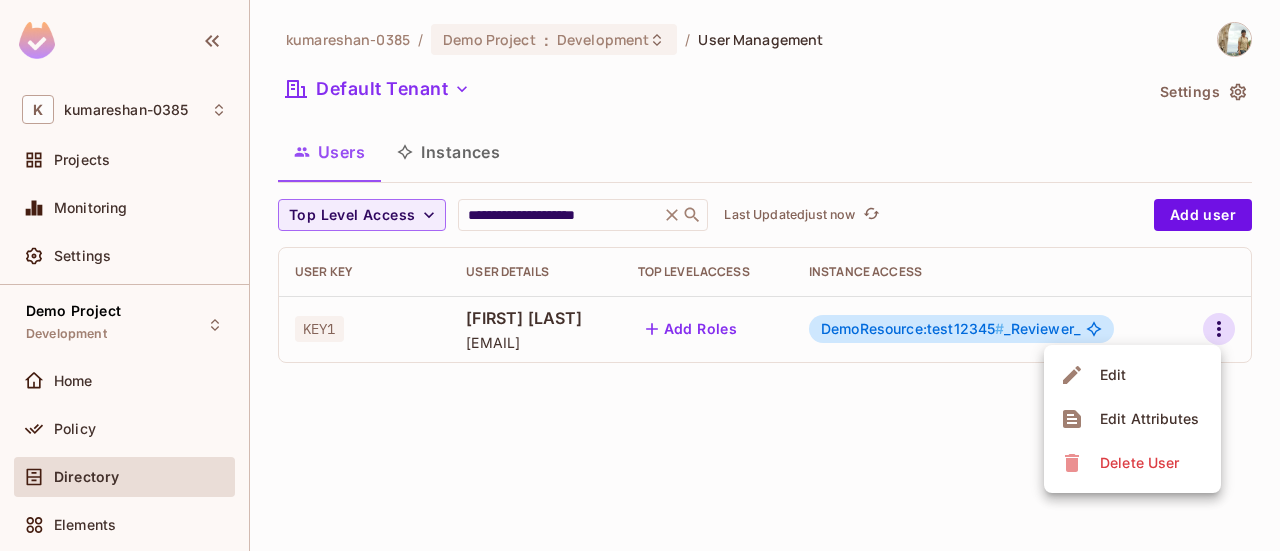 click at bounding box center [640, 275] 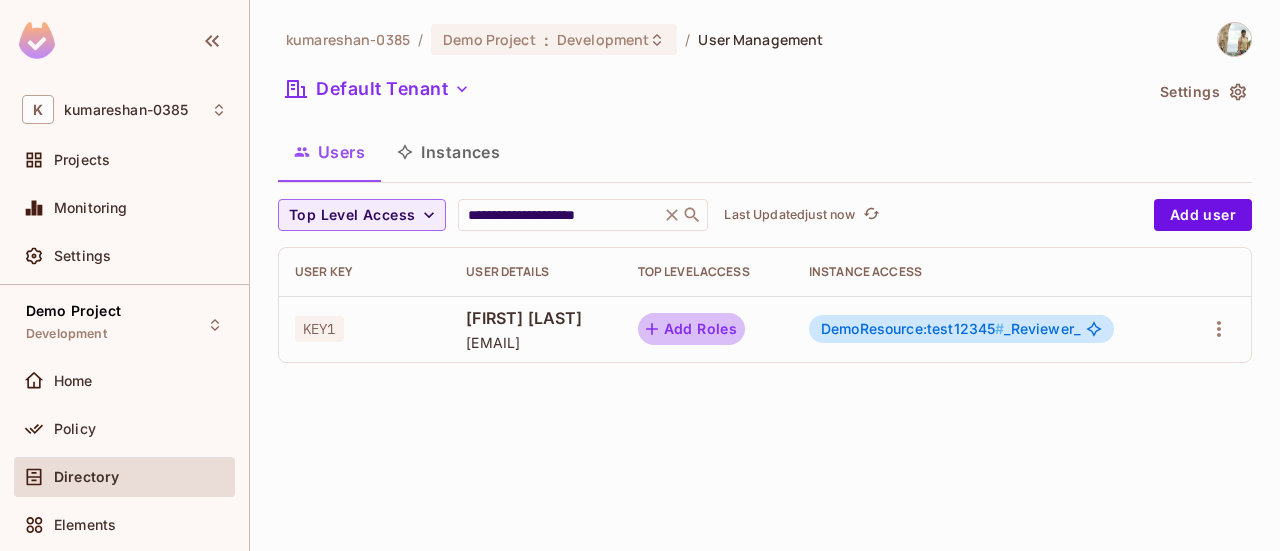 click on "Add Roles" at bounding box center (692, 329) 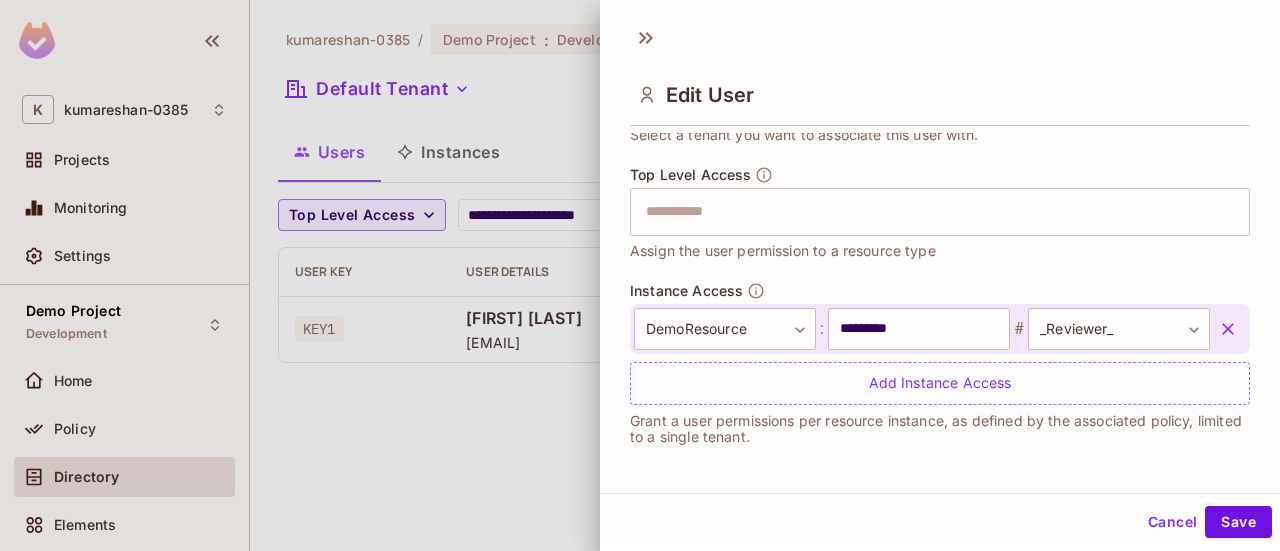 scroll, scrollTop: 562, scrollLeft: 0, axis: vertical 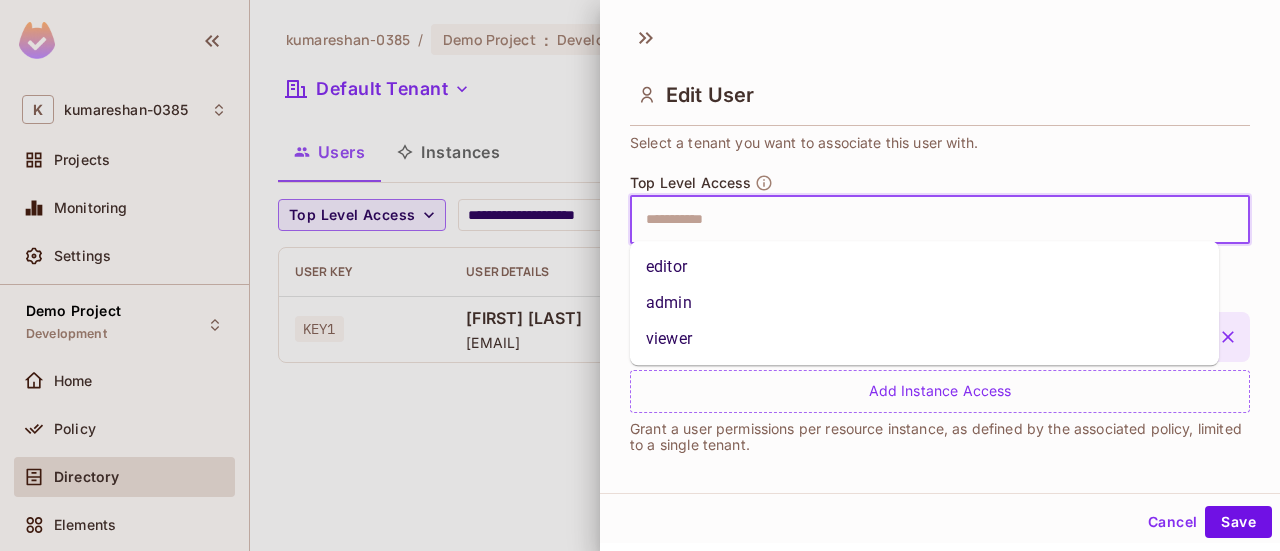 click at bounding box center (922, 220) 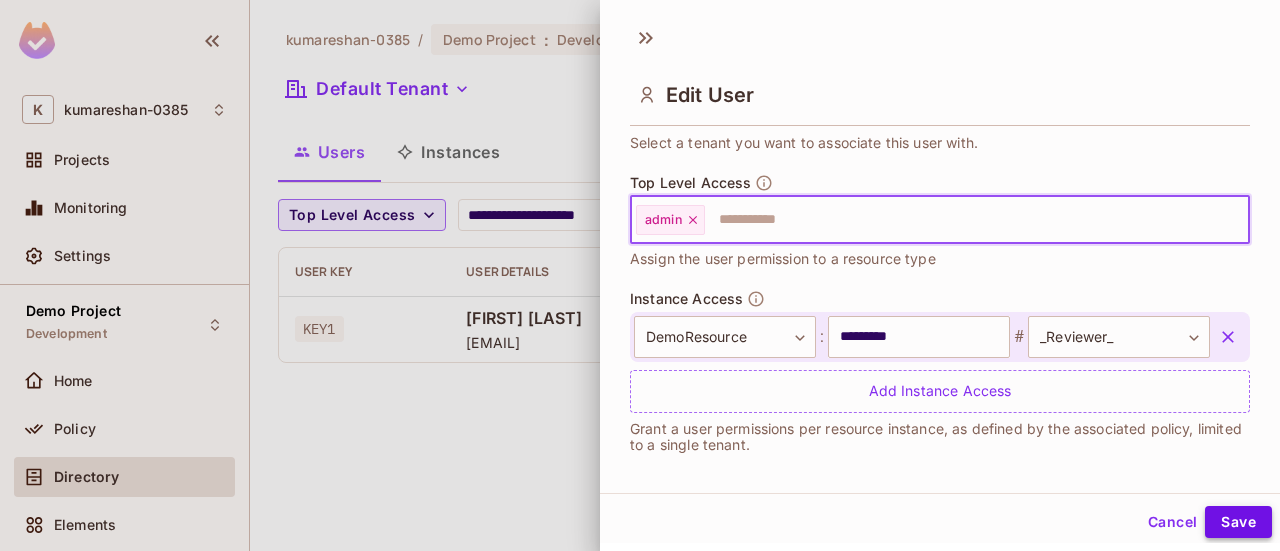 click on "Save" at bounding box center [1238, 522] 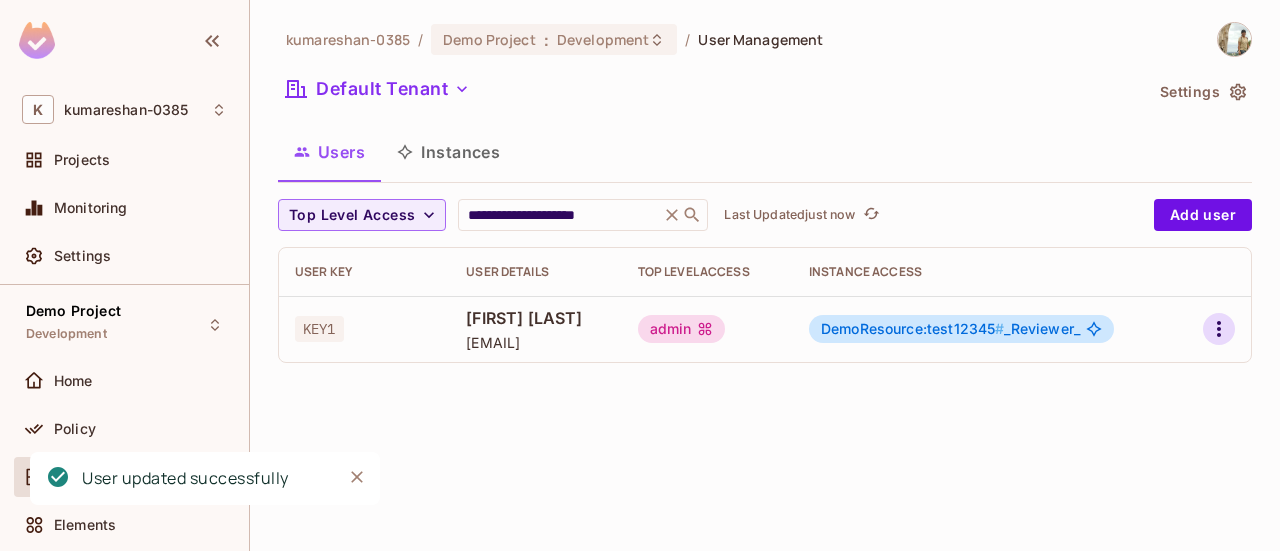 click 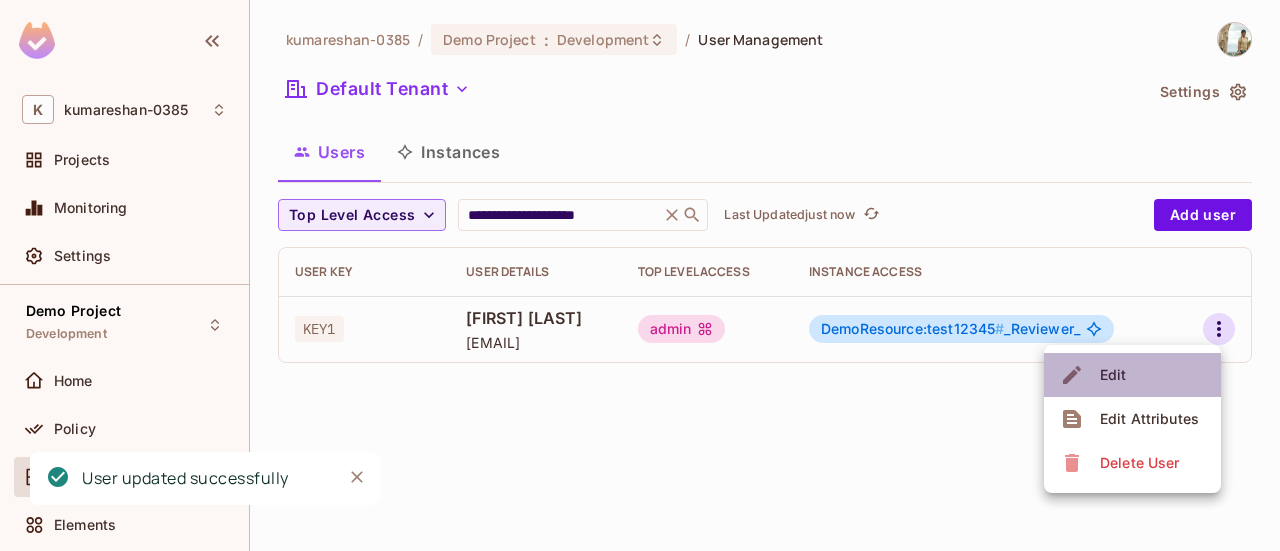 click on "Edit" at bounding box center [1132, 375] 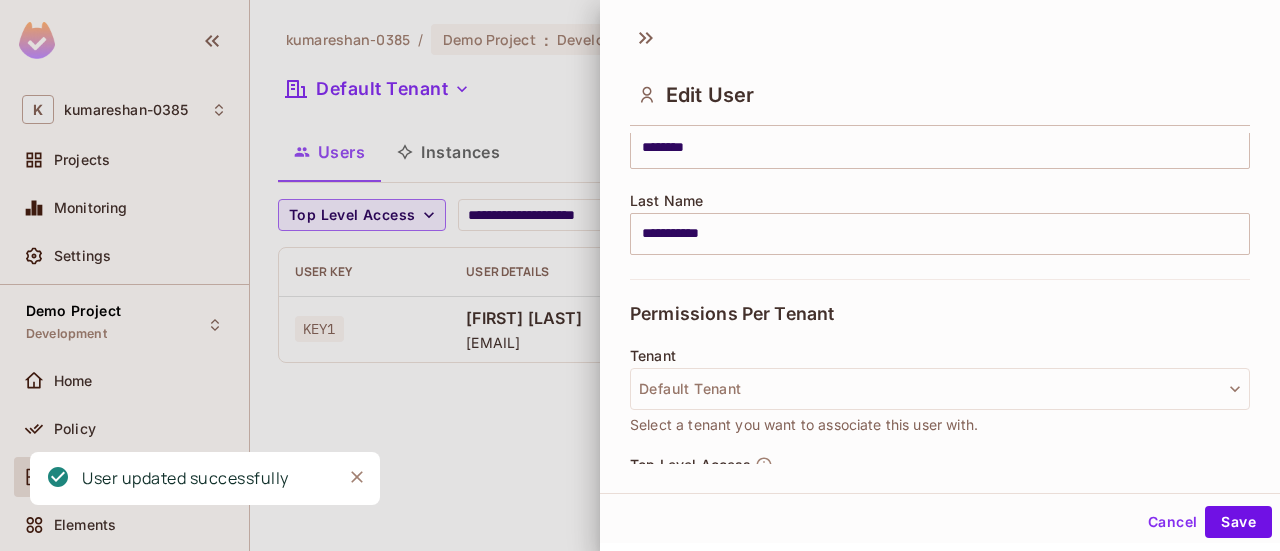 scroll, scrollTop: 570, scrollLeft: 0, axis: vertical 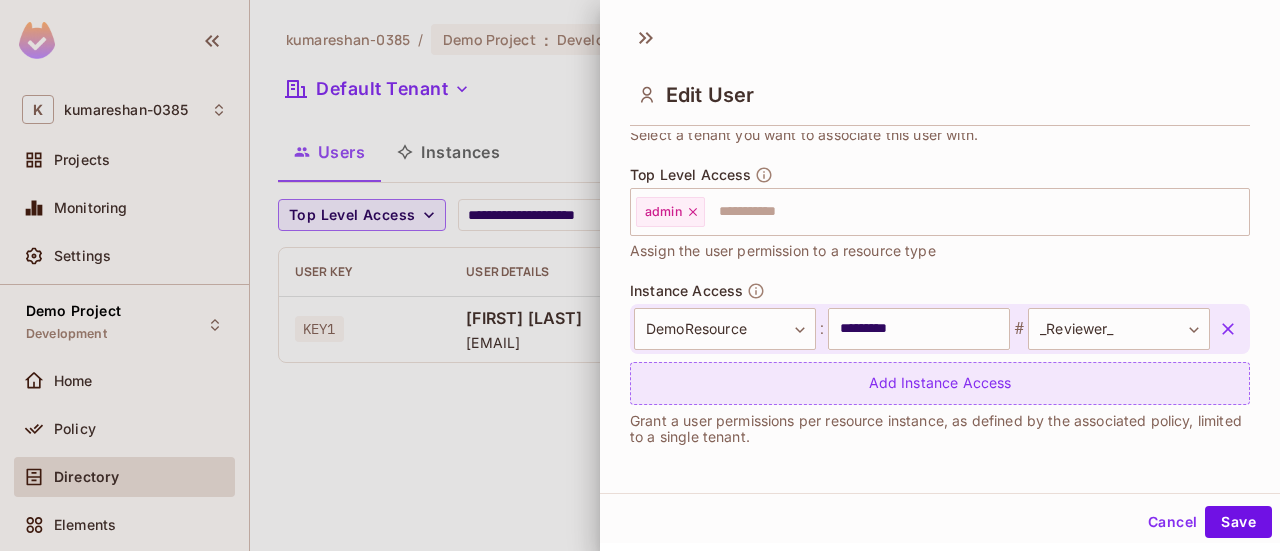 click on "Add Instance Access" at bounding box center (940, 383) 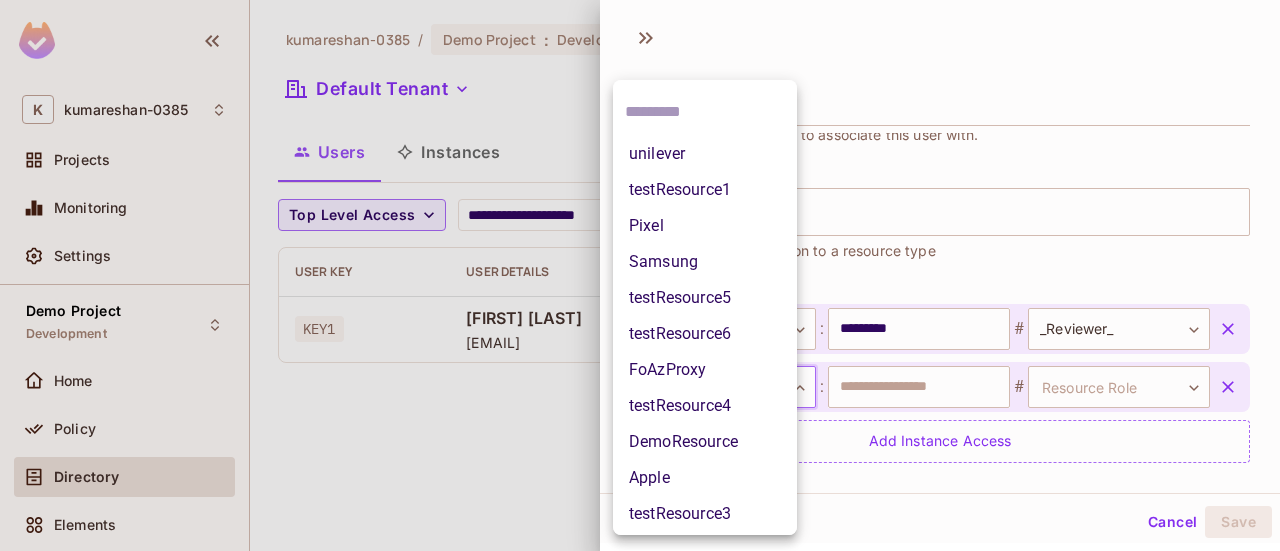 click on "**********" at bounding box center (640, 275) 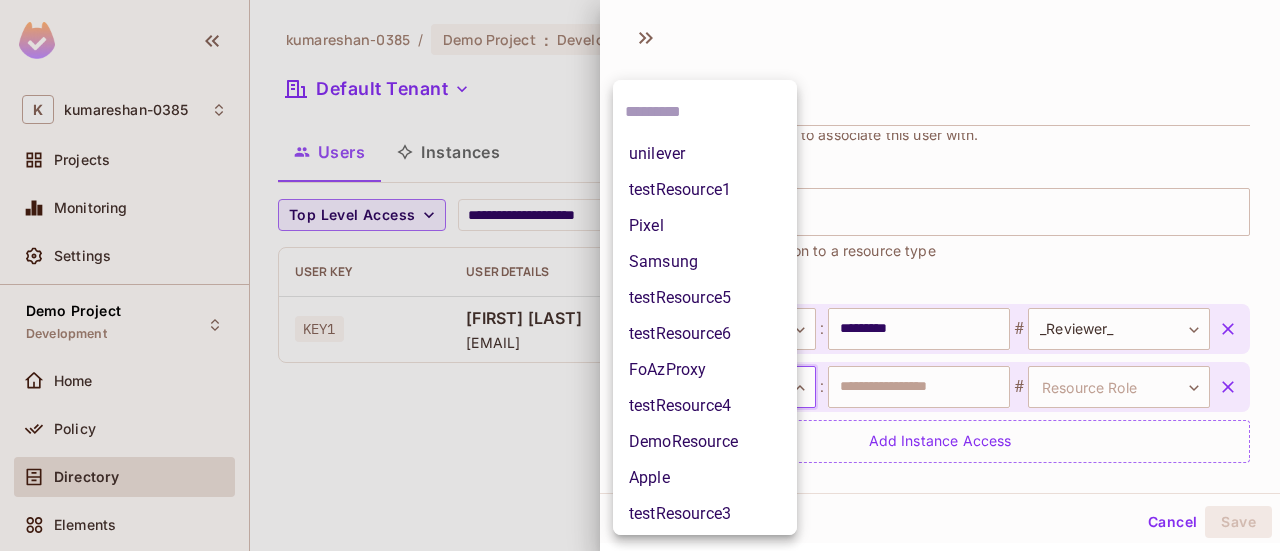 click on "DemoResource" at bounding box center [705, 442] 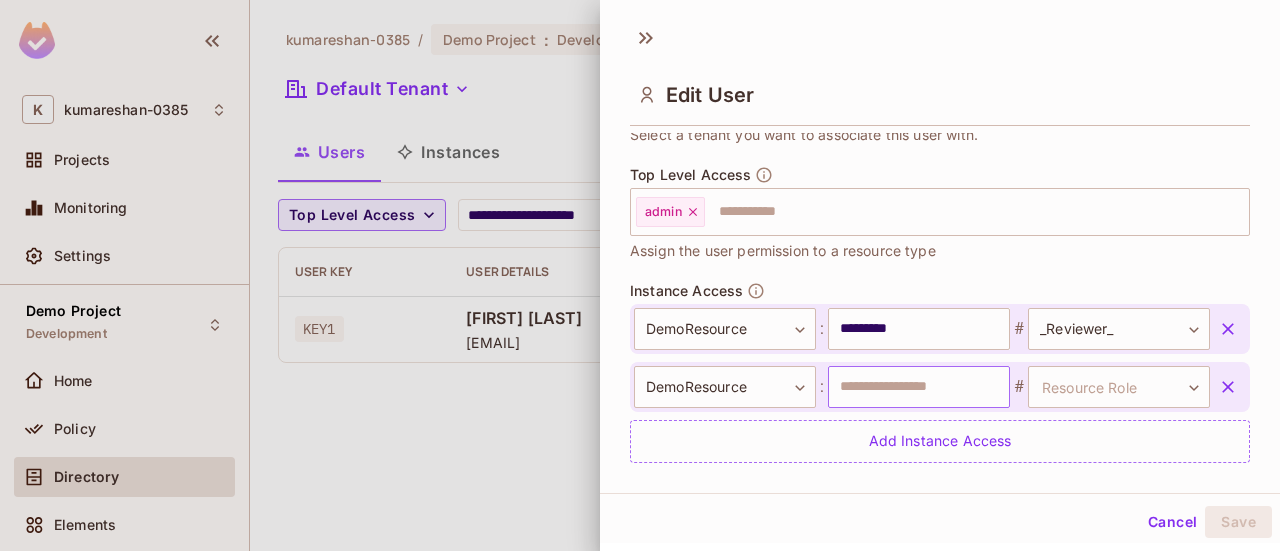click at bounding box center [919, 387] 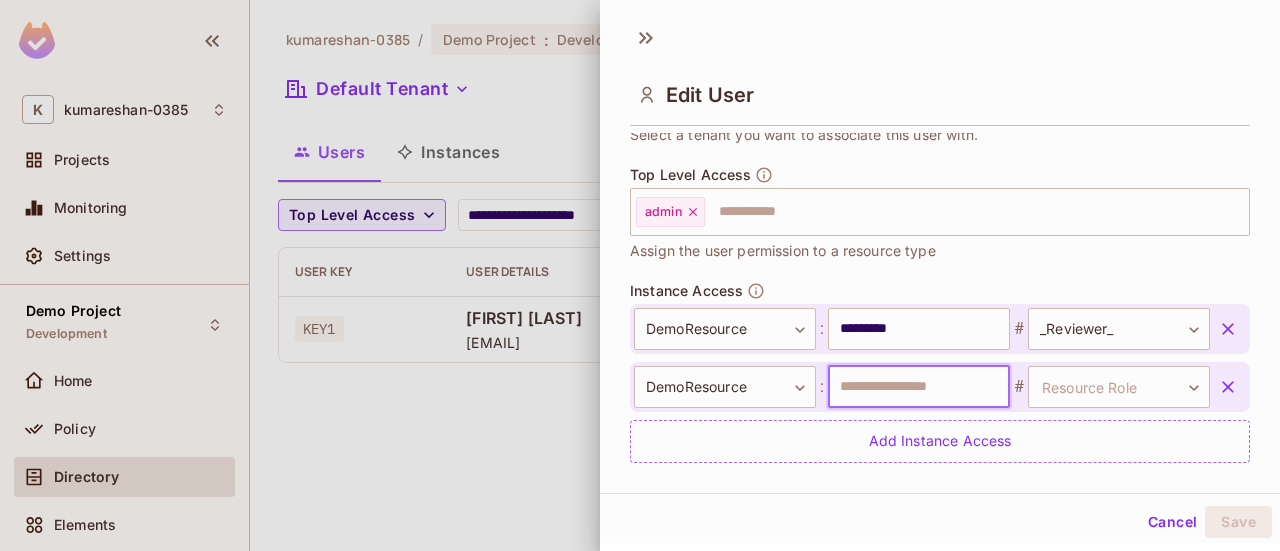 type on "********" 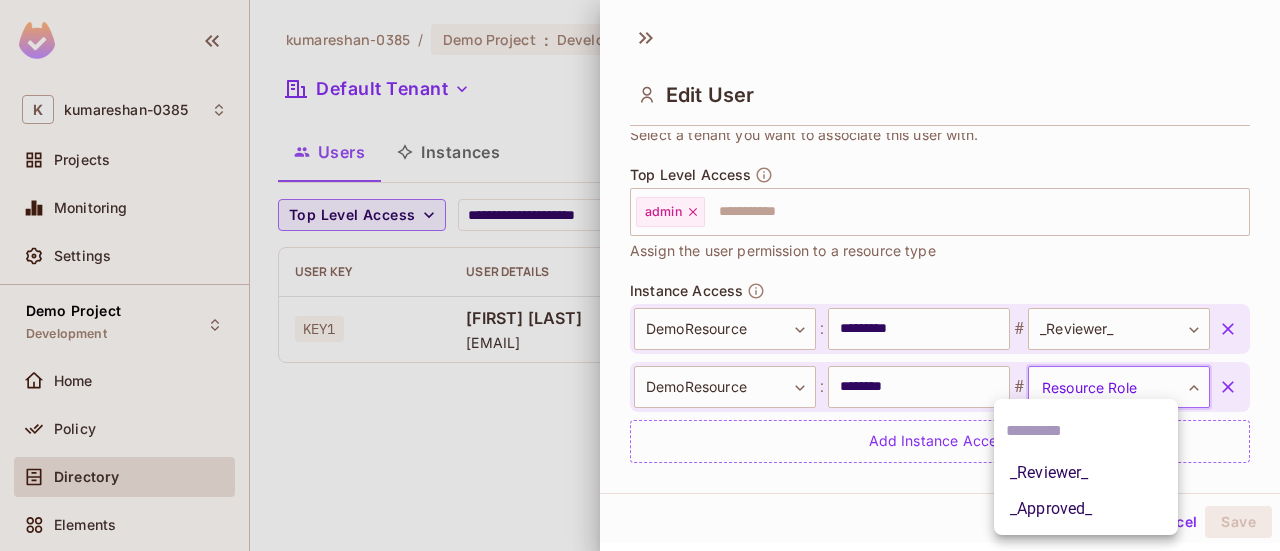 click on "**********" at bounding box center [640, 275] 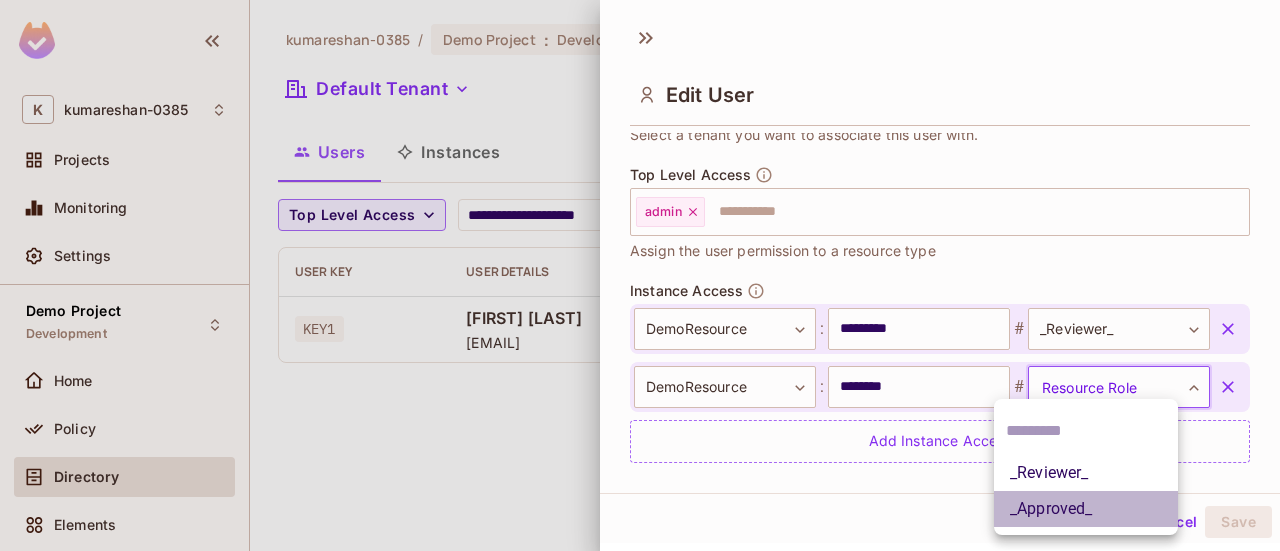 click on "_Approved_" at bounding box center [1086, 509] 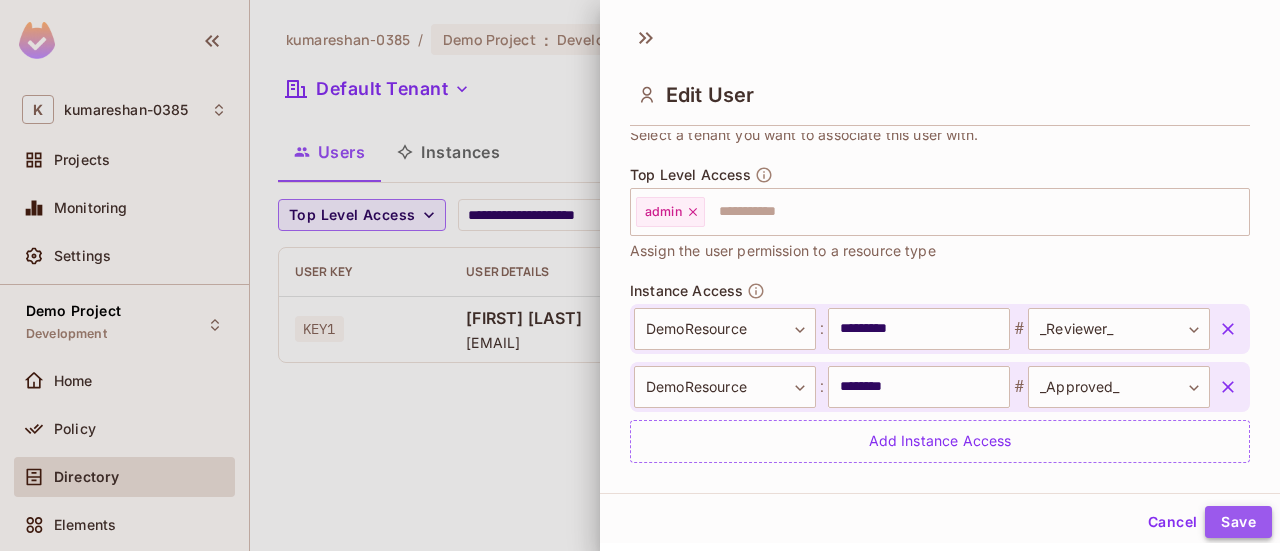 click on "Save" at bounding box center [1238, 522] 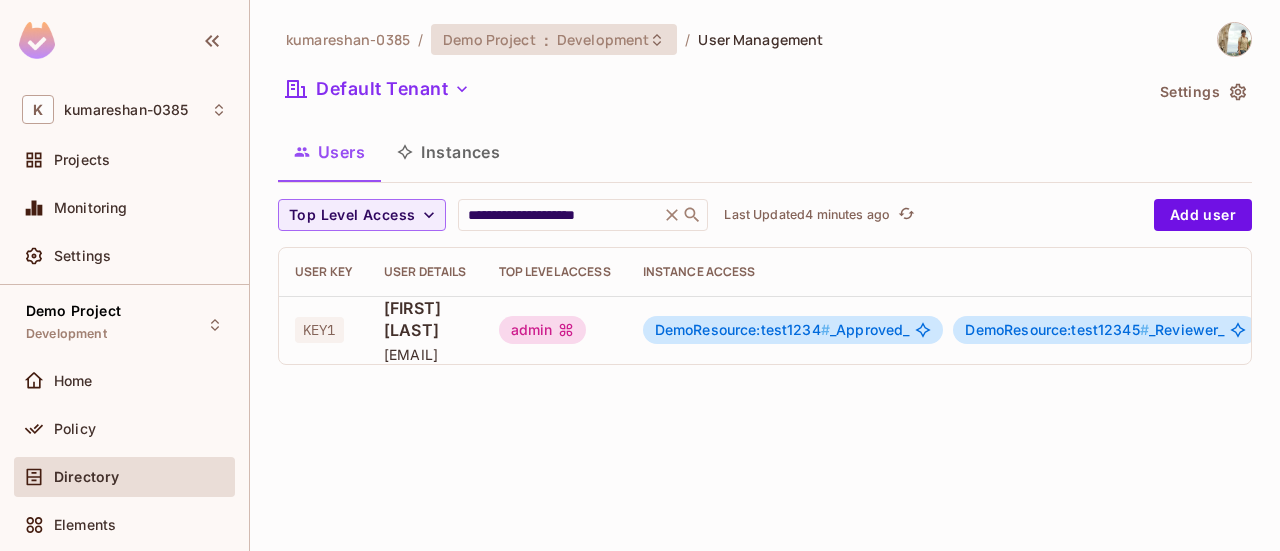 click on "Development" at bounding box center [603, 39] 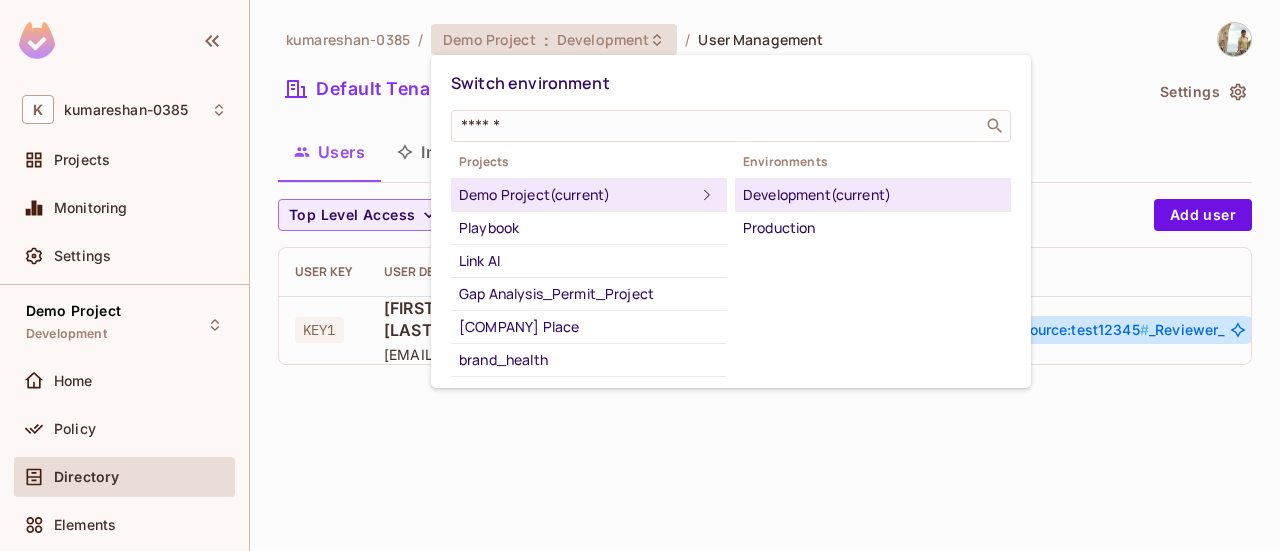 click on "Development  (current)" at bounding box center (873, 195) 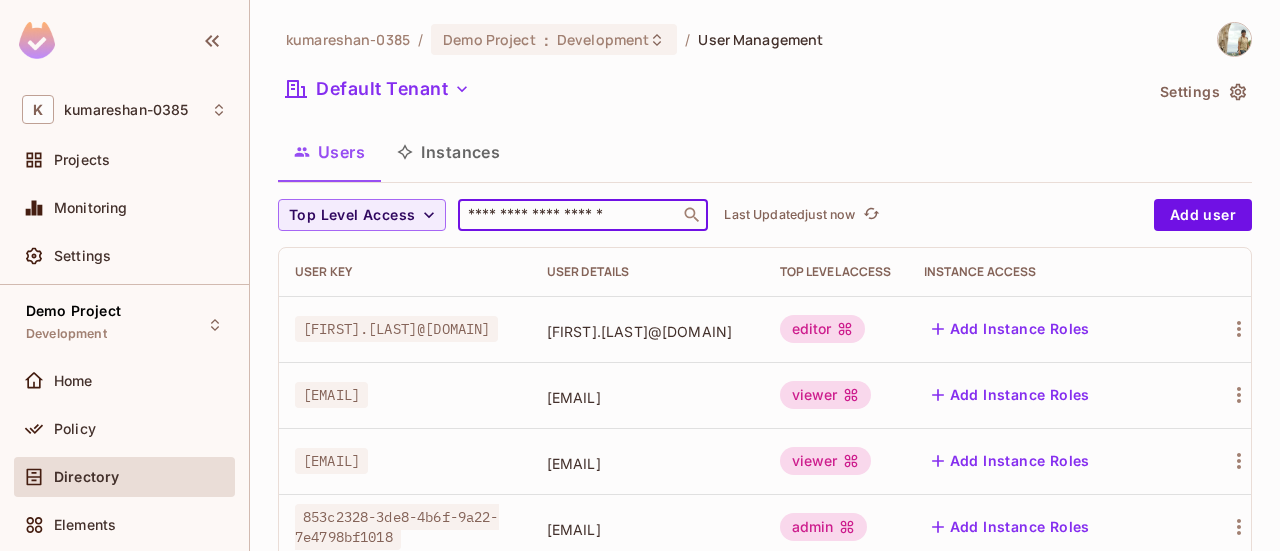 click at bounding box center [569, 215] 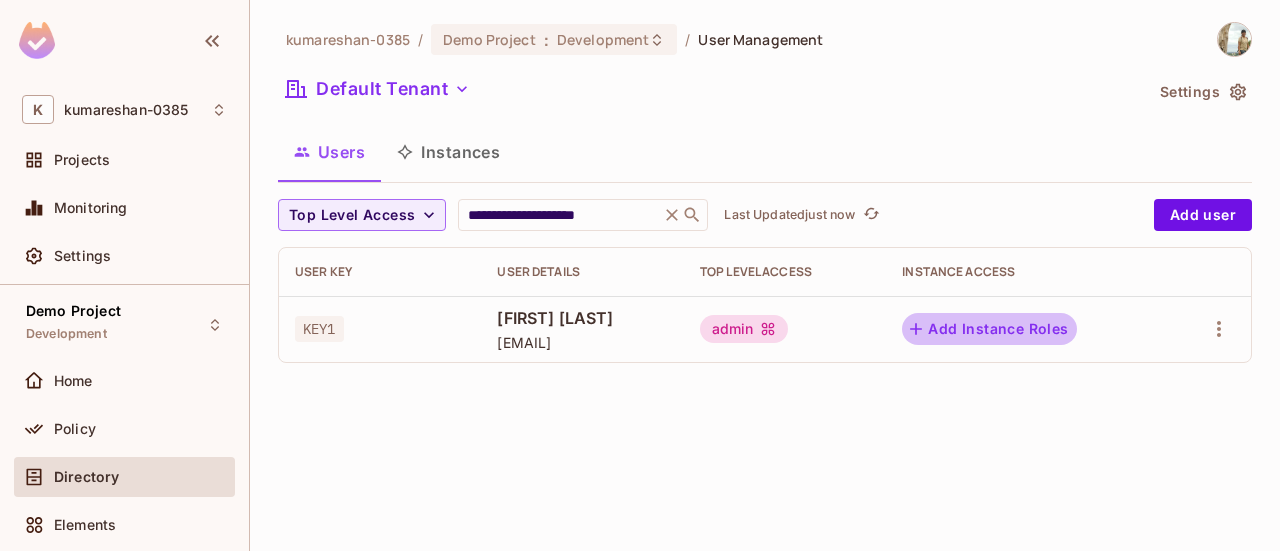 click on "Add Instance Roles" at bounding box center (989, 329) 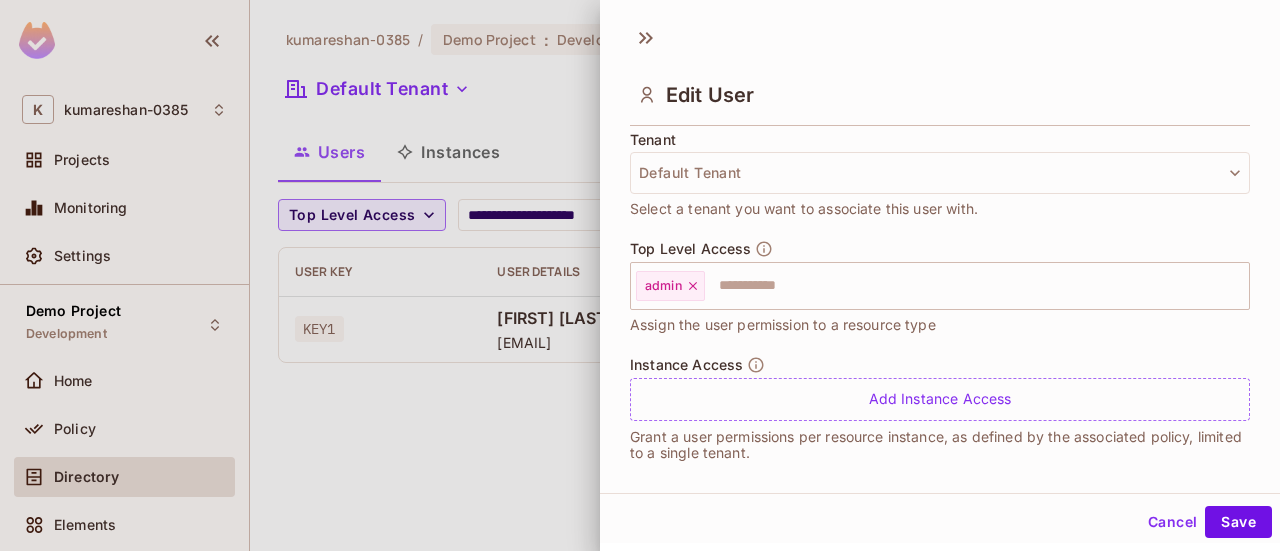 scroll, scrollTop: 512, scrollLeft: 0, axis: vertical 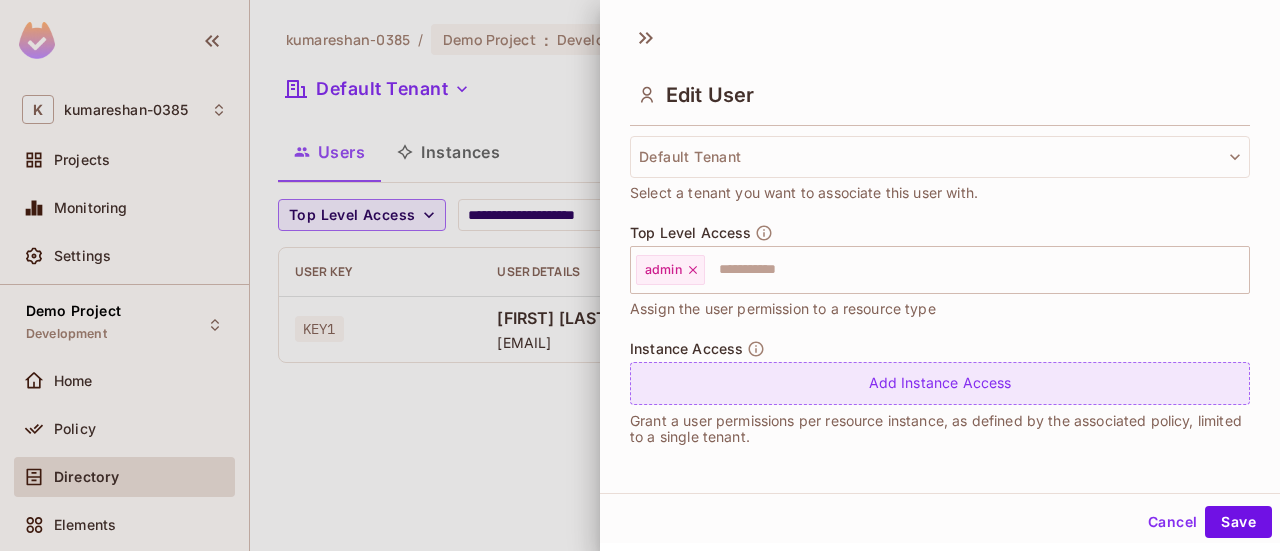 click on "Add Instance Access" at bounding box center [940, 383] 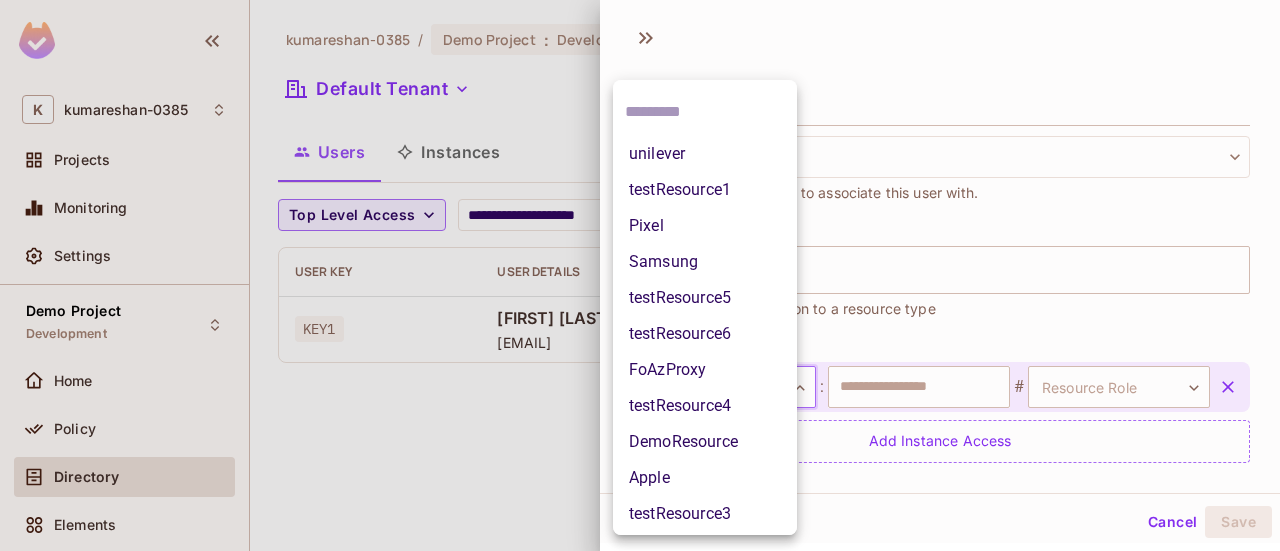 click on "**********" at bounding box center (640, 275) 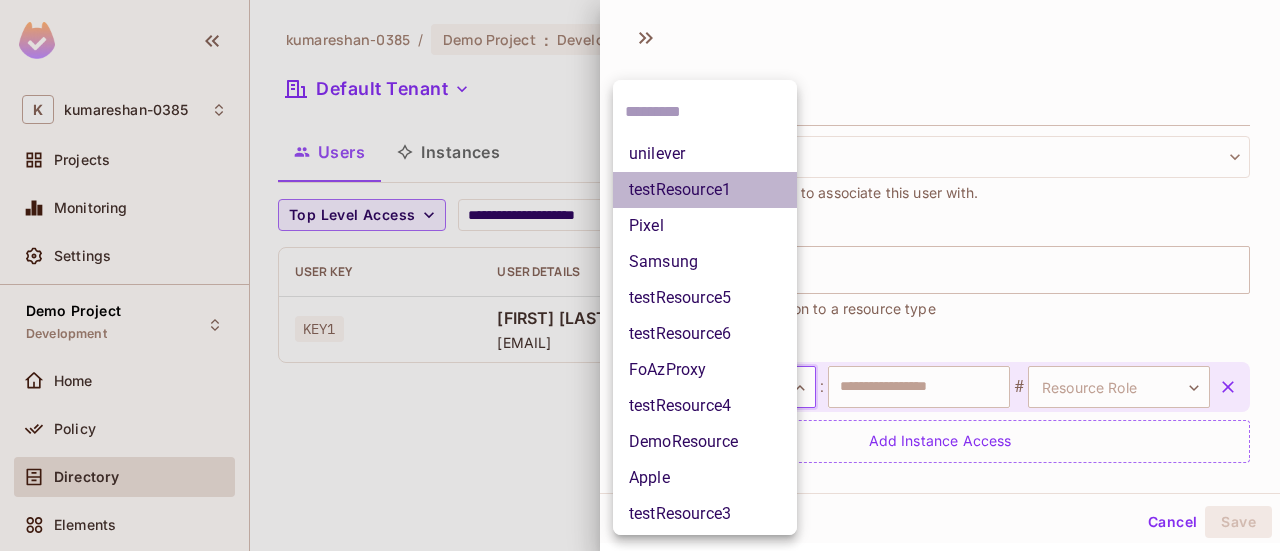 click on "testResource1" at bounding box center (705, 190) 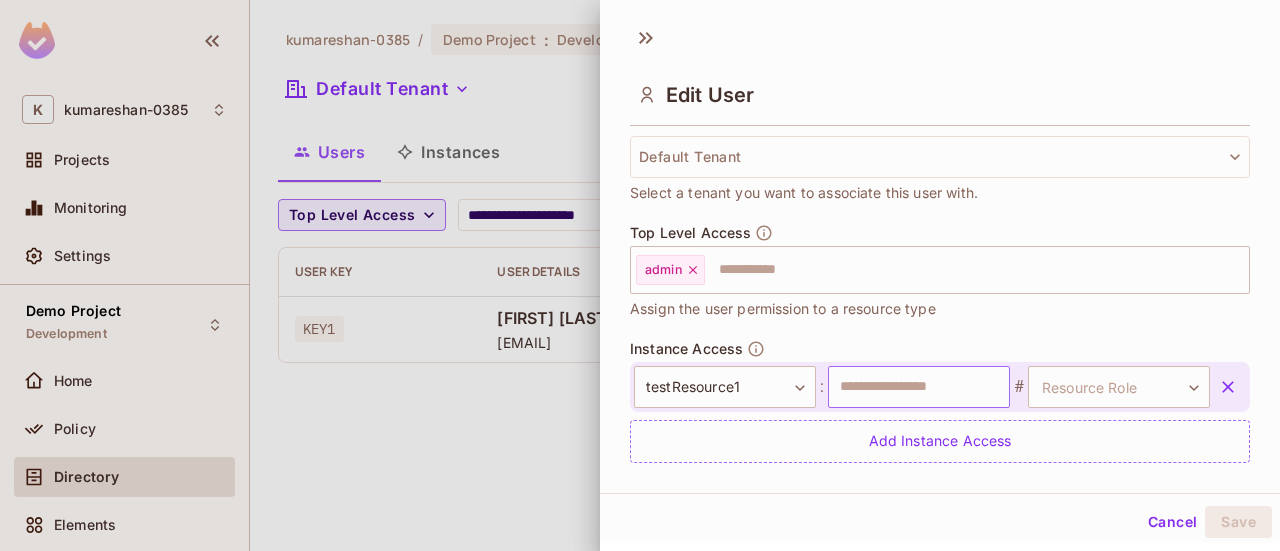 click at bounding box center (919, 387) 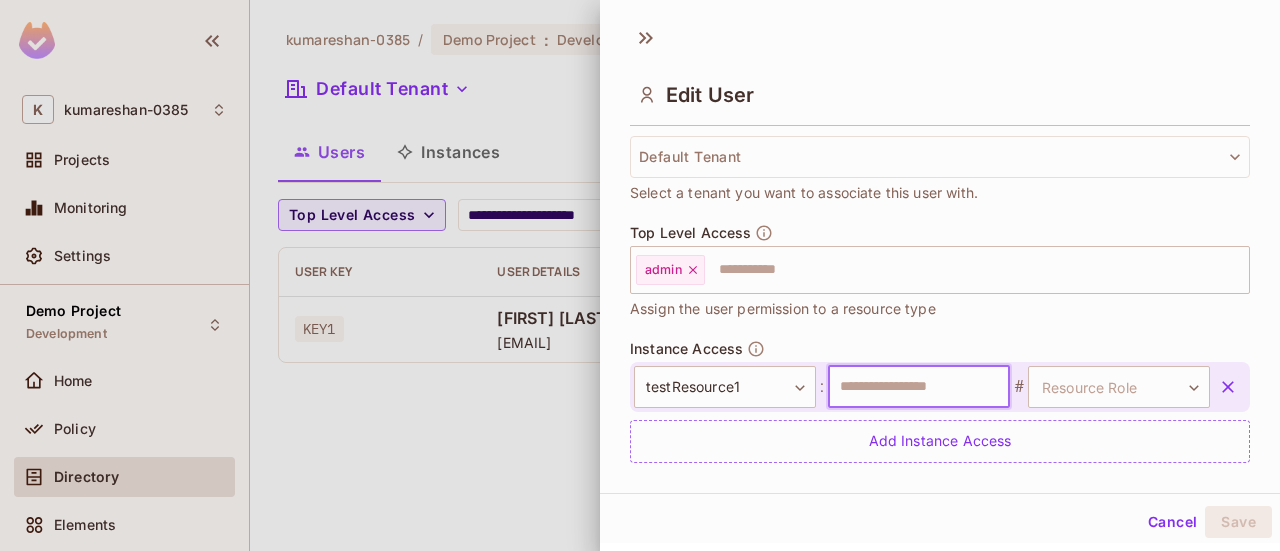 type on "****" 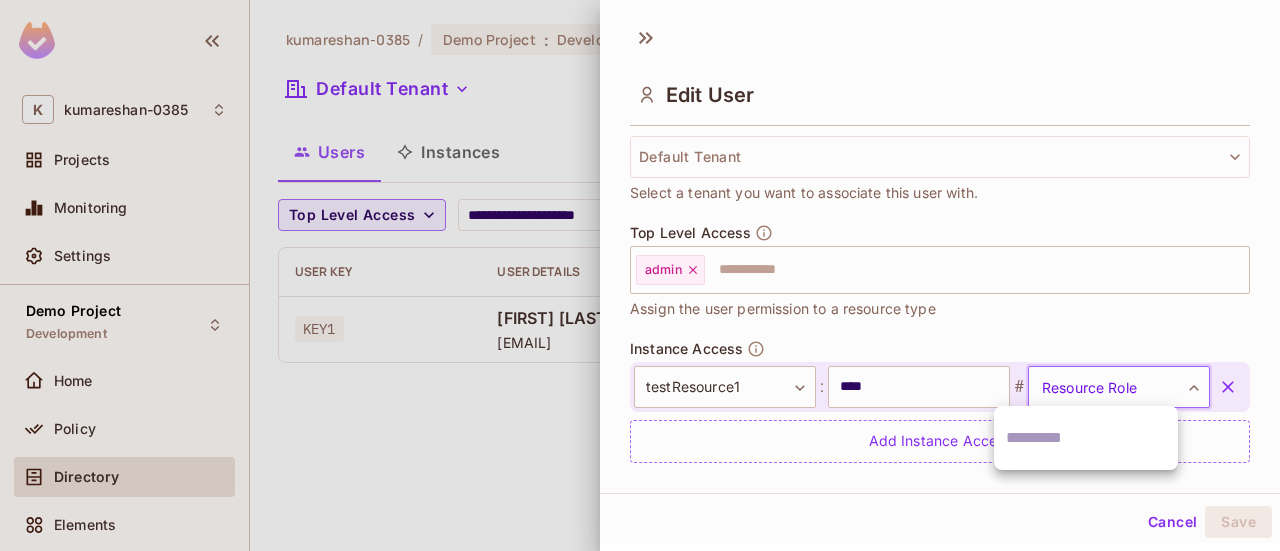 click on "**********" at bounding box center [640, 275] 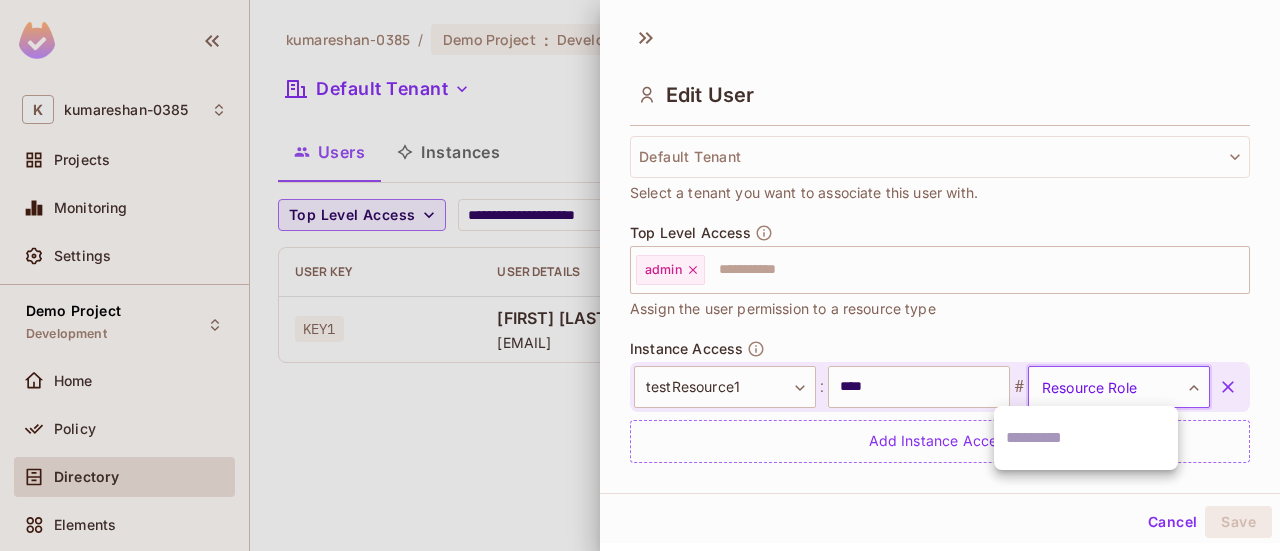 click at bounding box center (640, 275) 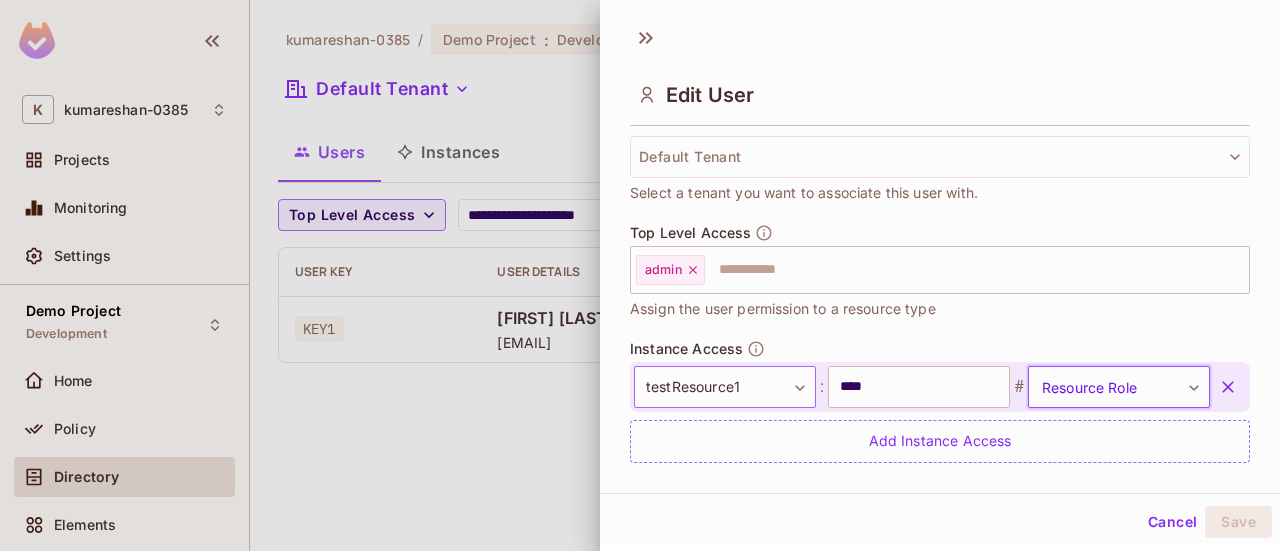 click on "**********" at bounding box center [640, 275] 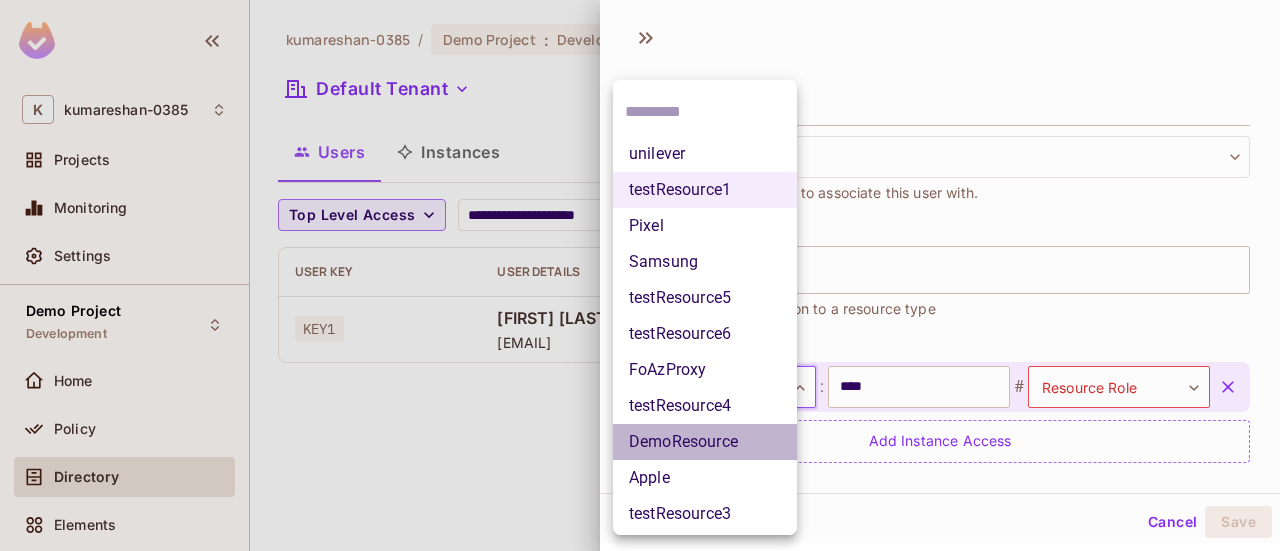 click on "DemoResource" at bounding box center (705, 442) 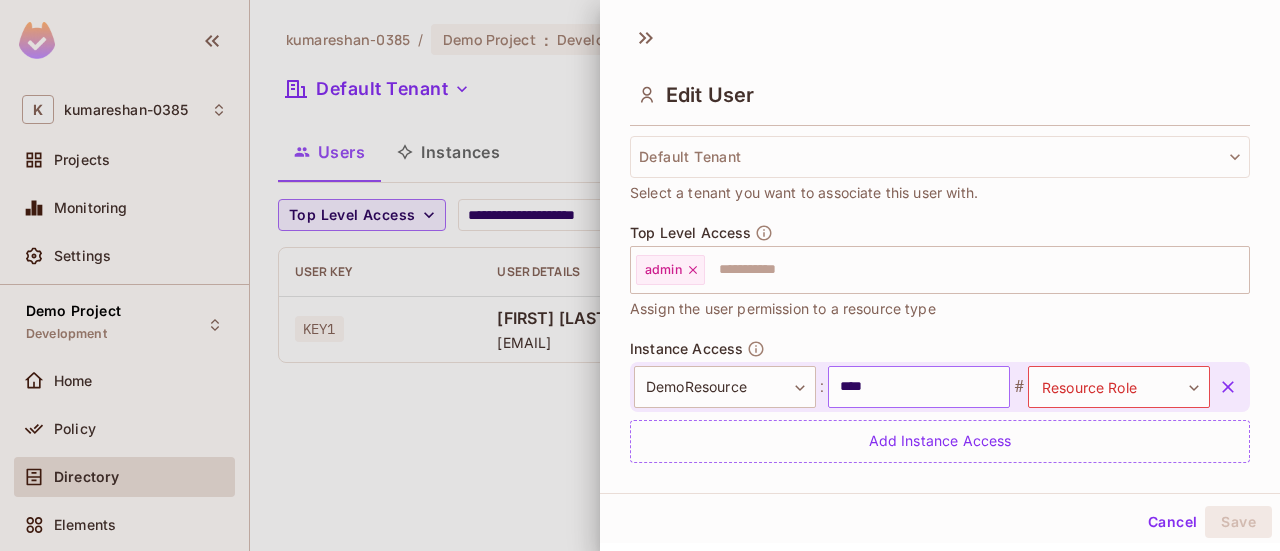 click on "****" at bounding box center (919, 387) 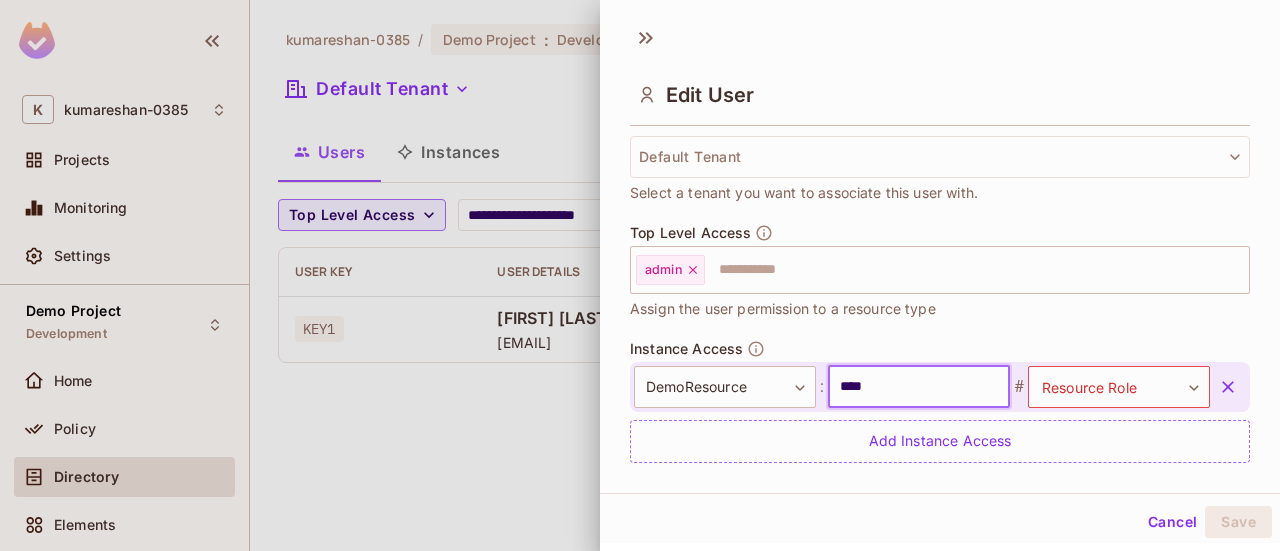 type on "*********" 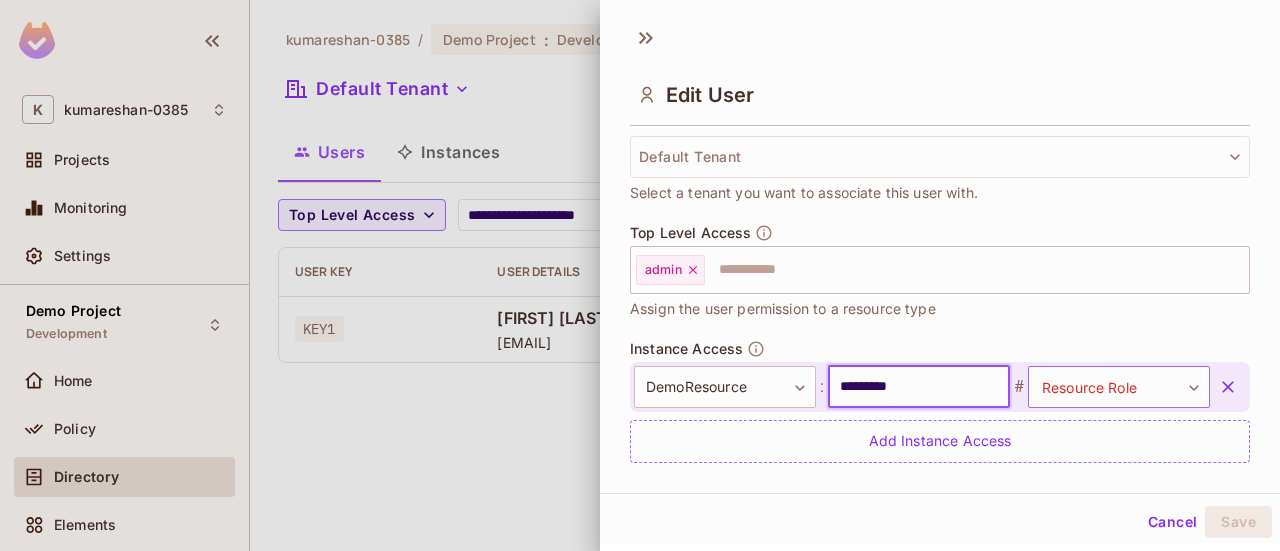 click on "**********" at bounding box center [640, 275] 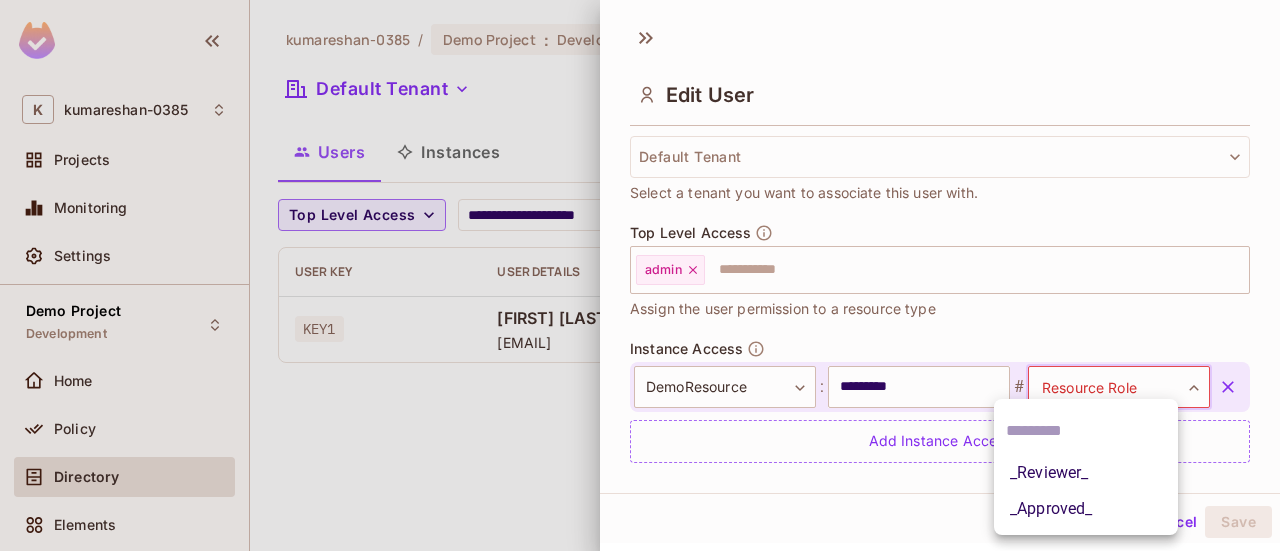 click on "_Reviewer_" at bounding box center [1086, 473] 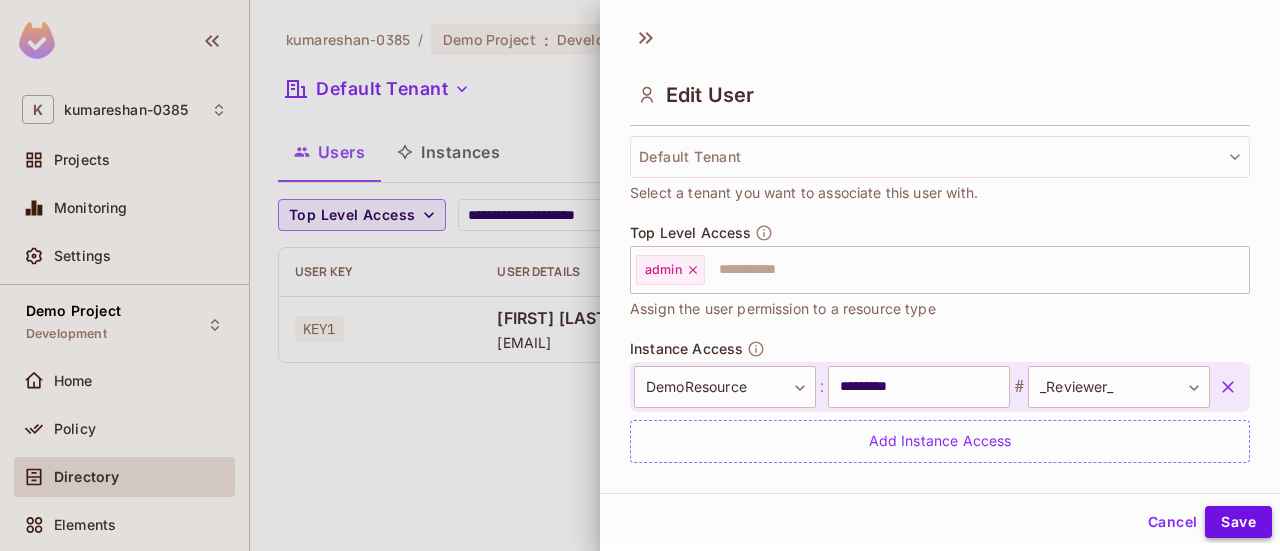 click on "Save" at bounding box center [1238, 522] 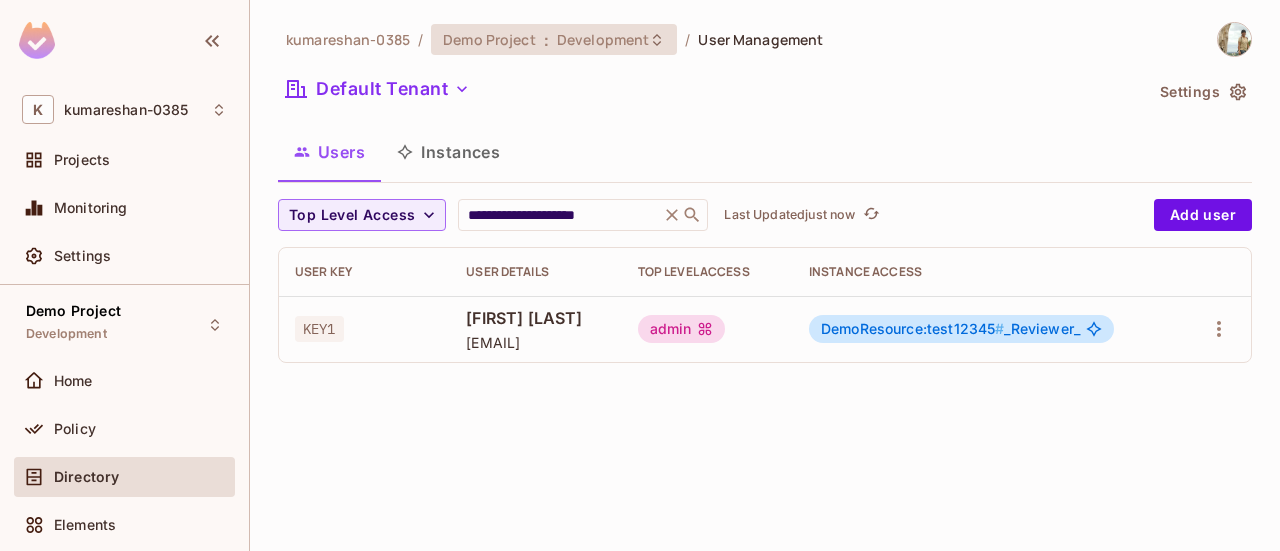 click on "Development" at bounding box center (603, 39) 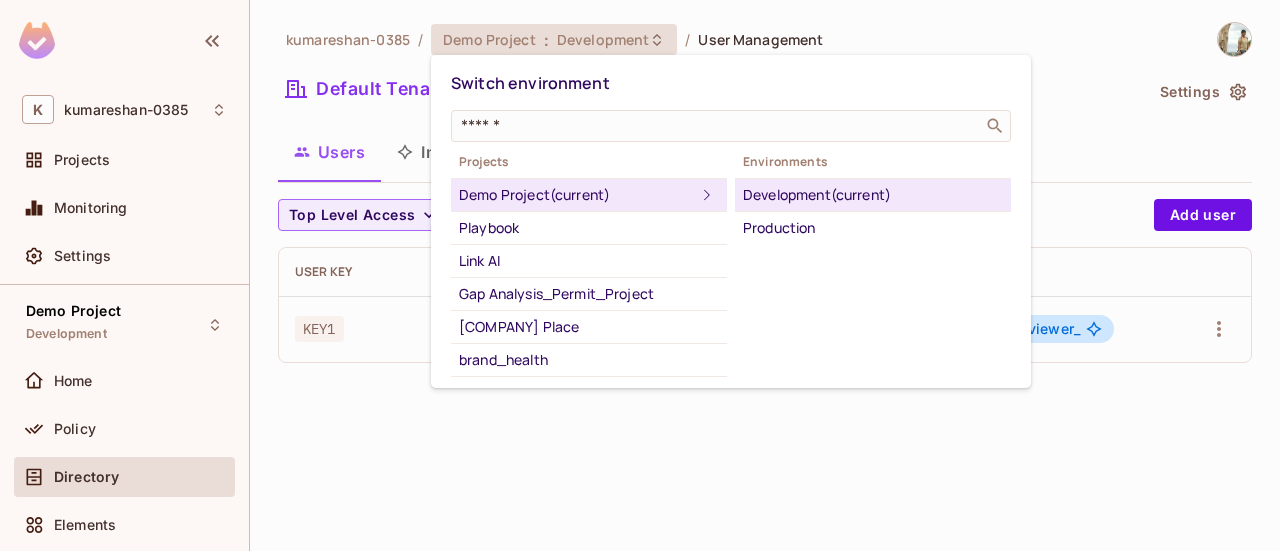 click on "Development  (current)" at bounding box center [873, 195] 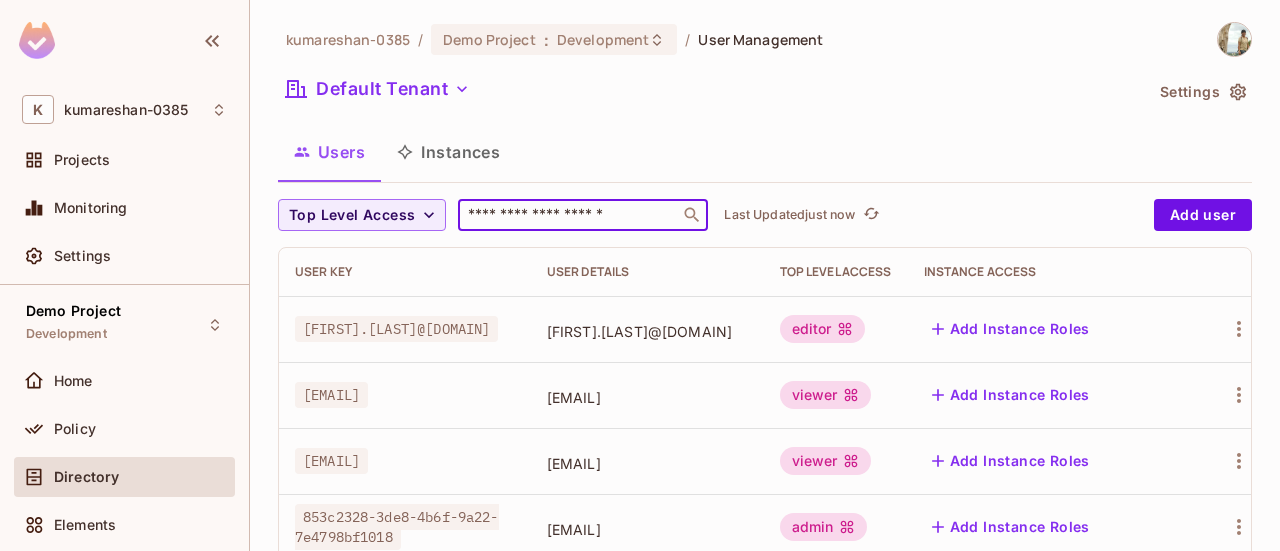 click at bounding box center (569, 215) 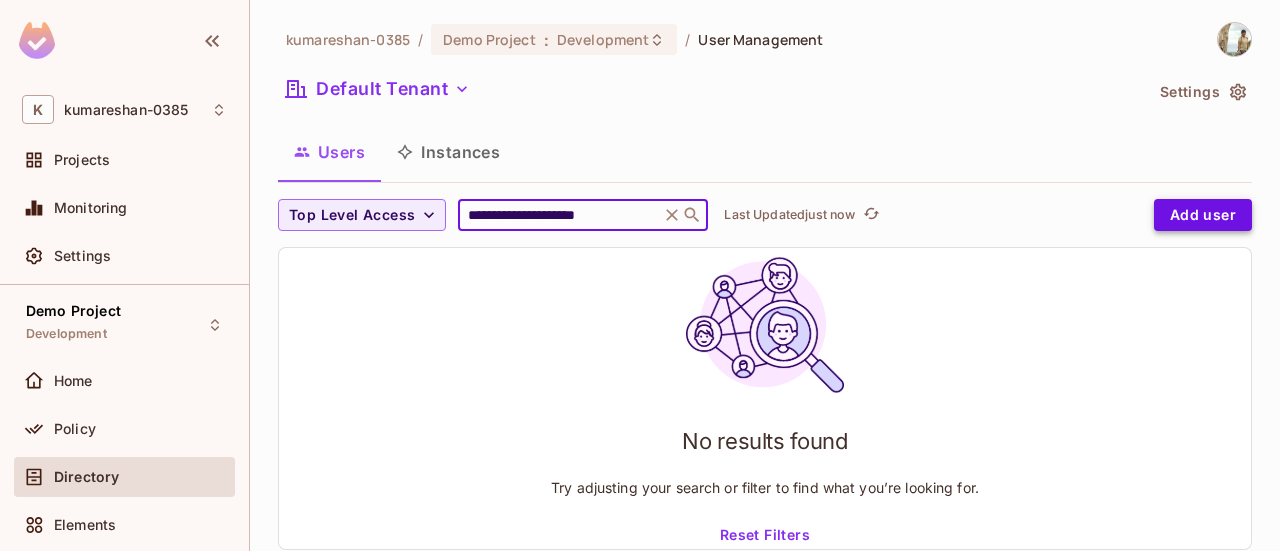 click on "Add user" at bounding box center (1203, 215) 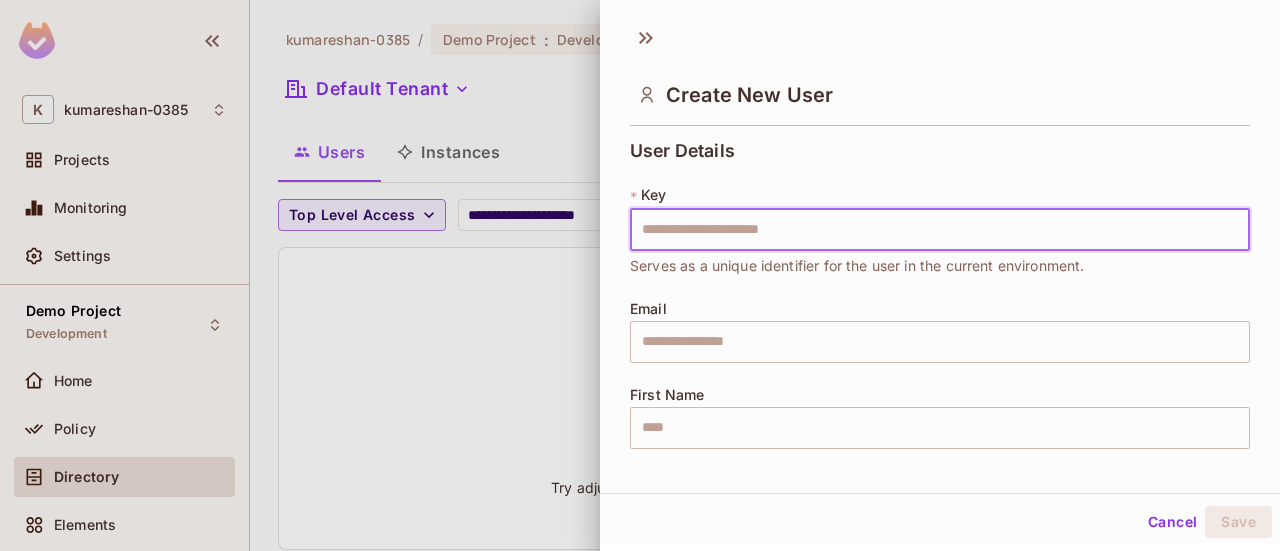 click at bounding box center (940, 230) 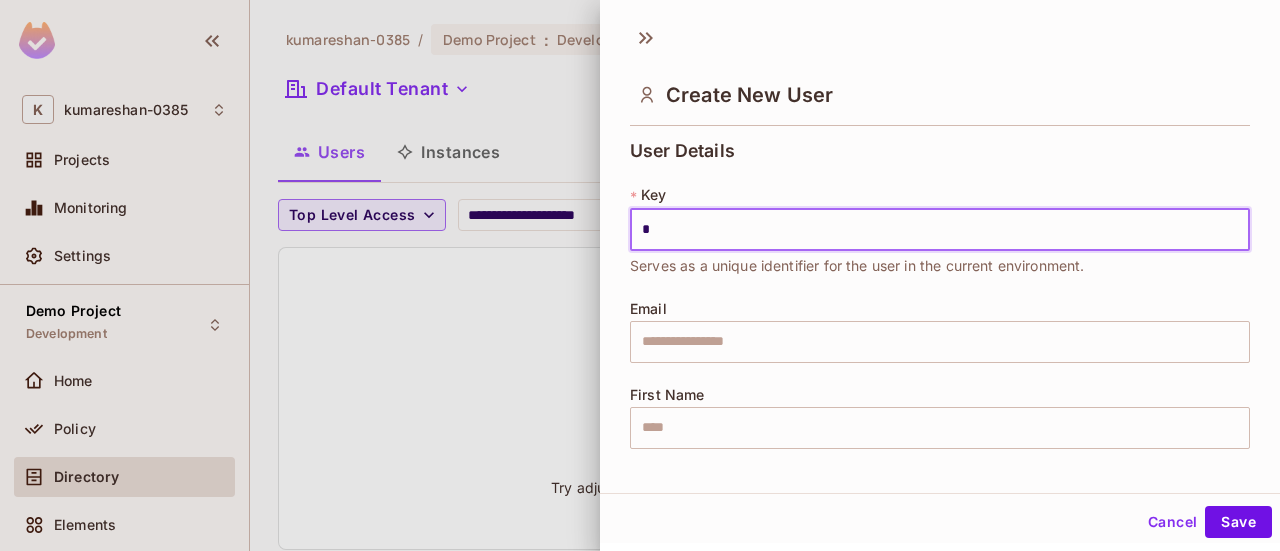 type on "****" 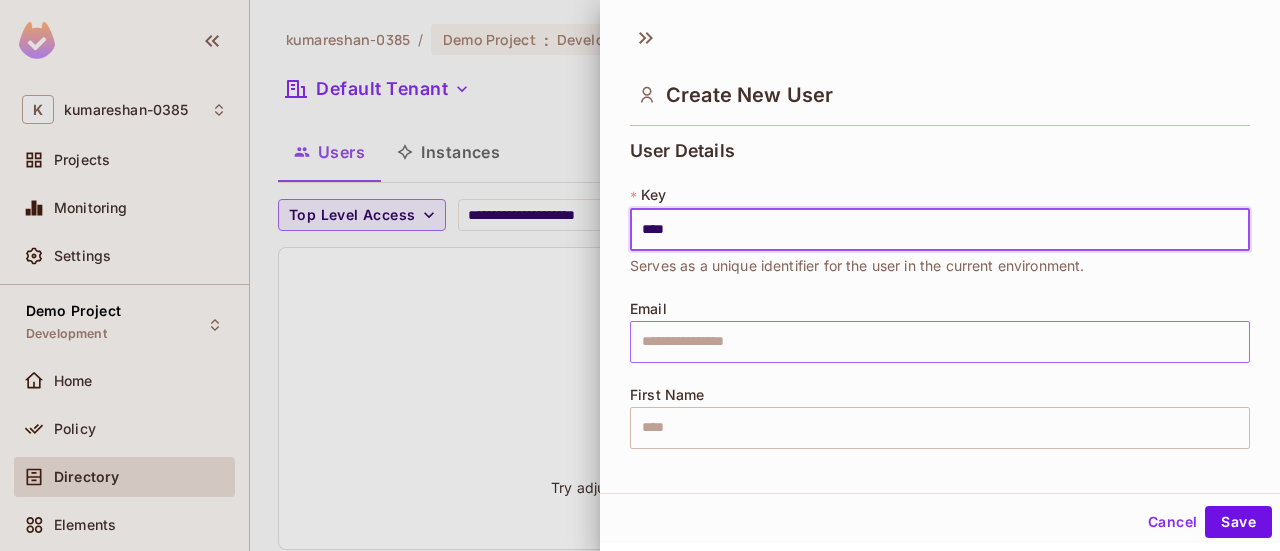 click at bounding box center [940, 342] 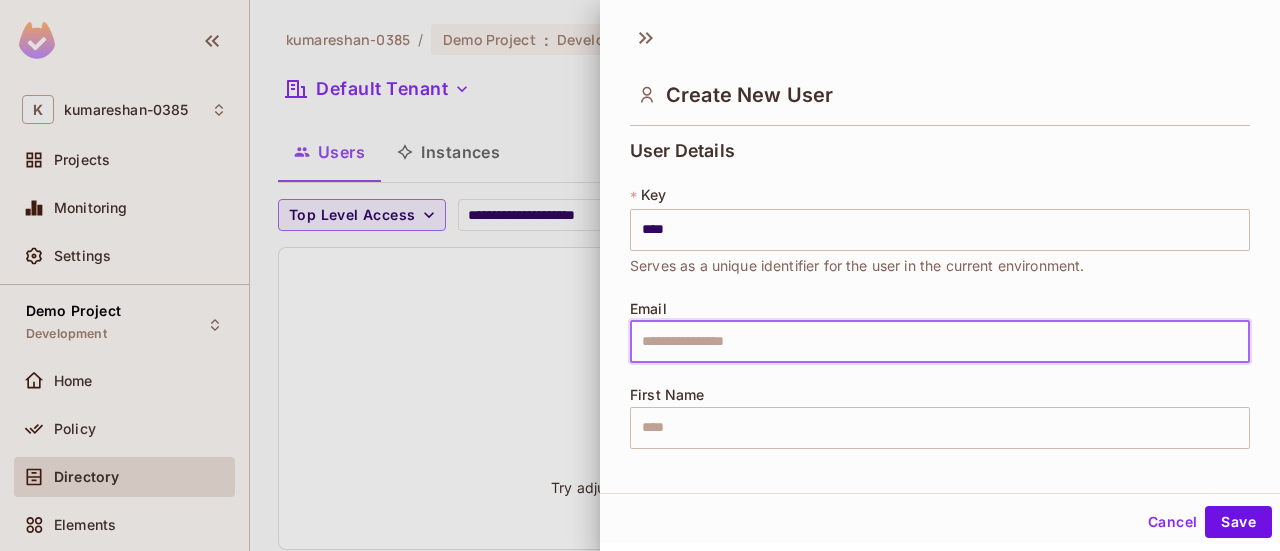 type on "**********" 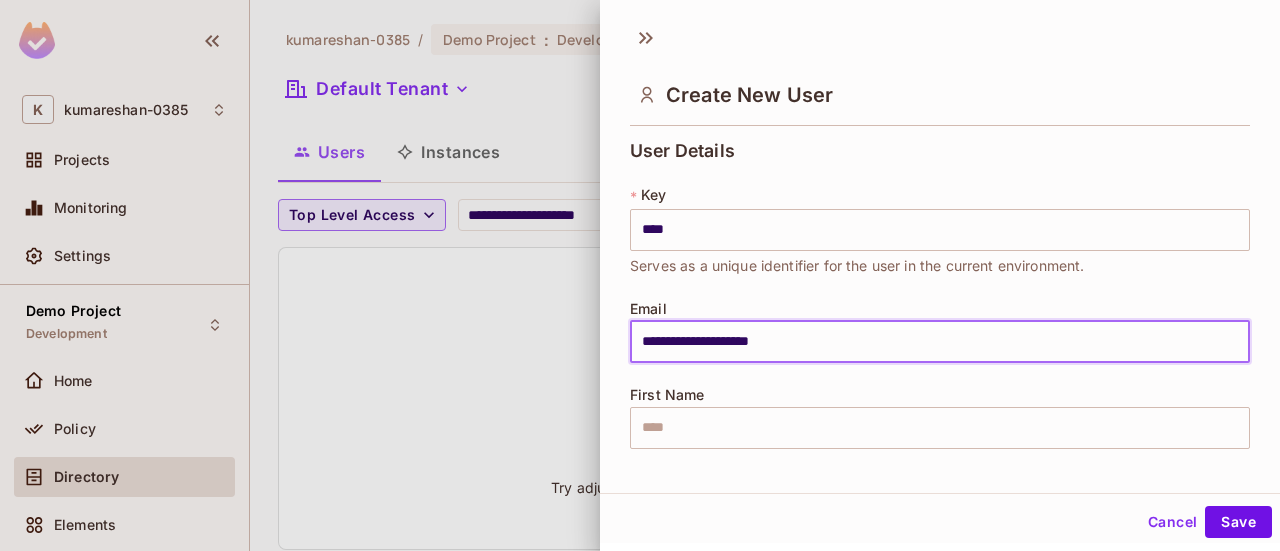 type on "********" 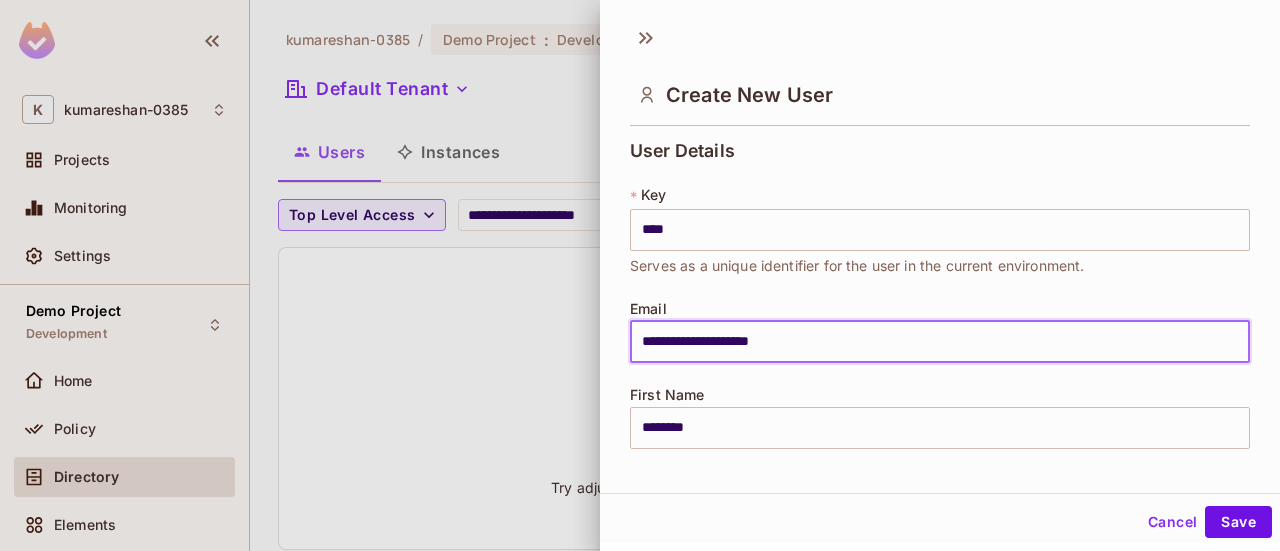 type on "**********" 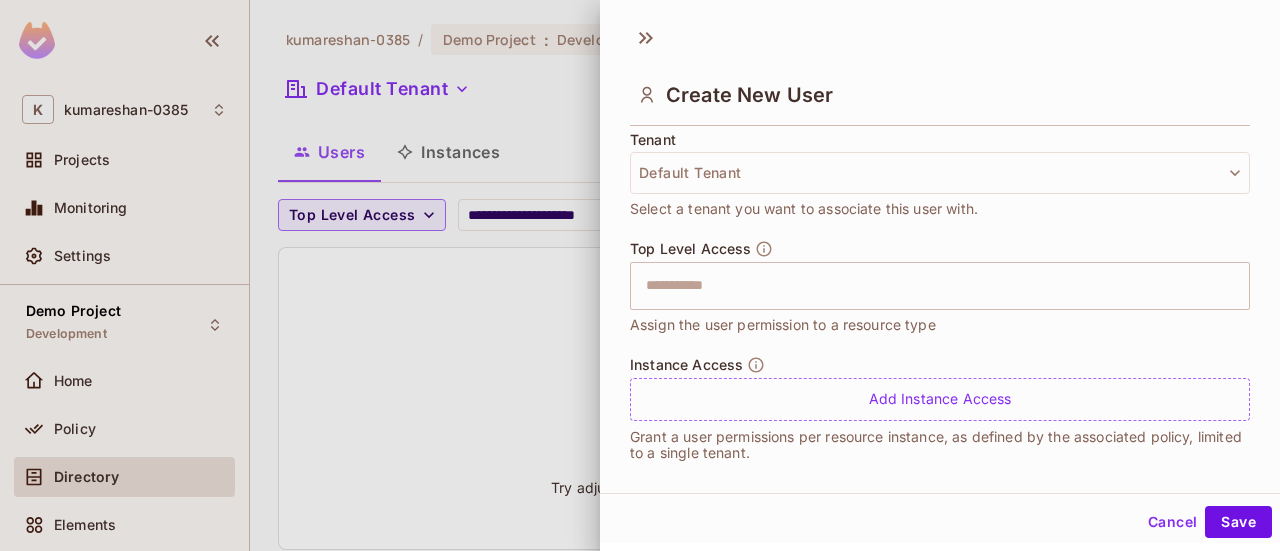 scroll, scrollTop: 512, scrollLeft: 0, axis: vertical 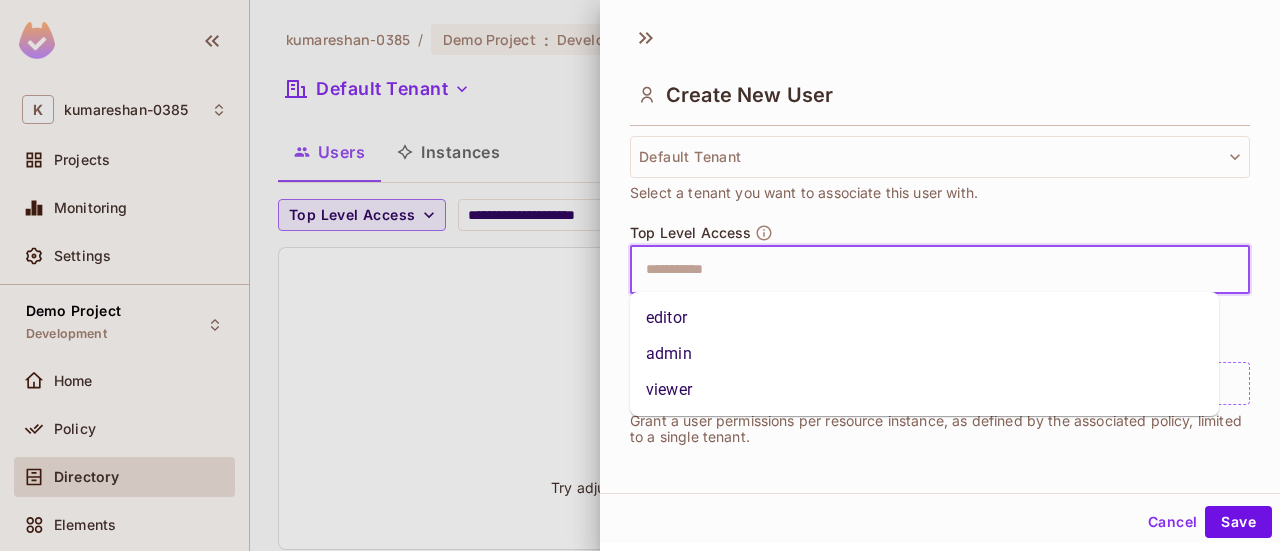 click at bounding box center [922, 270] 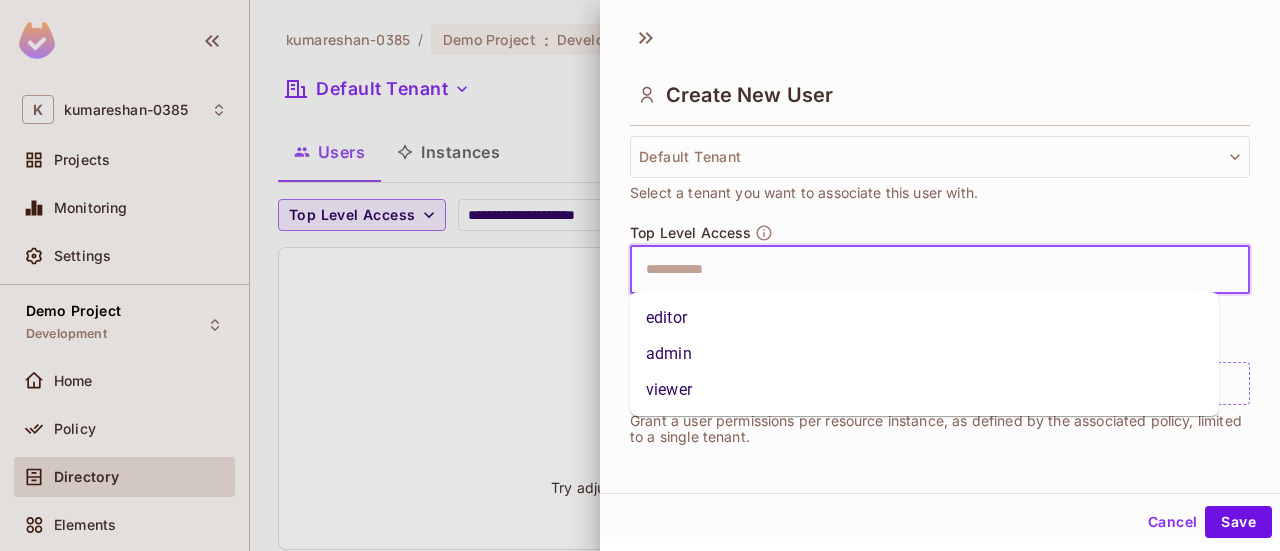 click on "admin" at bounding box center [924, 354] 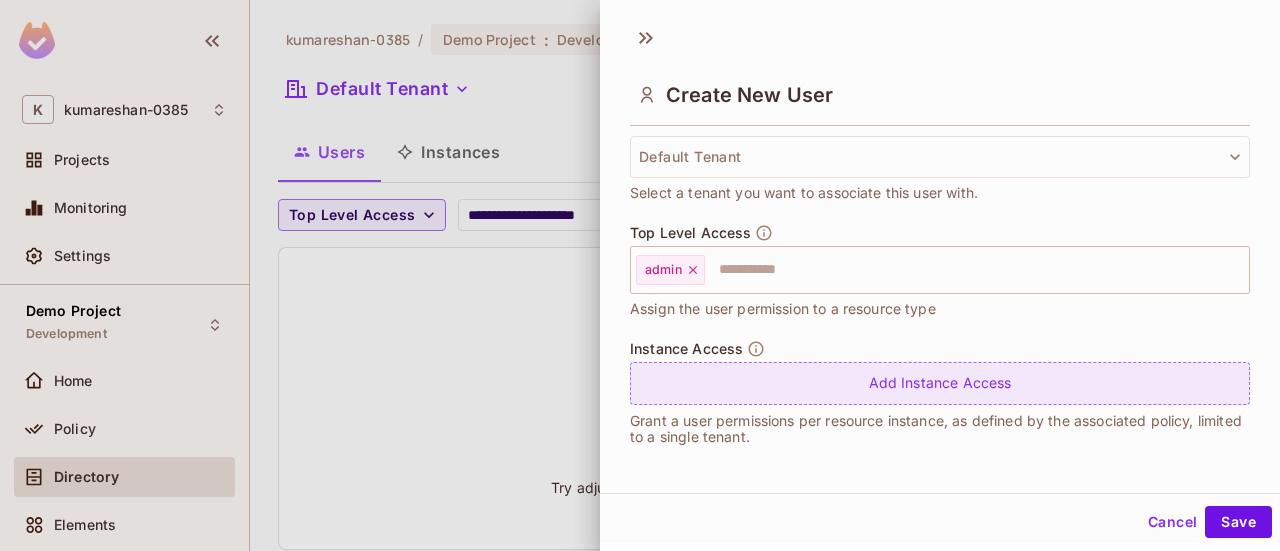 click on "Add Instance Access" at bounding box center [940, 383] 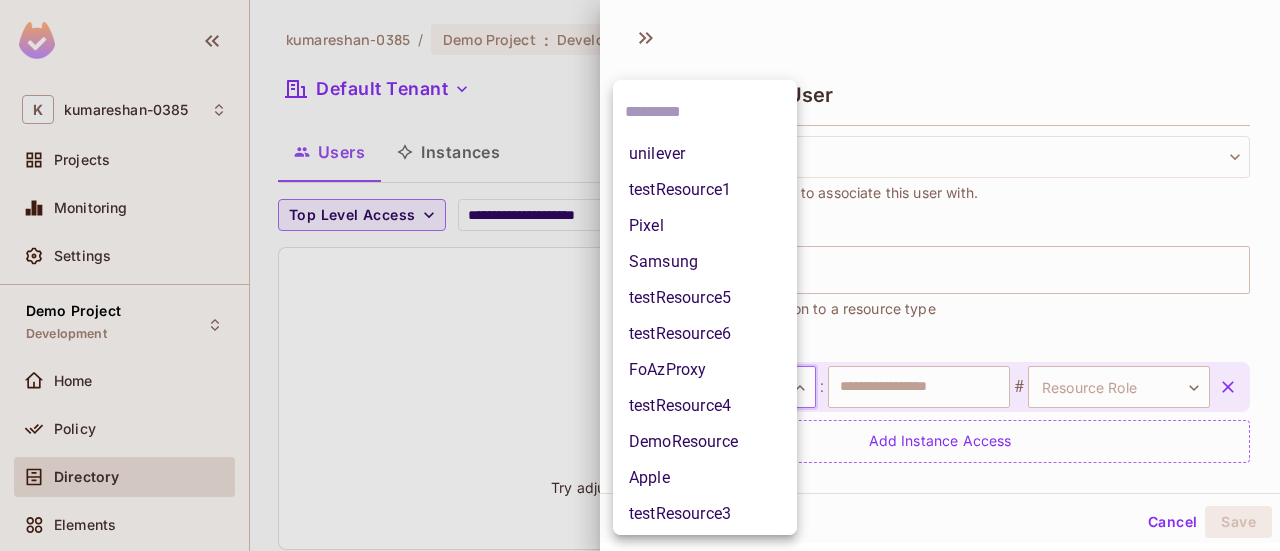 click on "**********" at bounding box center [640, 275] 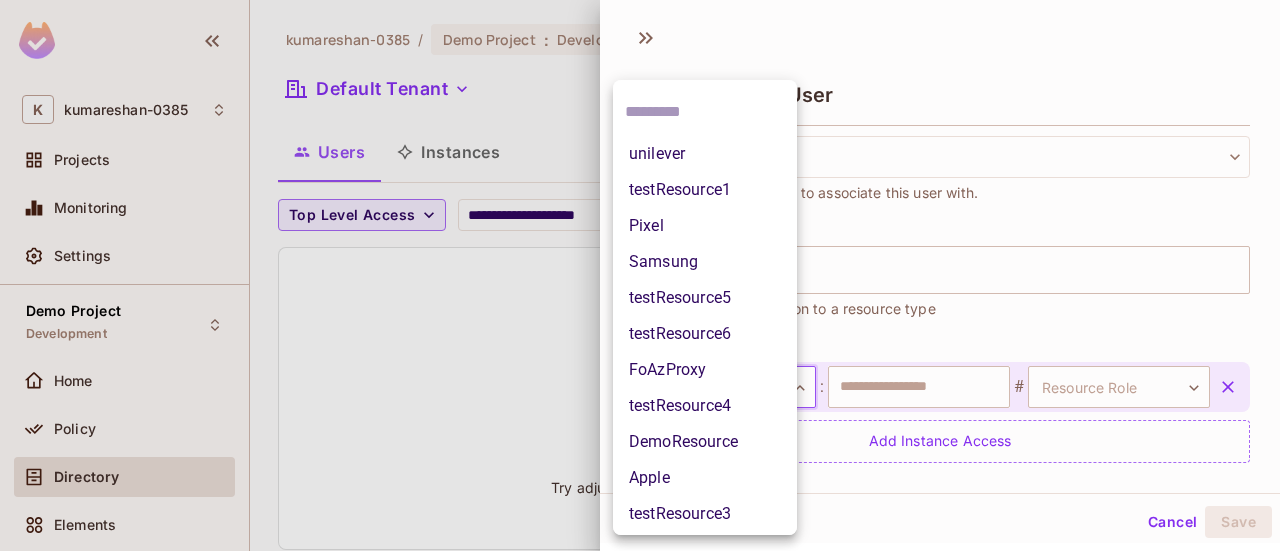 click on "DemoResource" at bounding box center (705, 442) 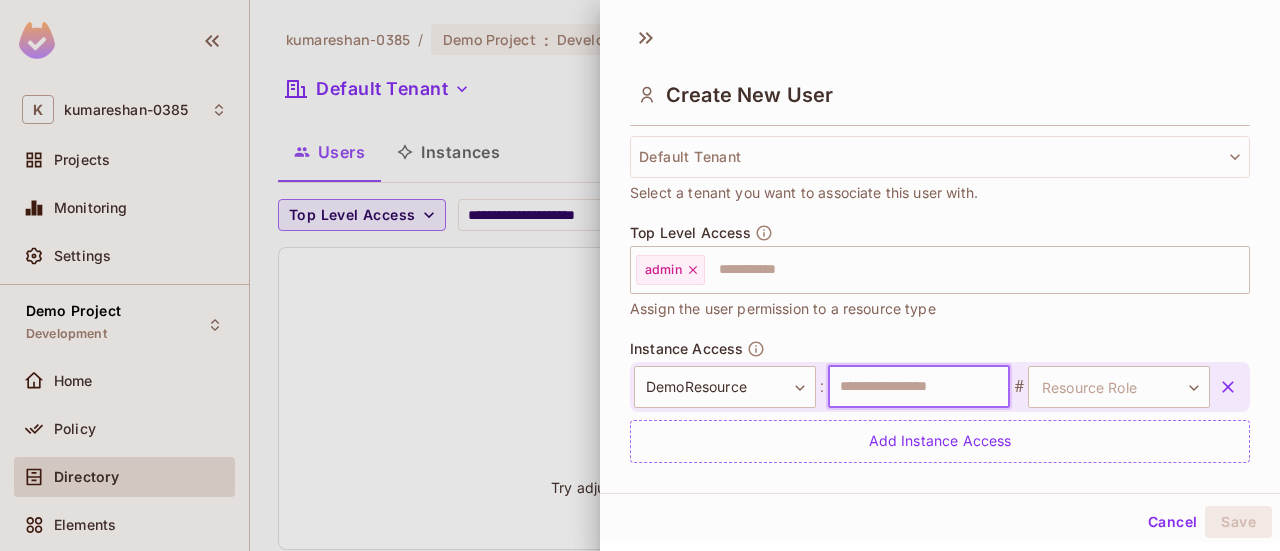 click at bounding box center (919, 387) 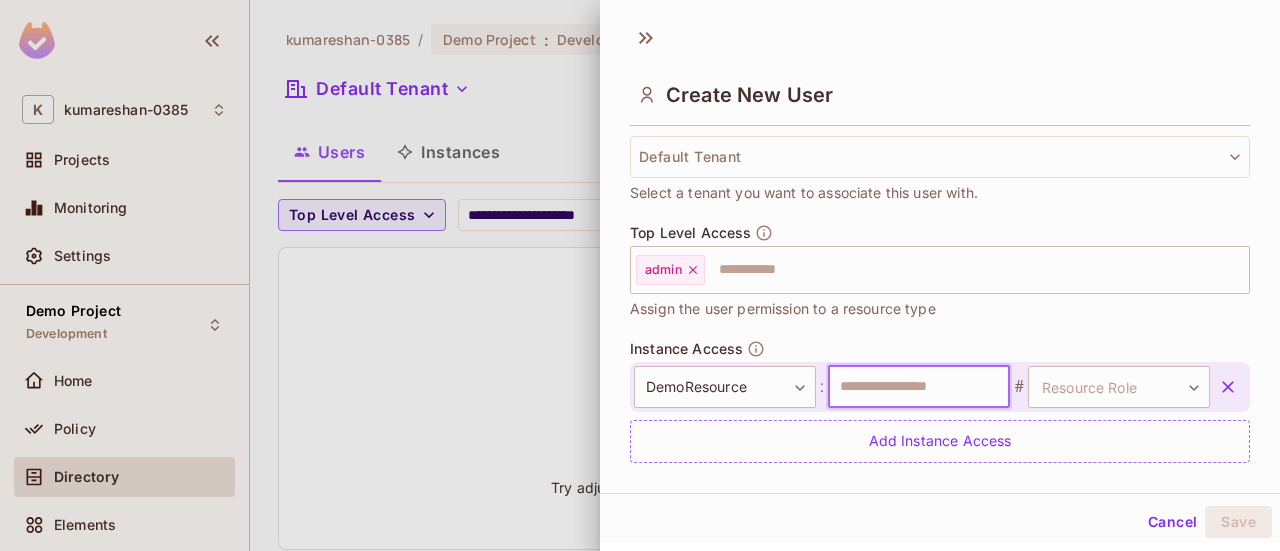 type on "*********" 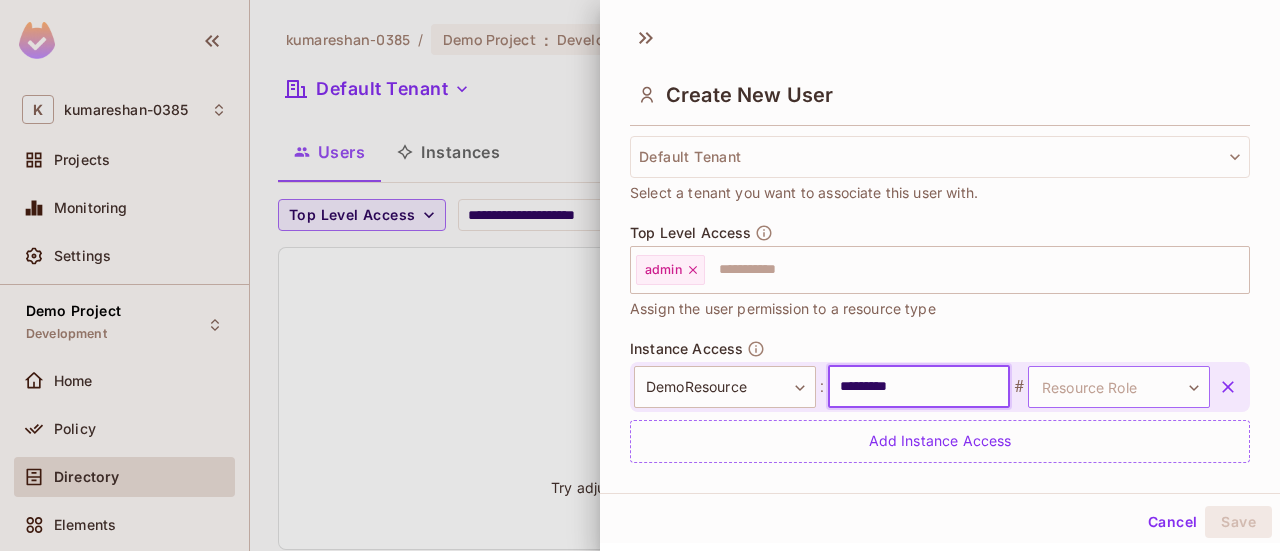 click on "**********" at bounding box center [640, 275] 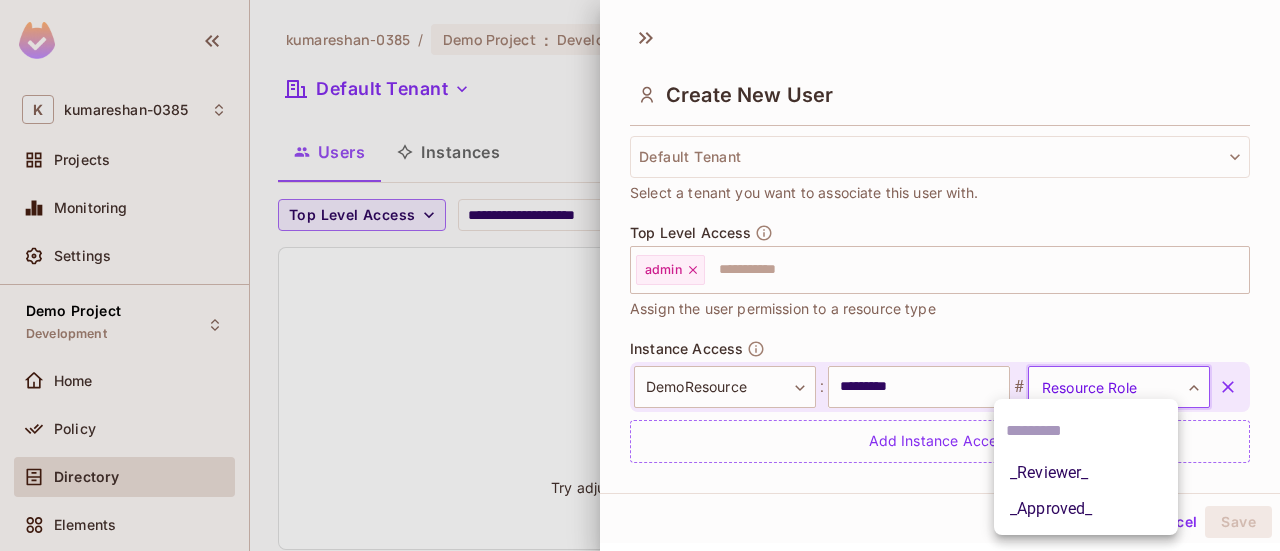 click on "_Reviewer_" at bounding box center (1086, 473) 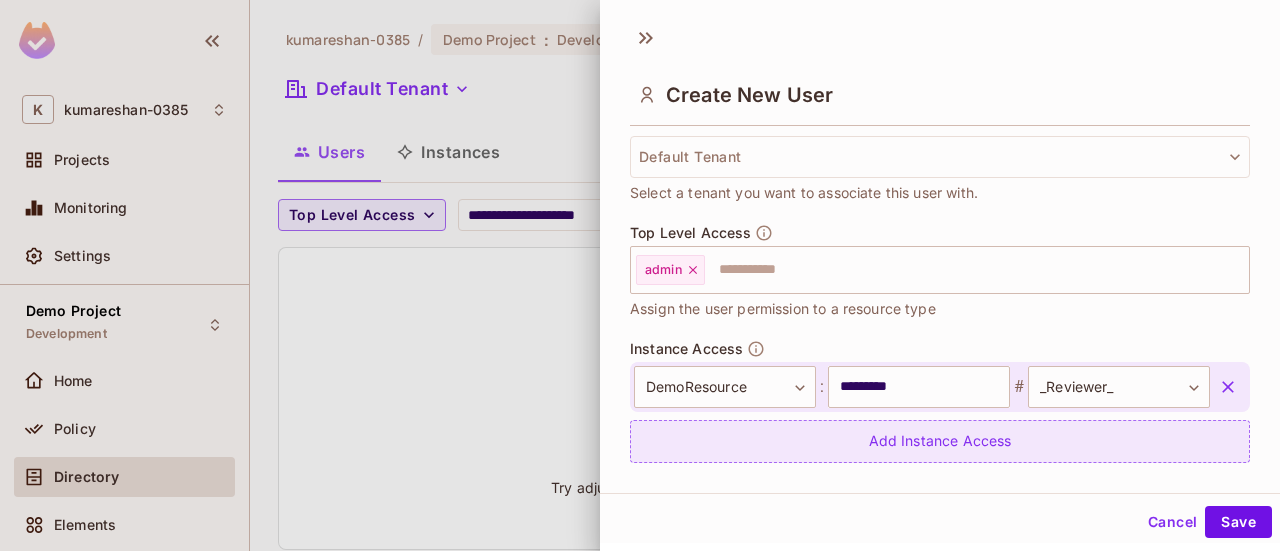 click on "Add Instance Access" at bounding box center [940, 441] 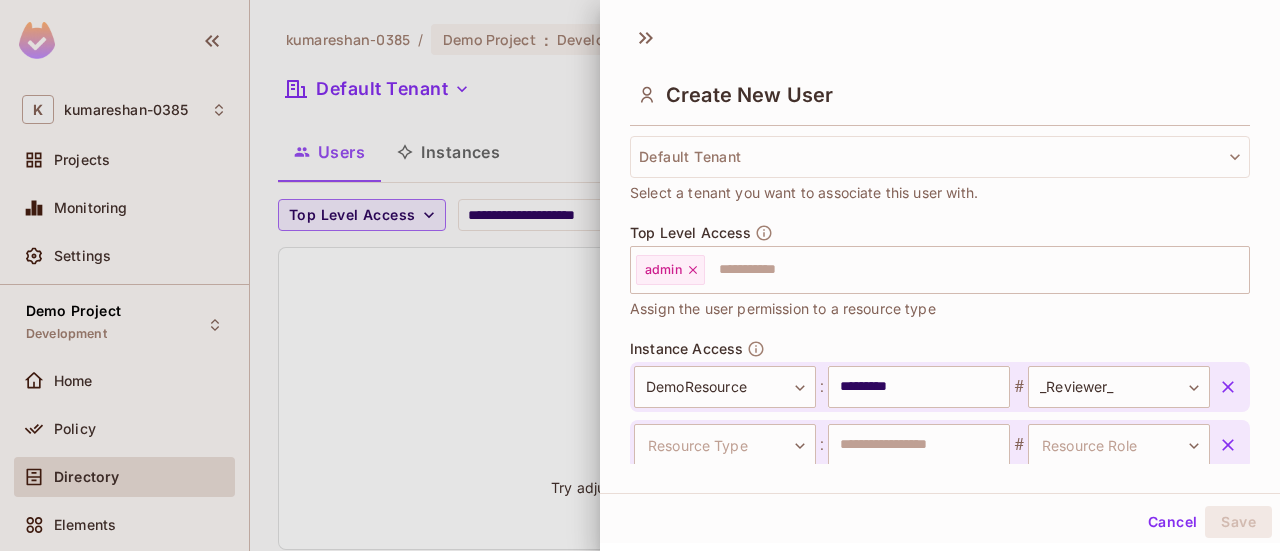 scroll, scrollTop: 512, scrollLeft: 0, axis: vertical 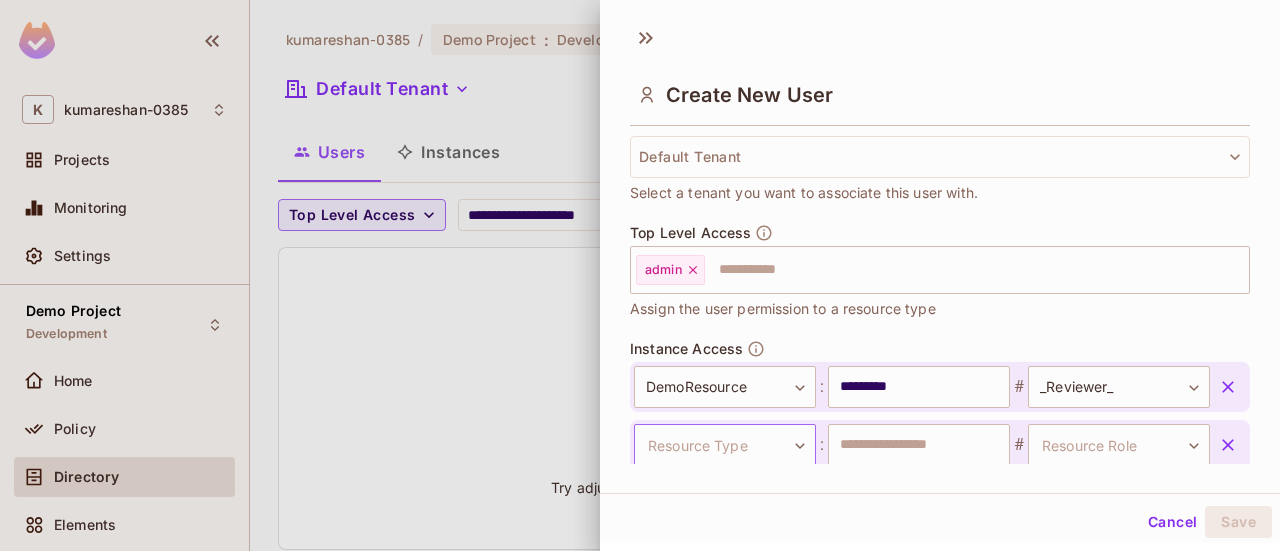 click on "**********" at bounding box center (640, 275) 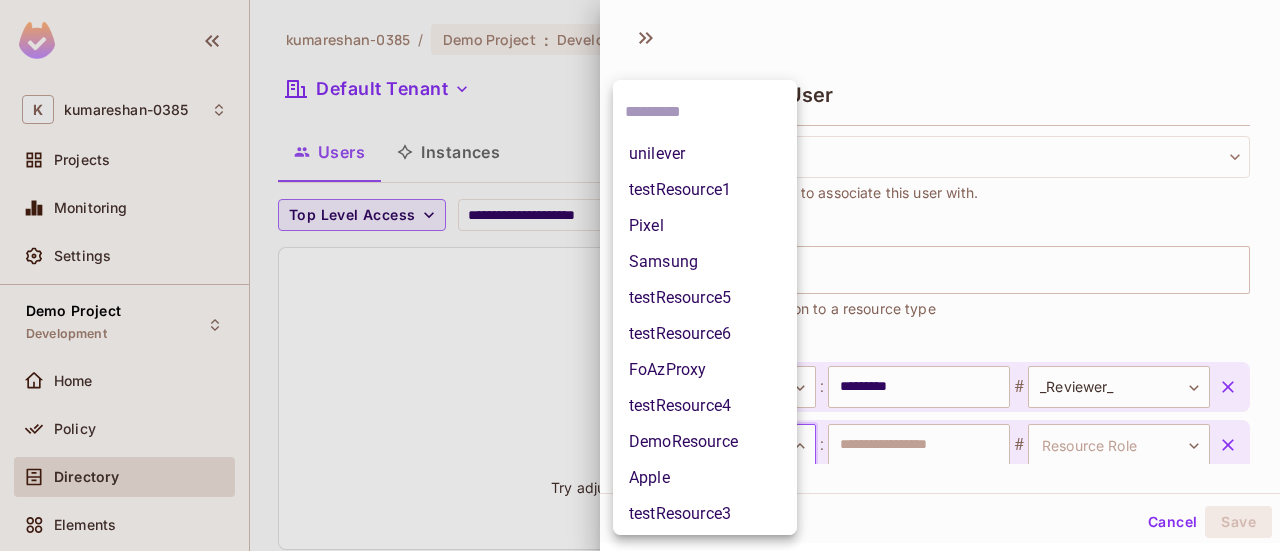 click on "DemoResource" at bounding box center (705, 442) 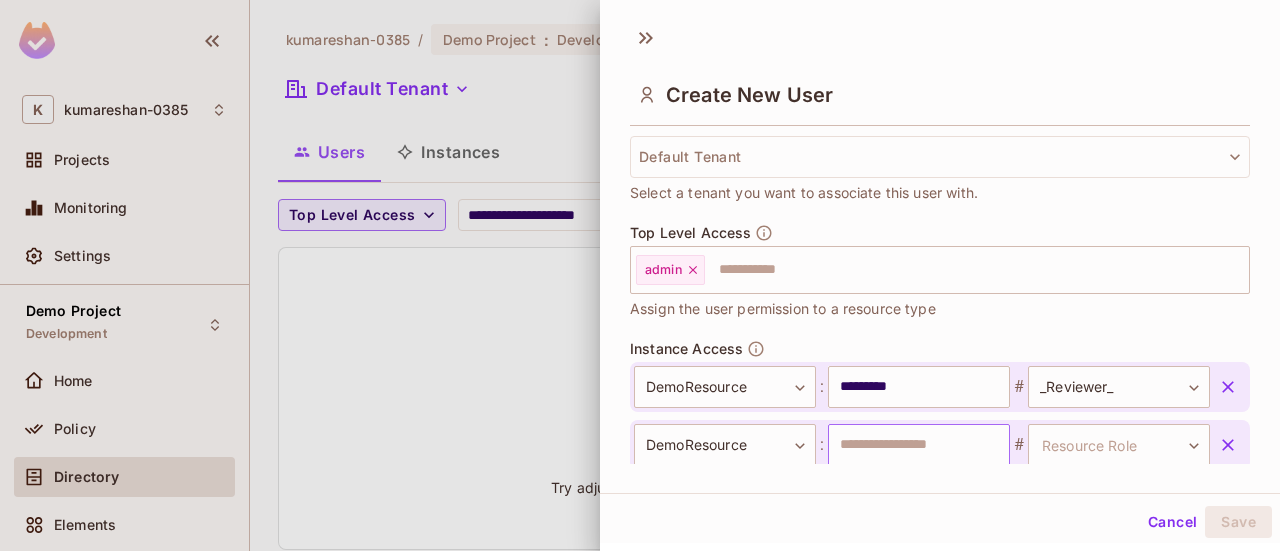 click at bounding box center (919, 445) 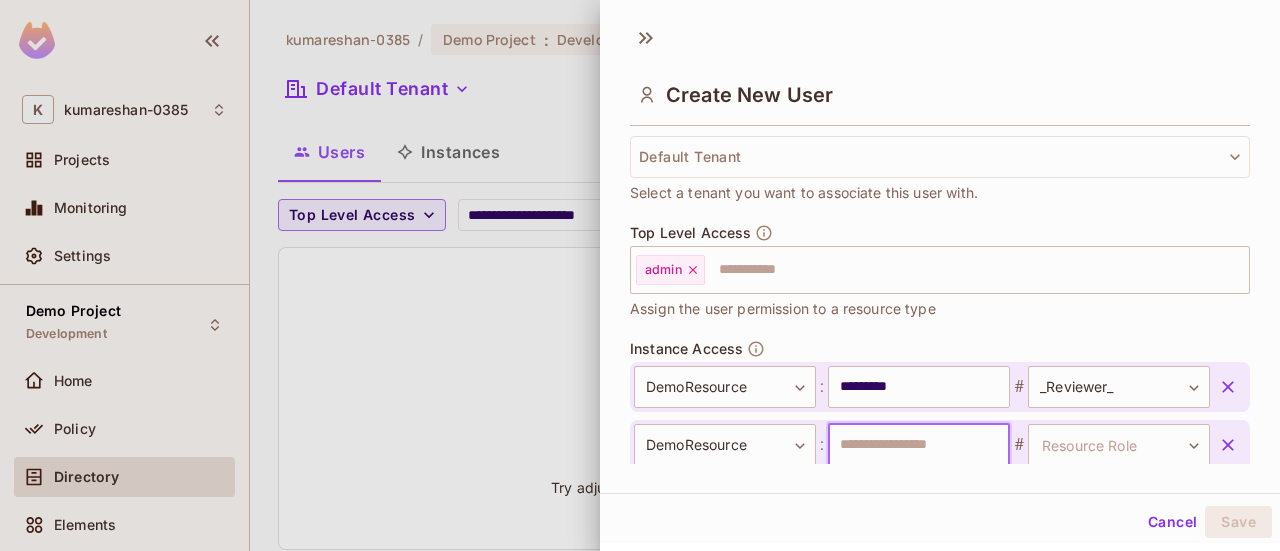 type on "********" 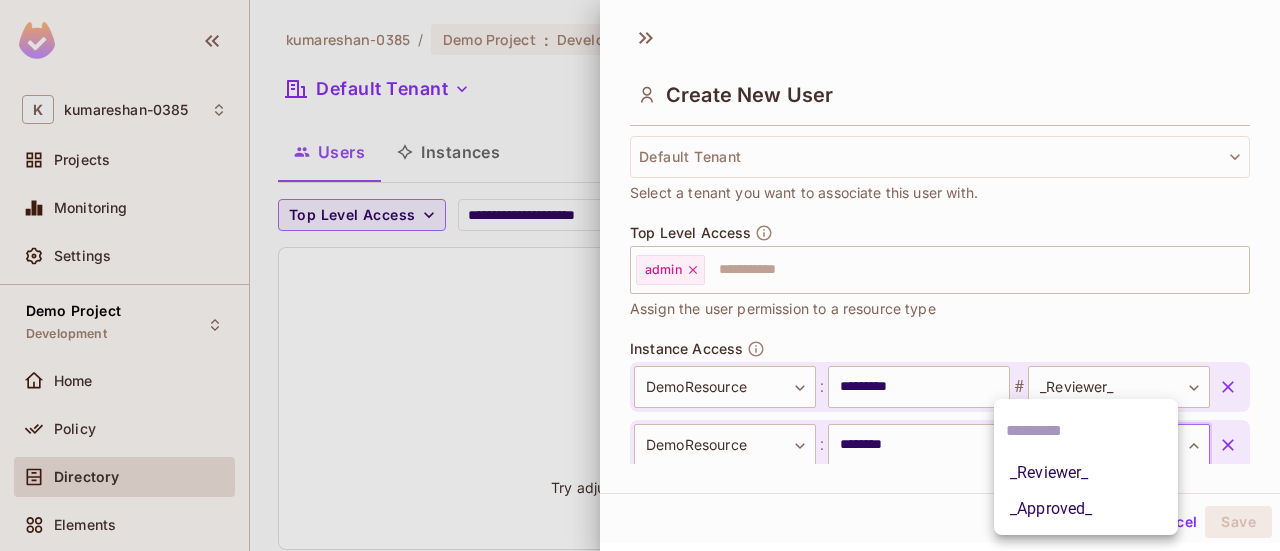 click on "**********" at bounding box center [640, 275] 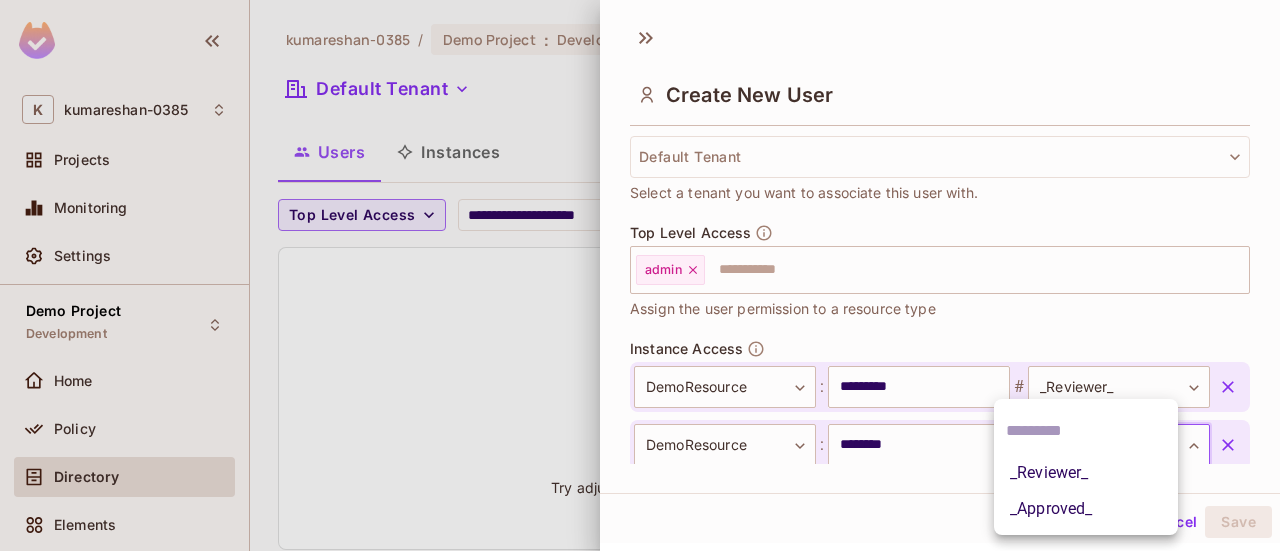 click on "_Approved_" at bounding box center (1086, 509) 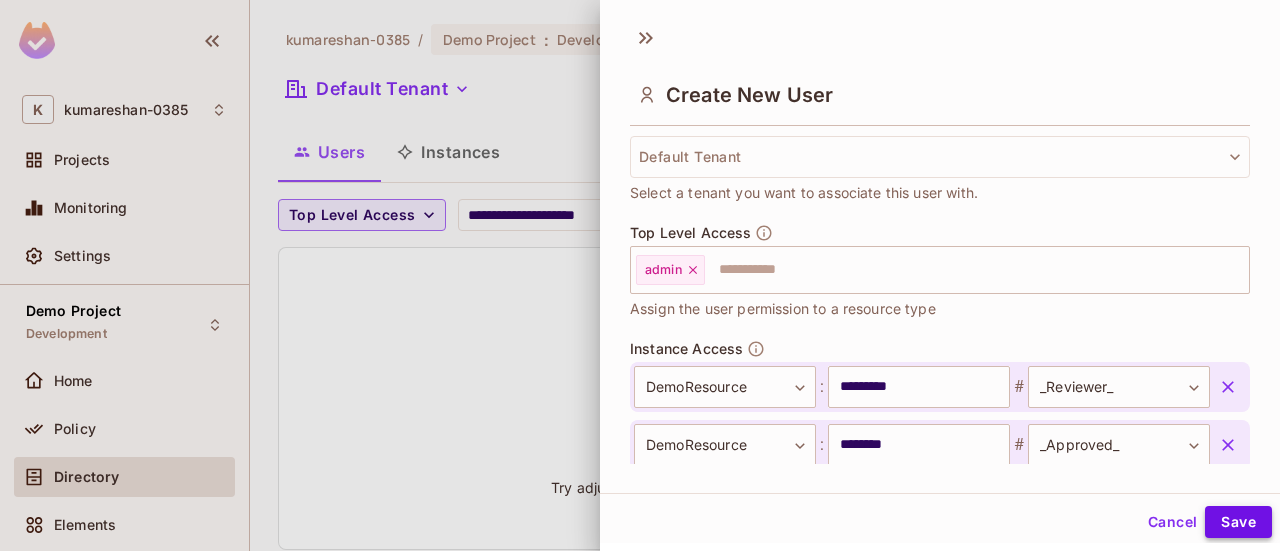 click on "Save" at bounding box center (1238, 522) 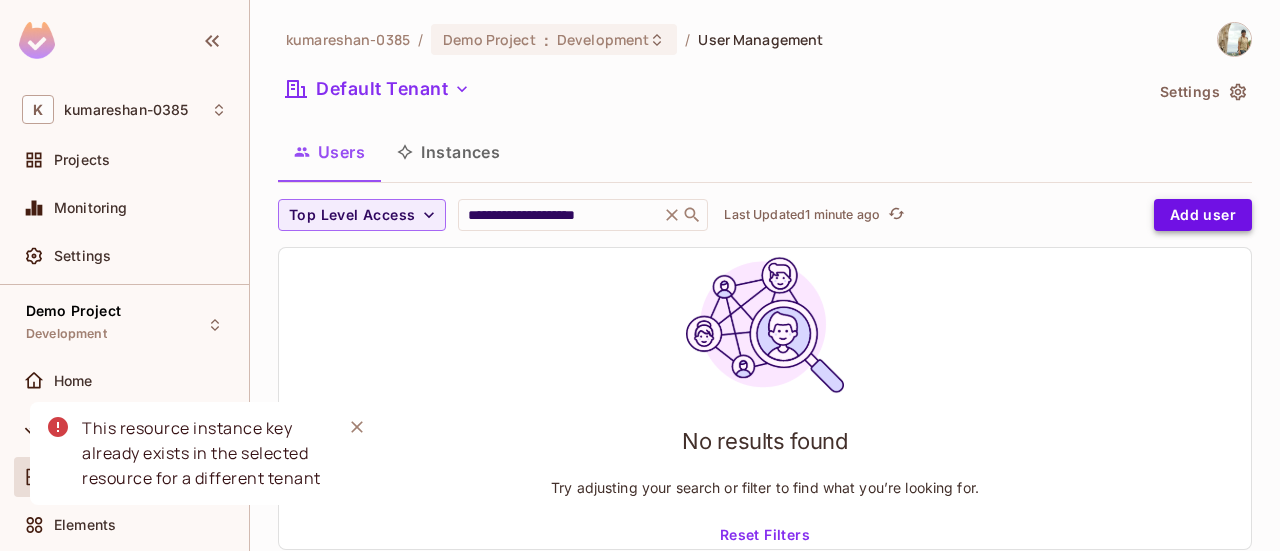click on "Add user" at bounding box center (1203, 215) 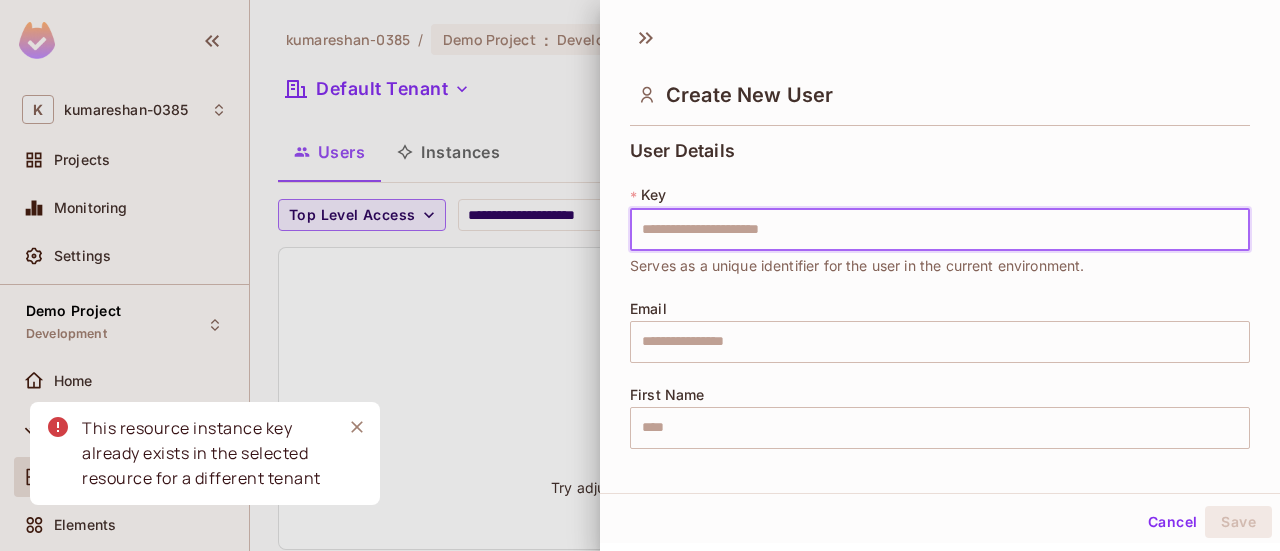 click at bounding box center (940, 230) 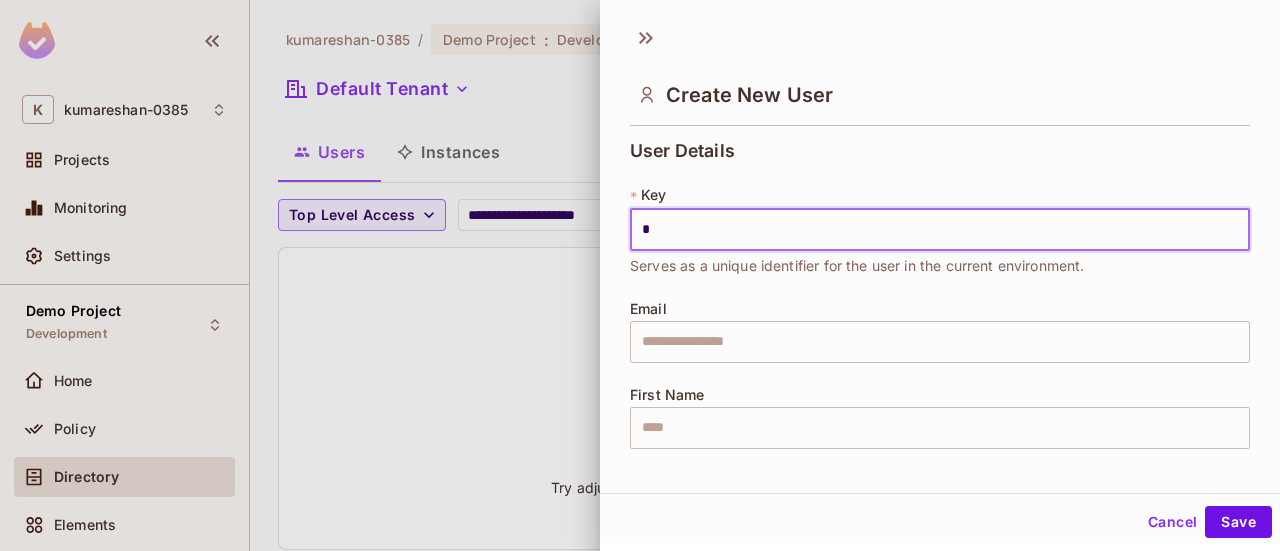 type on "****" 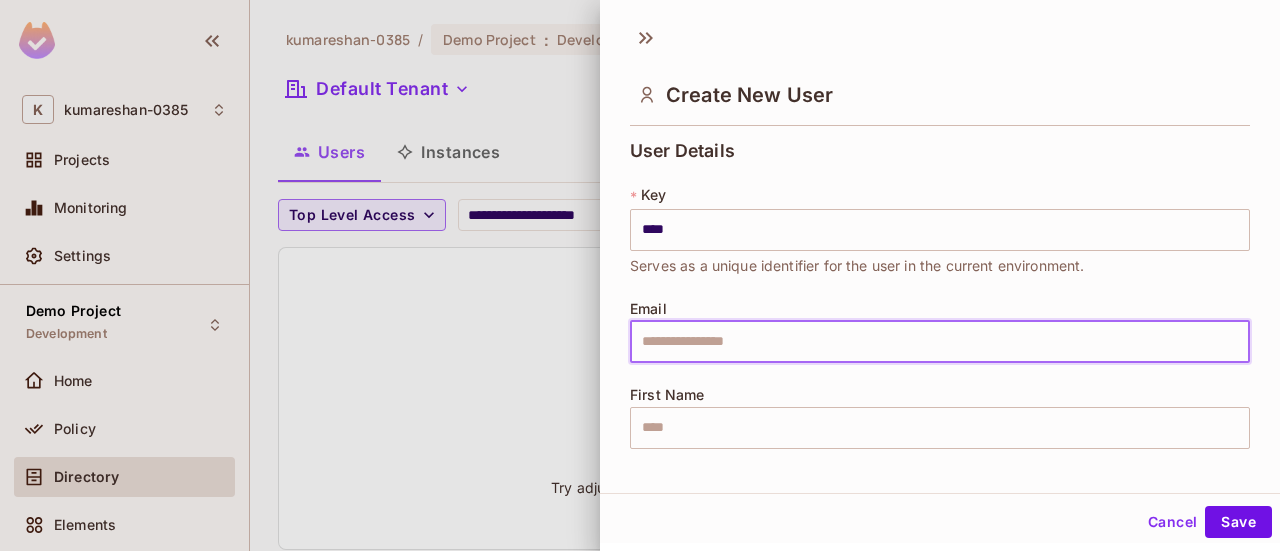 click at bounding box center (940, 342) 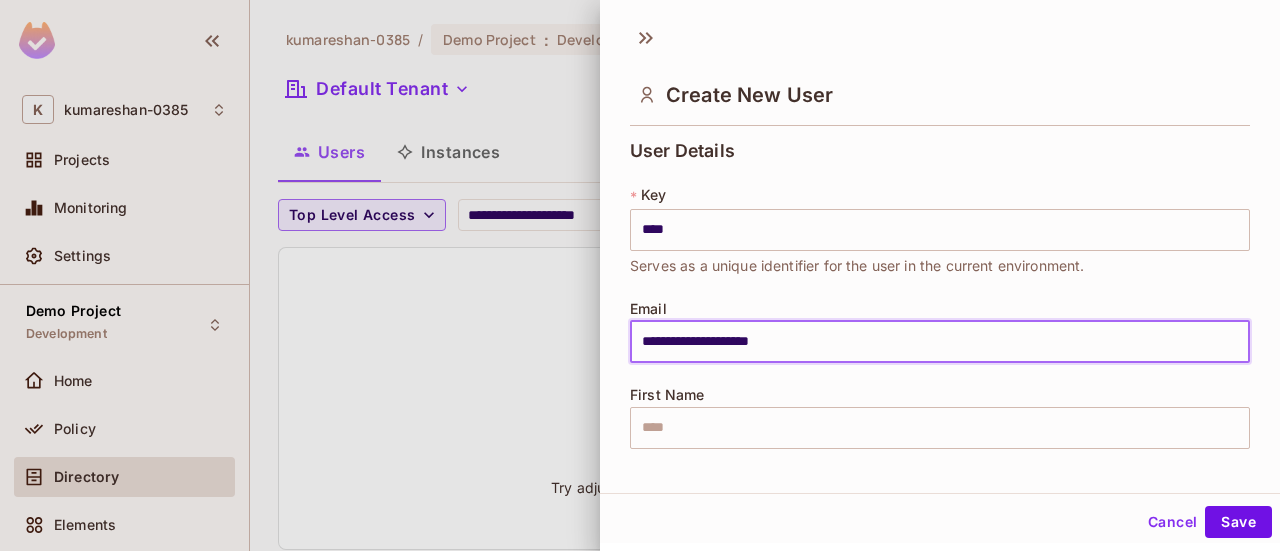 type on "********" 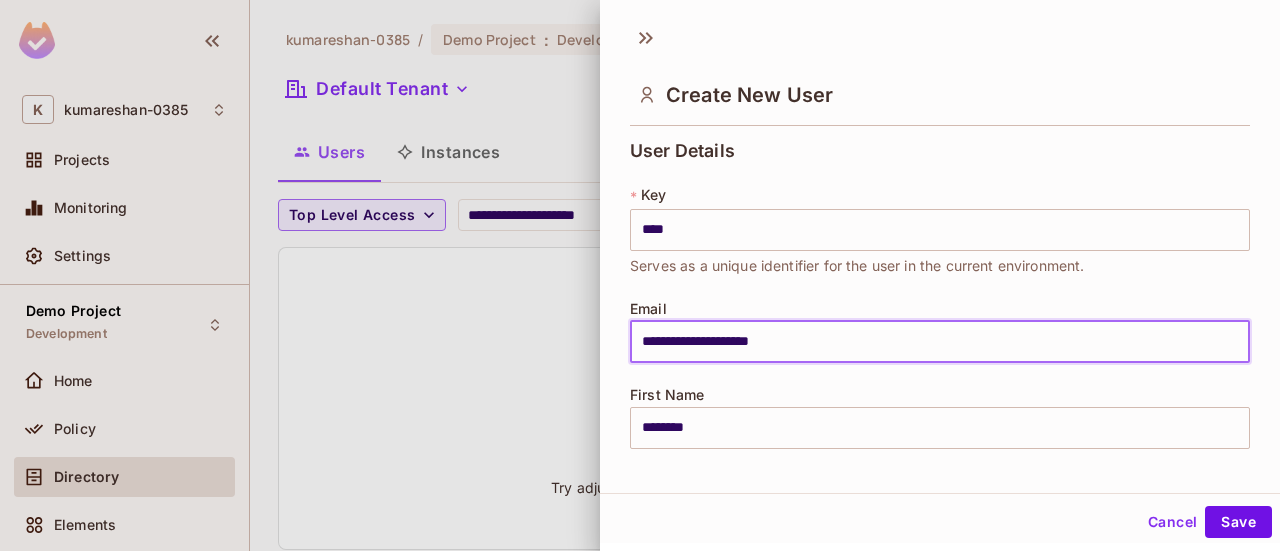type on "**********" 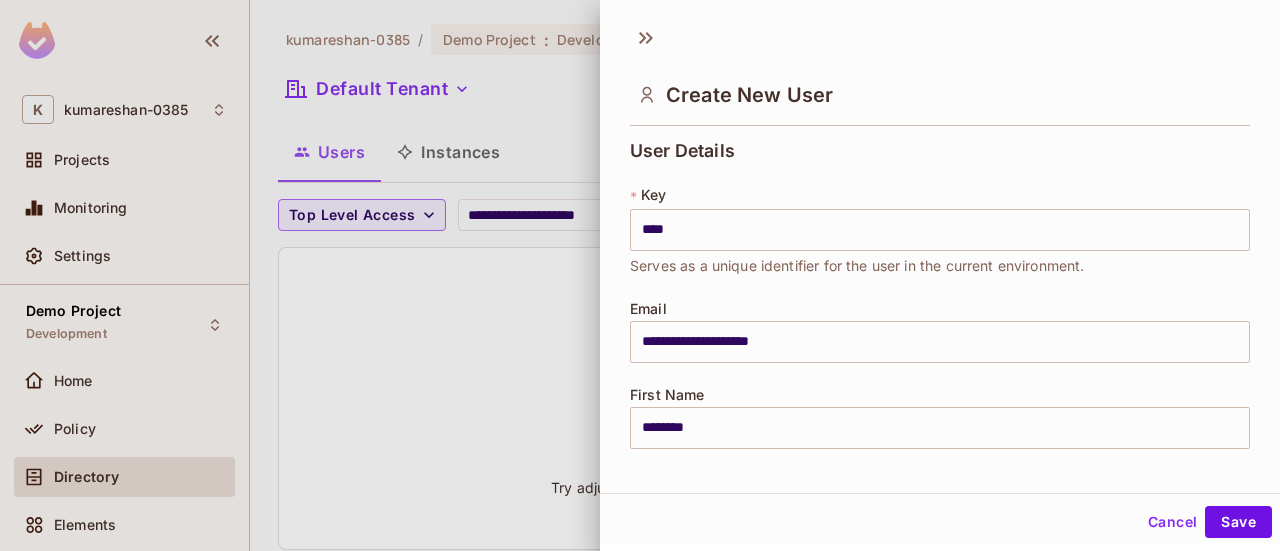 scroll, scrollTop: 289, scrollLeft: 0, axis: vertical 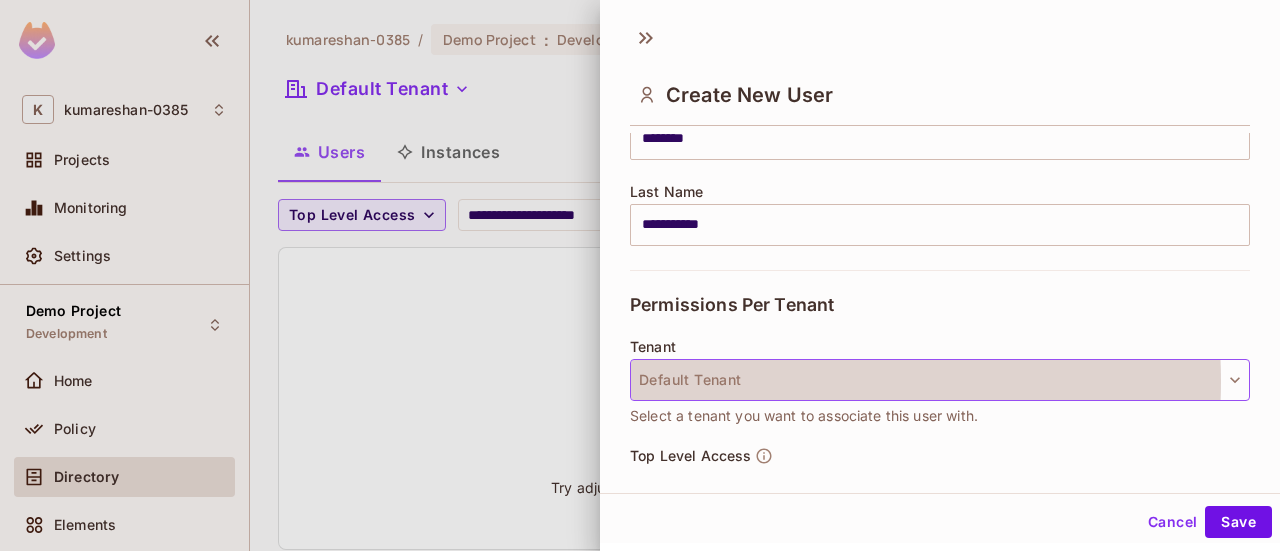 click on "Default Tenant" at bounding box center [940, 380] 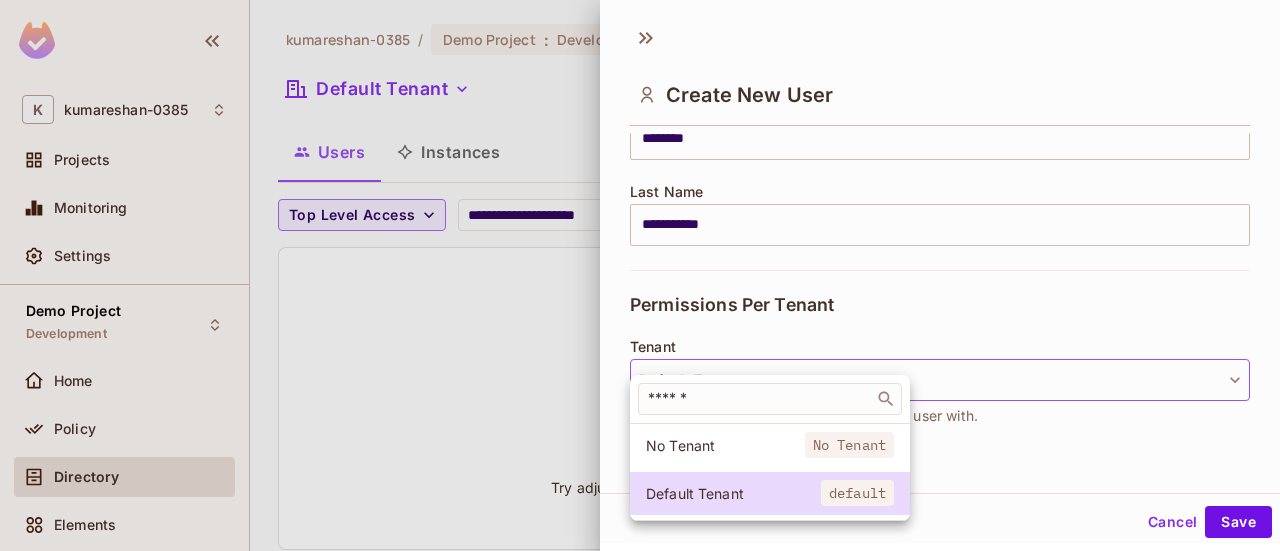 click at bounding box center [640, 275] 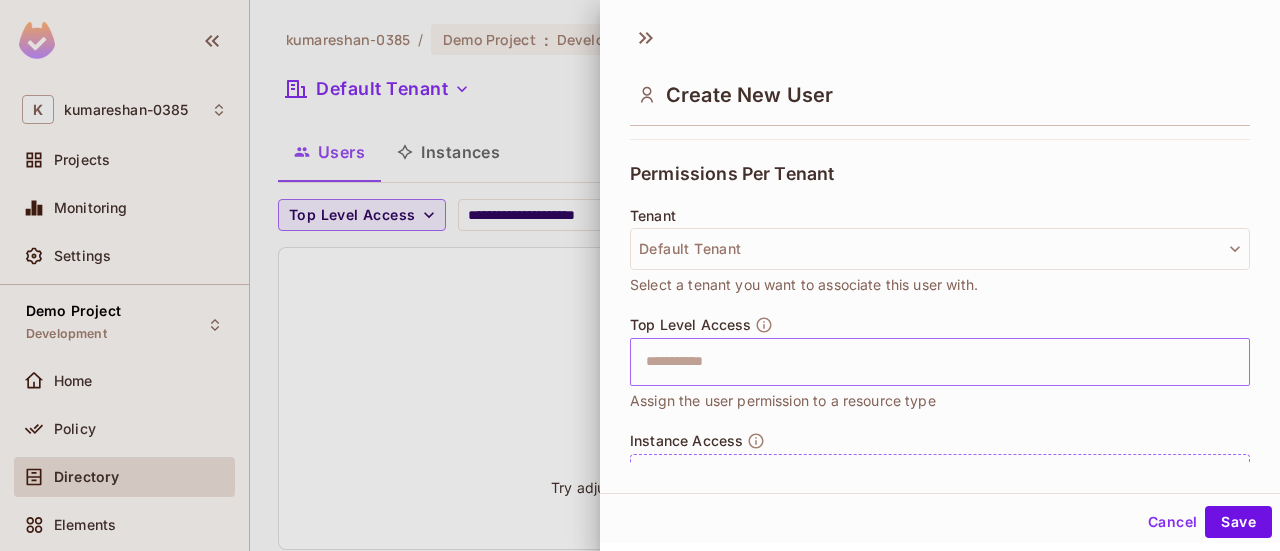 scroll, scrollTop: 418, scrollLeft: 0, axis: vertical 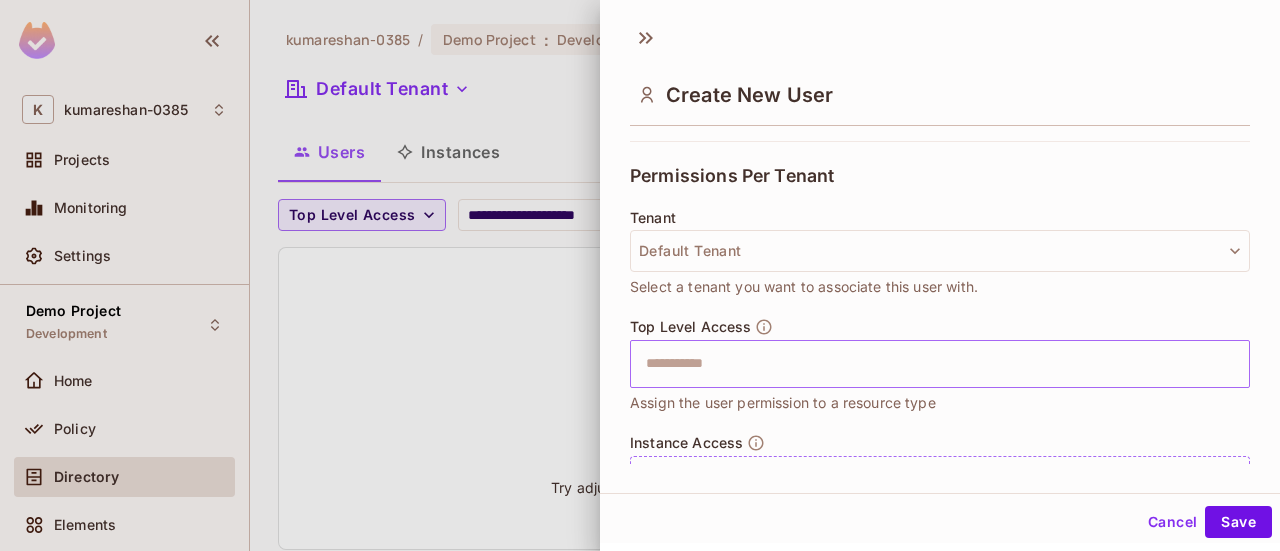 click at bounding box center [922, 364] 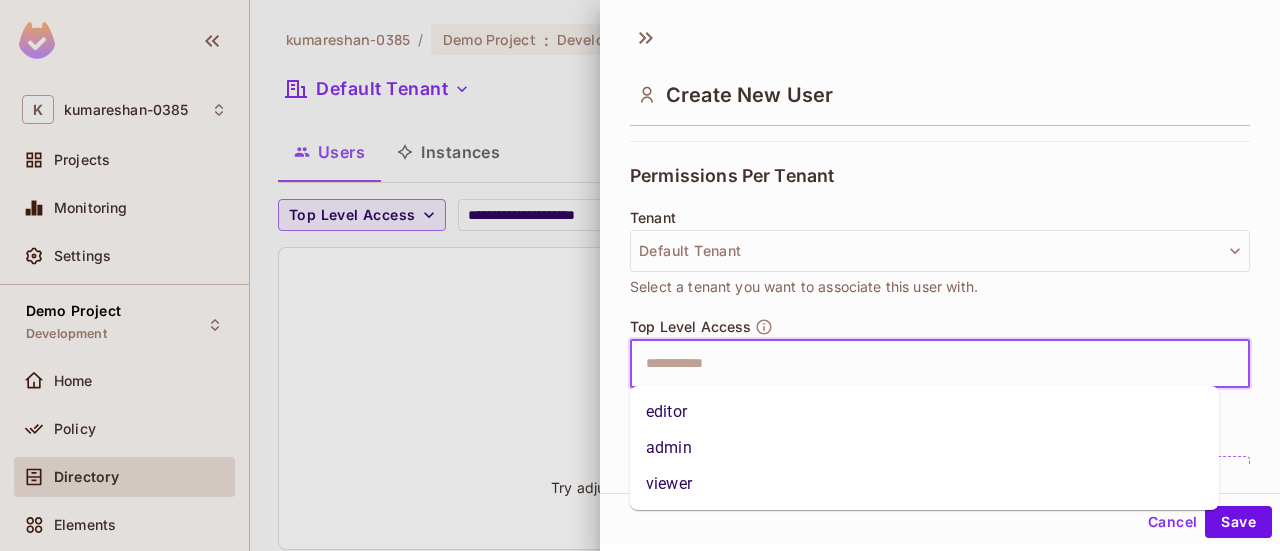 click on "admin" at bounding box center (924, 448) 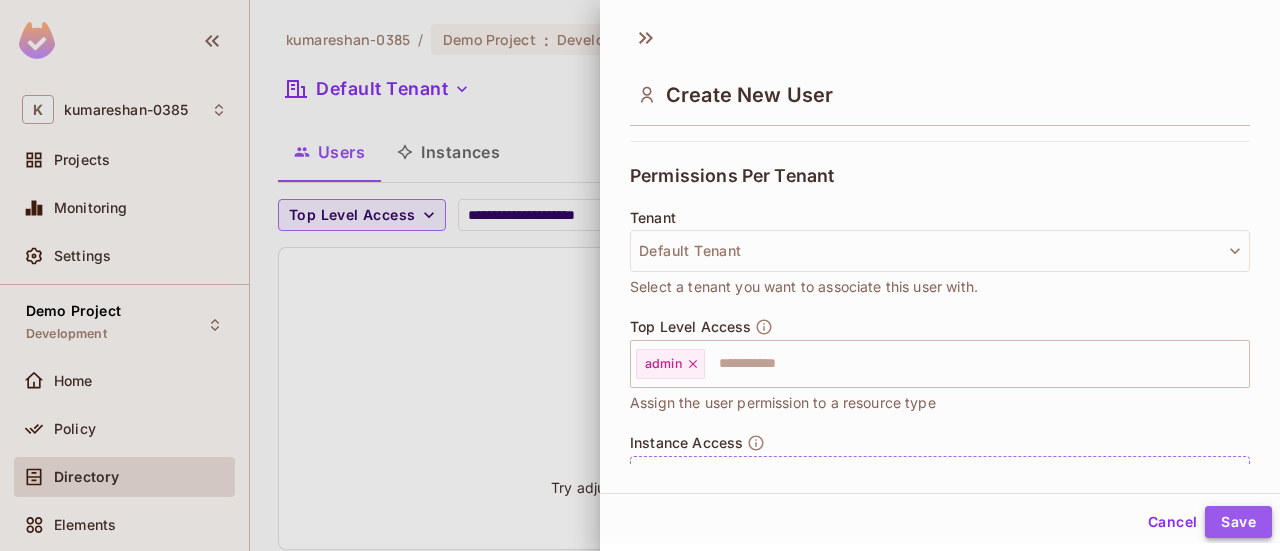 click on "Save" at bounding box center [1238, 522] 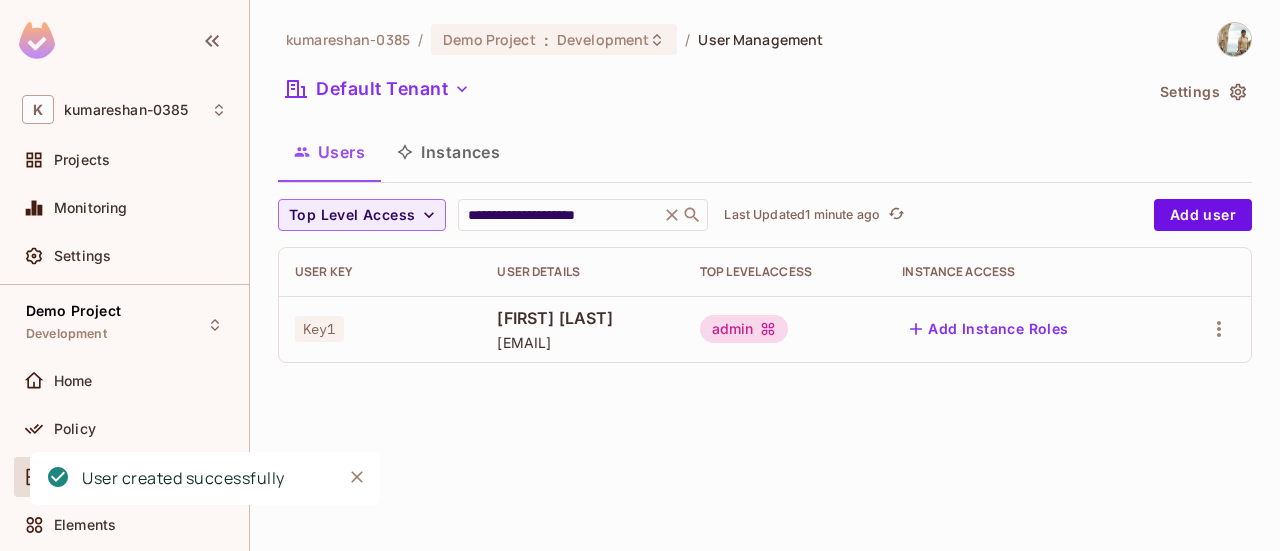 click on "Add Instance Roles" at bounding box center (989, 329) 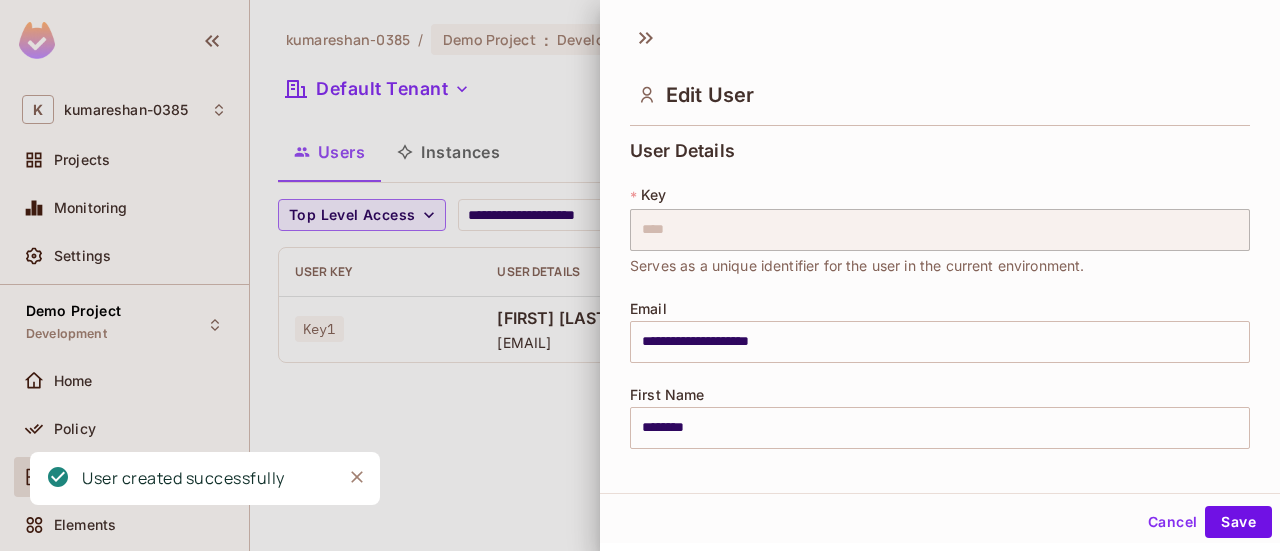 scroll, scrollTop: 512, scrollLeft: 0, axis: vertical 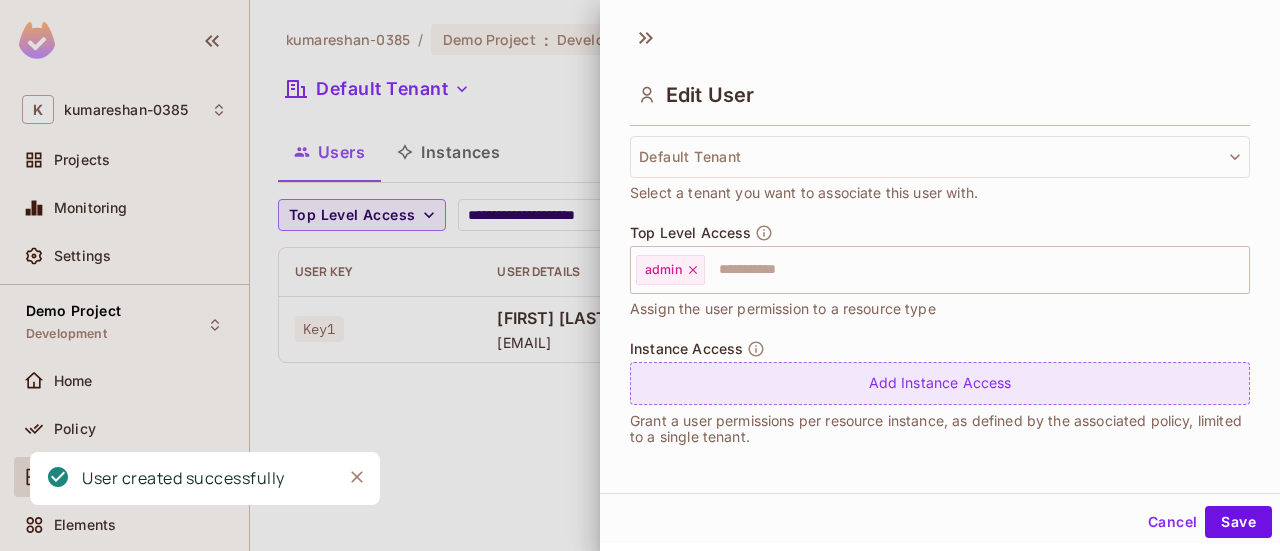 click on "Add Instance Access" at bounding box center [940, 383] 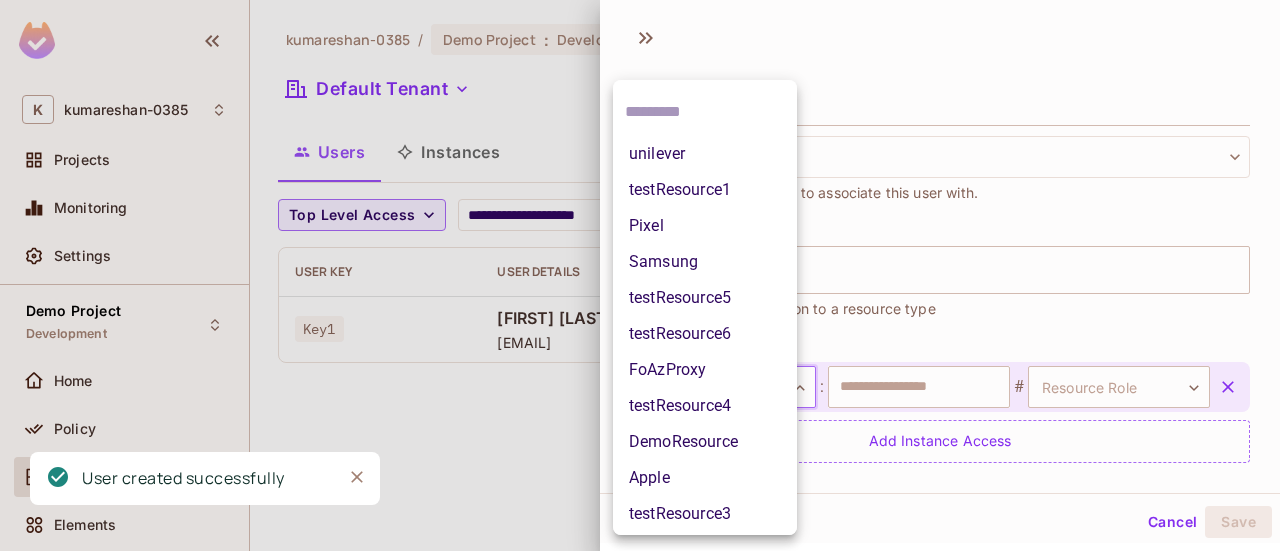 click on "**********" at bounding box center (640, 275) 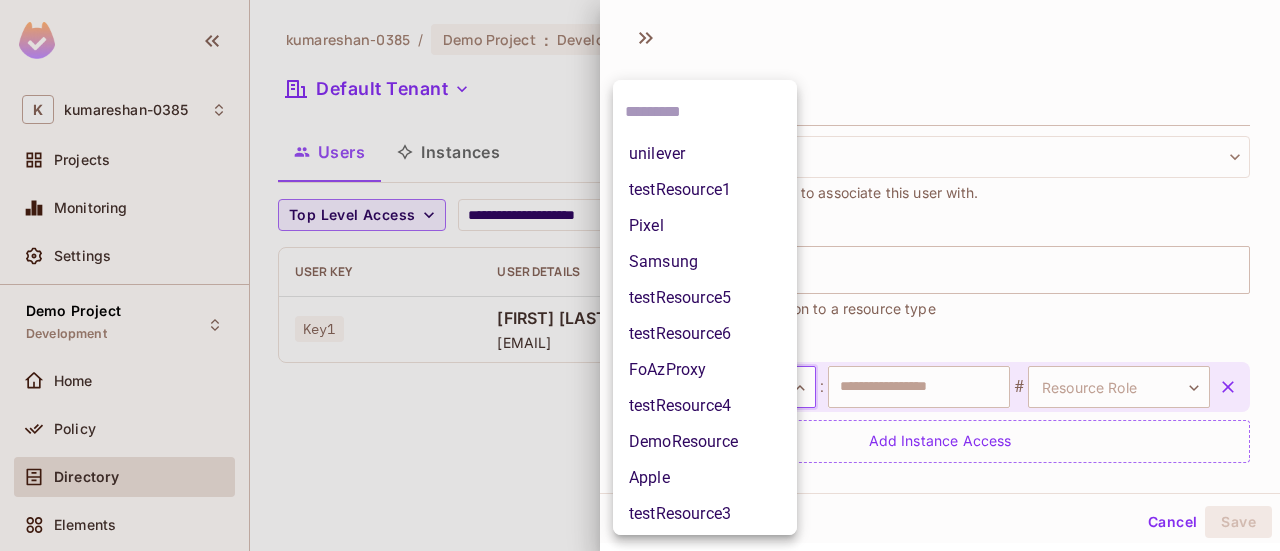 click on "DemoResource" at bounding box center (705, 442) 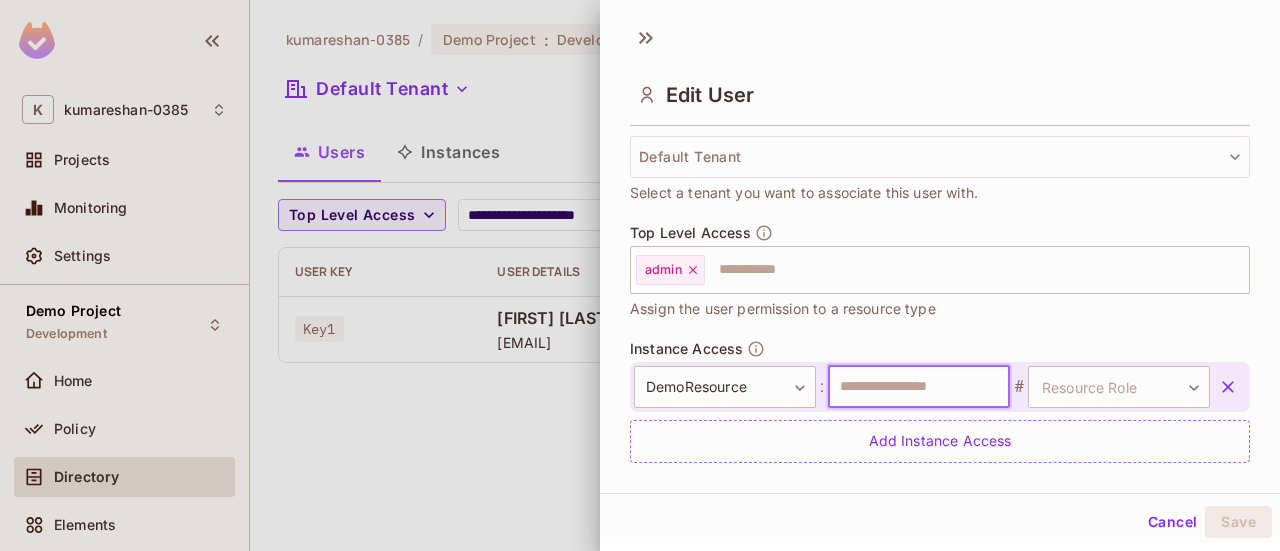 click at bounding box center [919, 387] 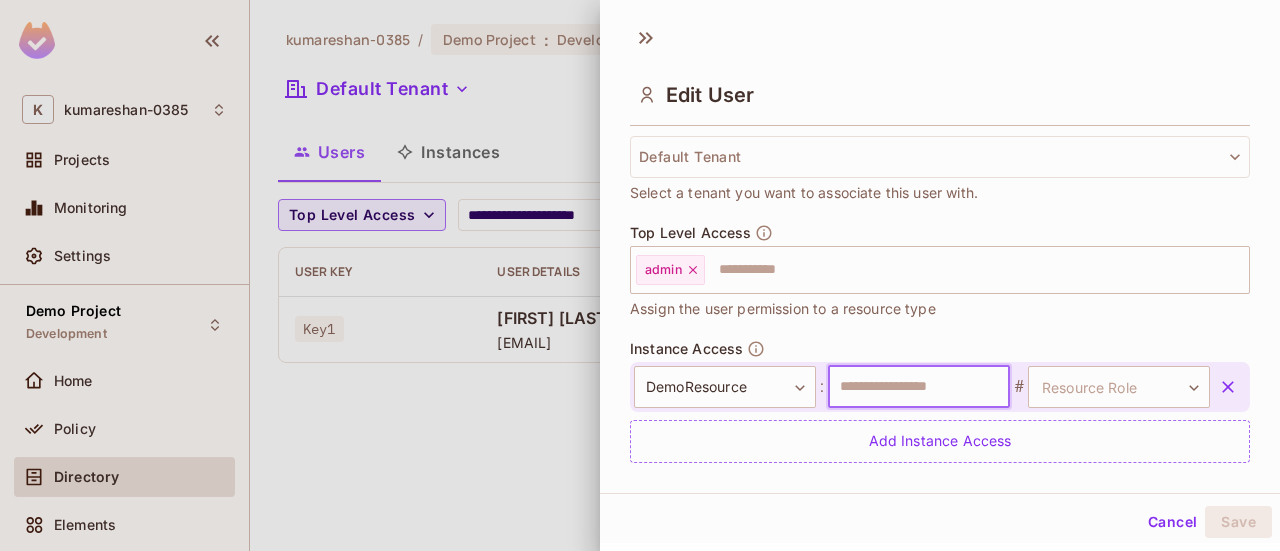 type on "********" 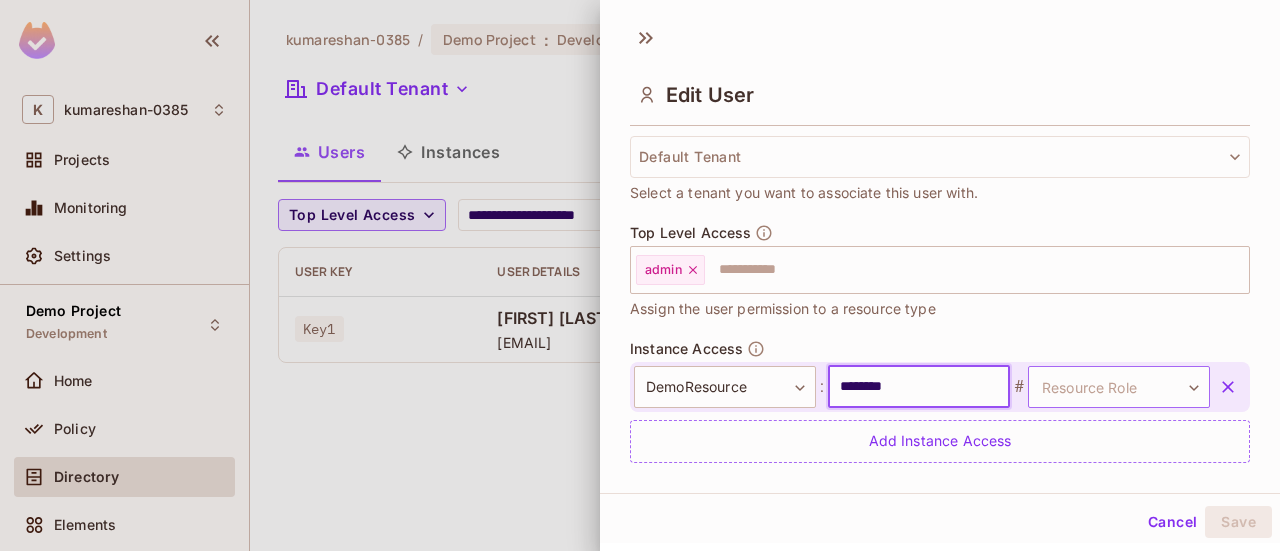 click on "**********" at bounding box center (640, 275) 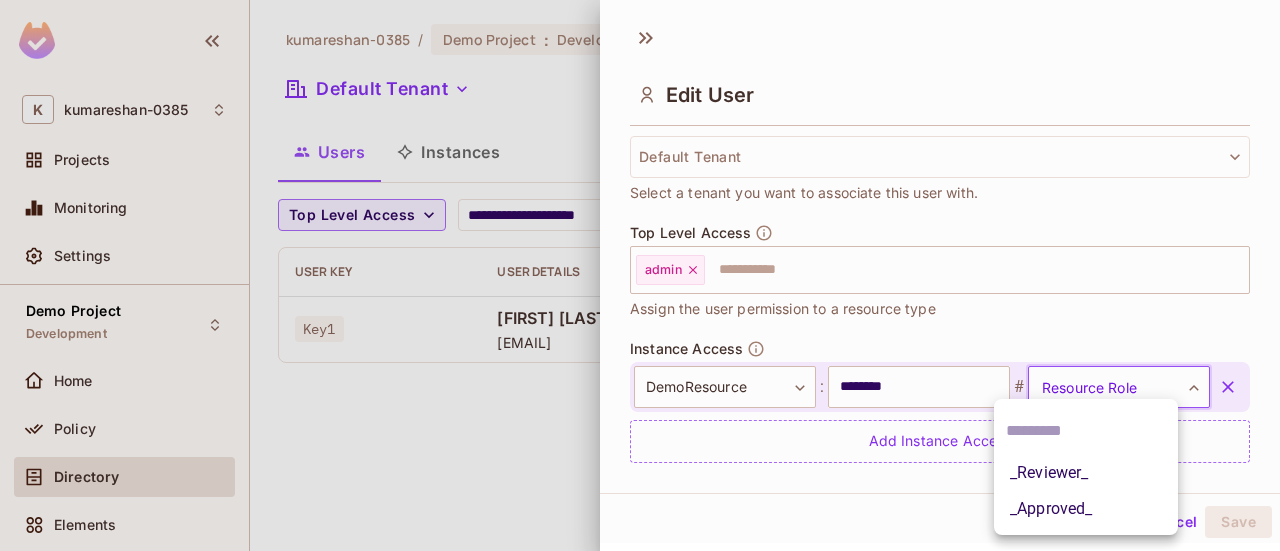 click on "_Reviewer_" at bounding box center (1086, 473) 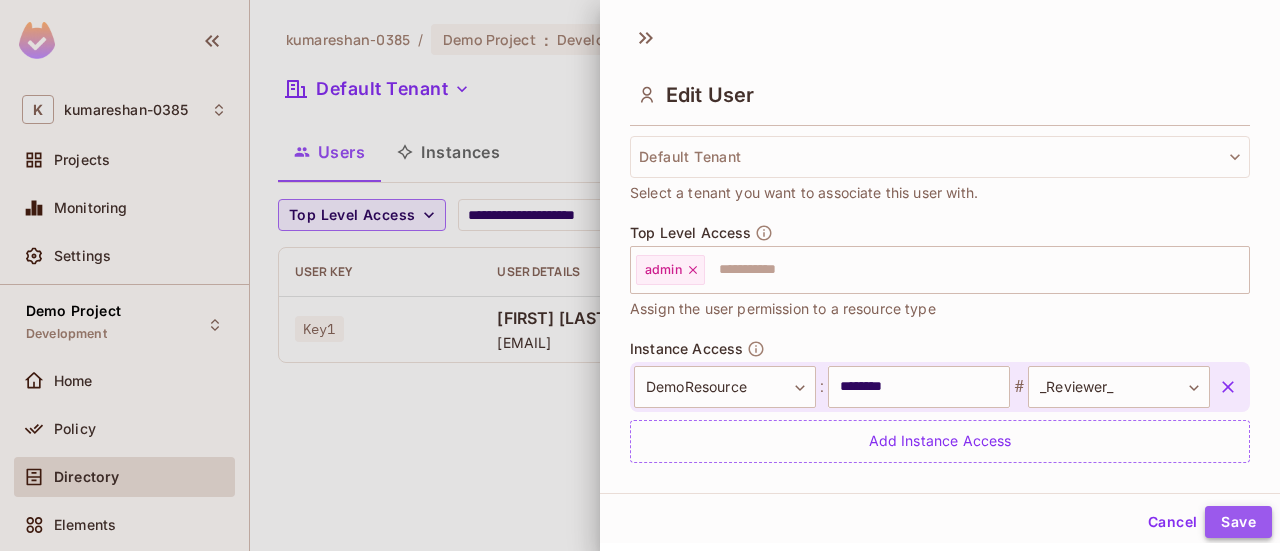 click on "Save" at bounding box center [1238, 522] 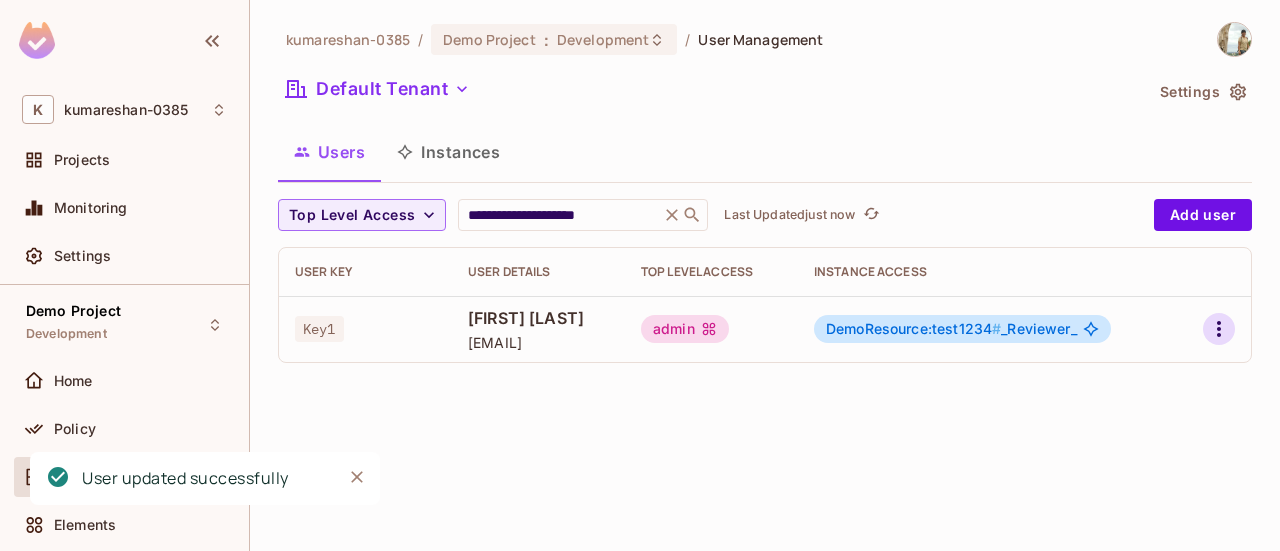 click 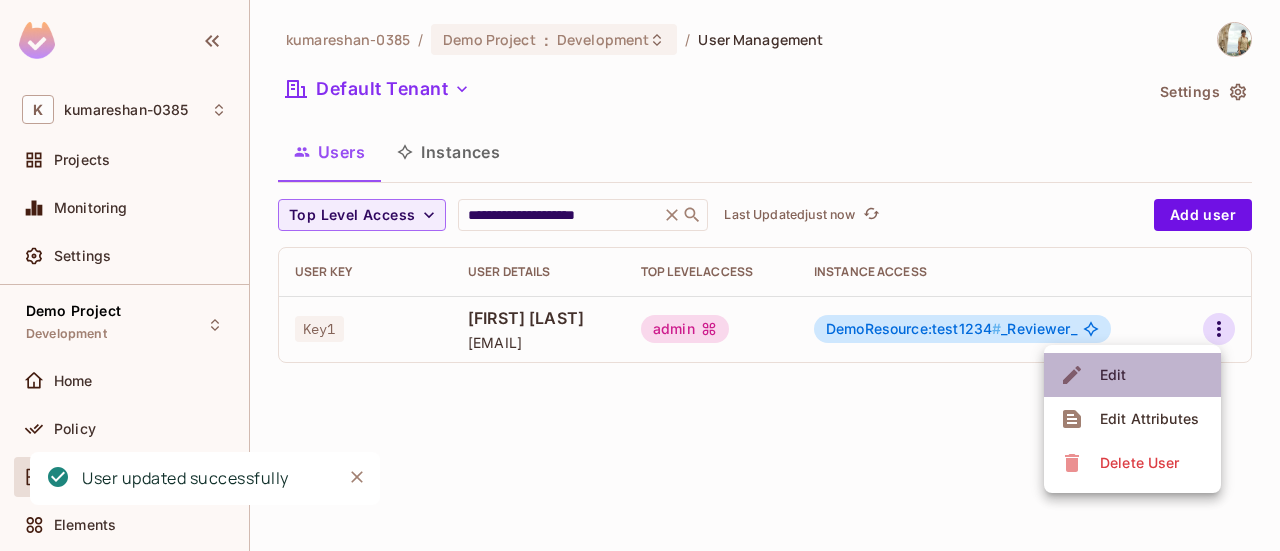 click on "Edit" at bounding box center (1132, 375) 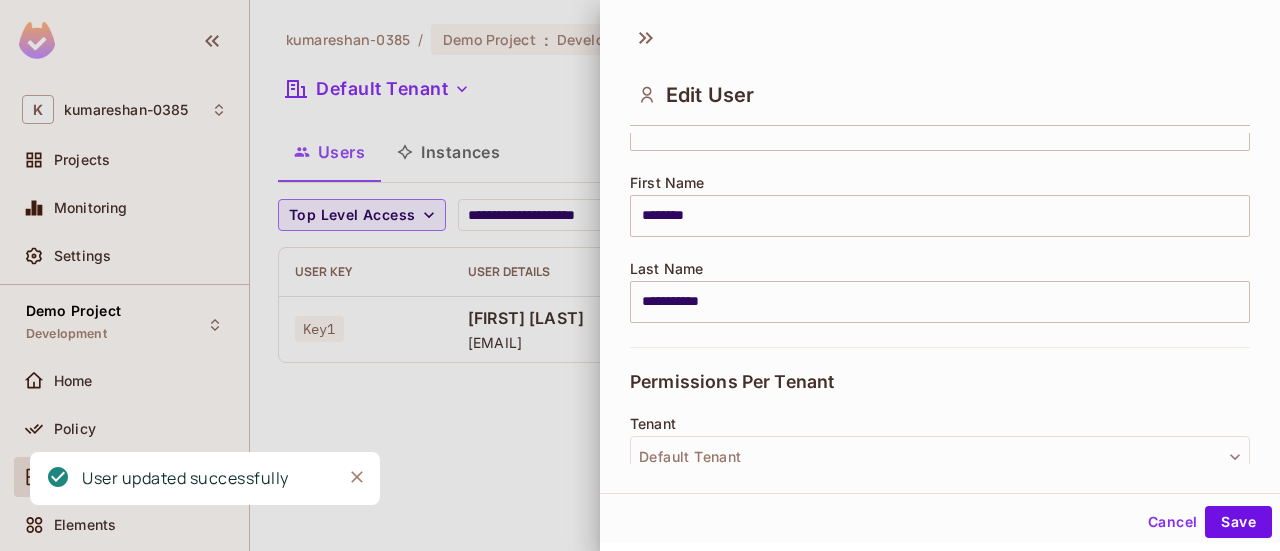 scroll, scrollTop: 570, scrollLeft: 0, axis: vertical 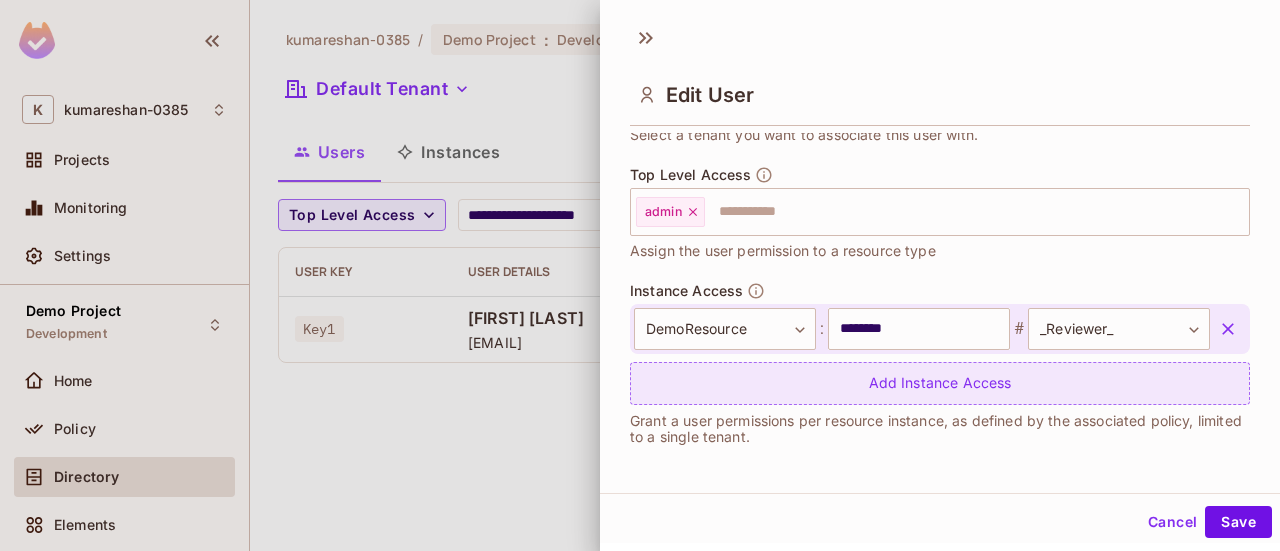 click on "Add Instance Access" at bounding box center [940, 383] 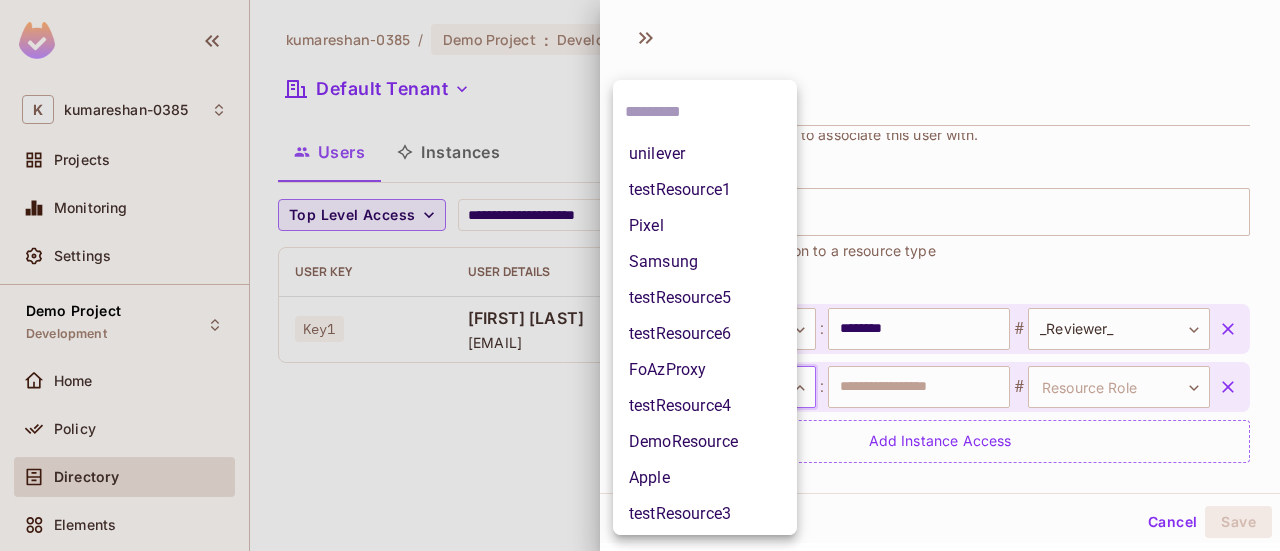 click on "**********" at bounding box center [640, 275] 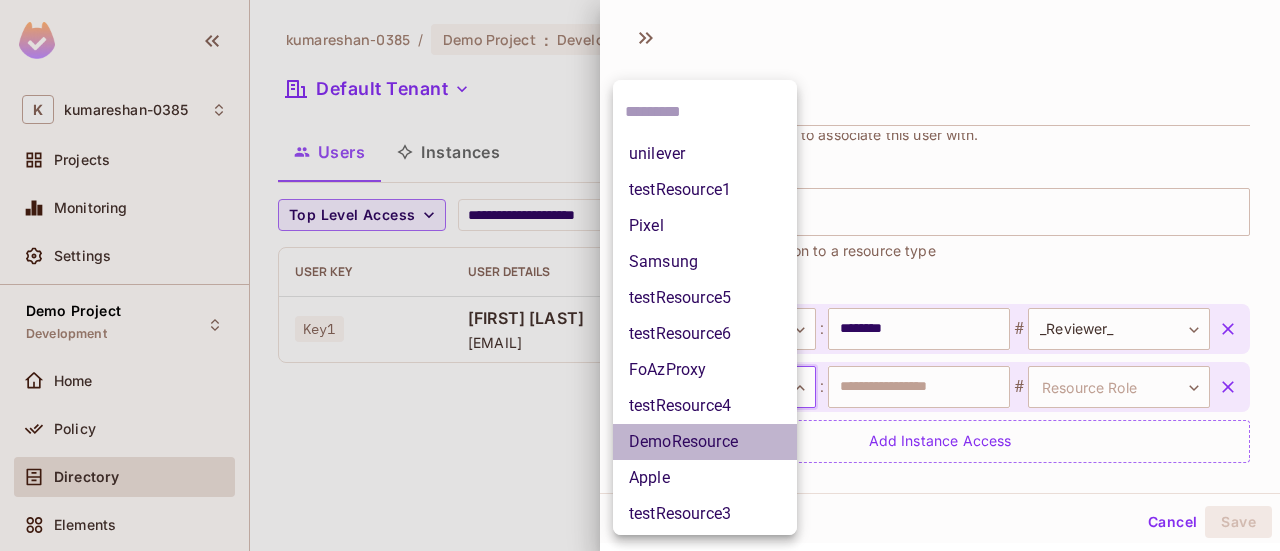 click on "DemoResource" at bounding box center (705, 442) 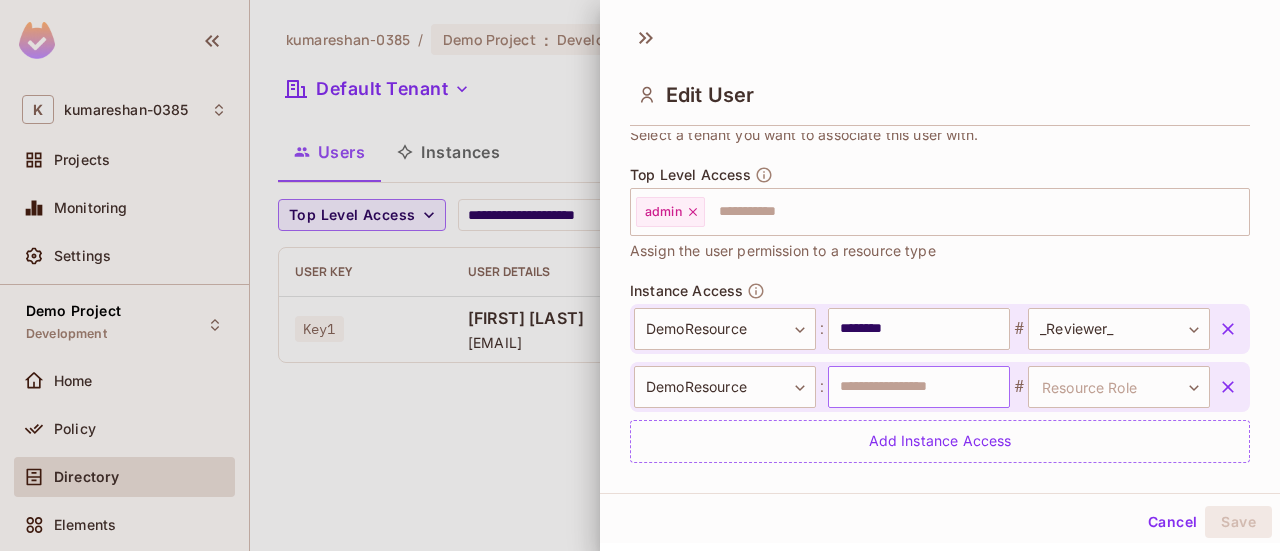click at bounding box center (919, 387) 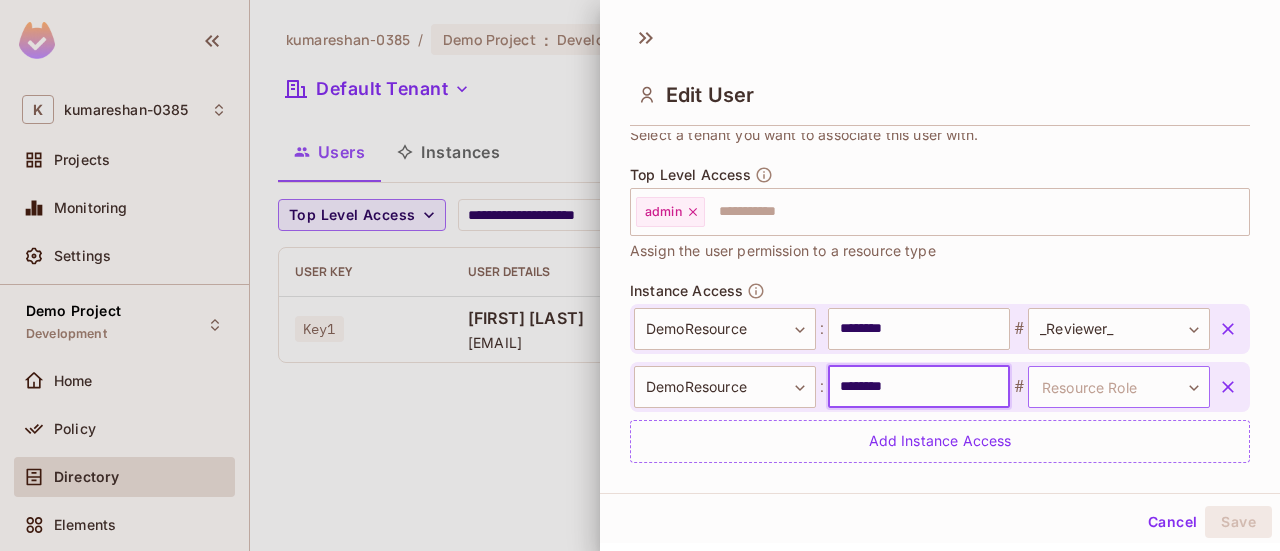 click on "**********" at bounding box center [640, 275] 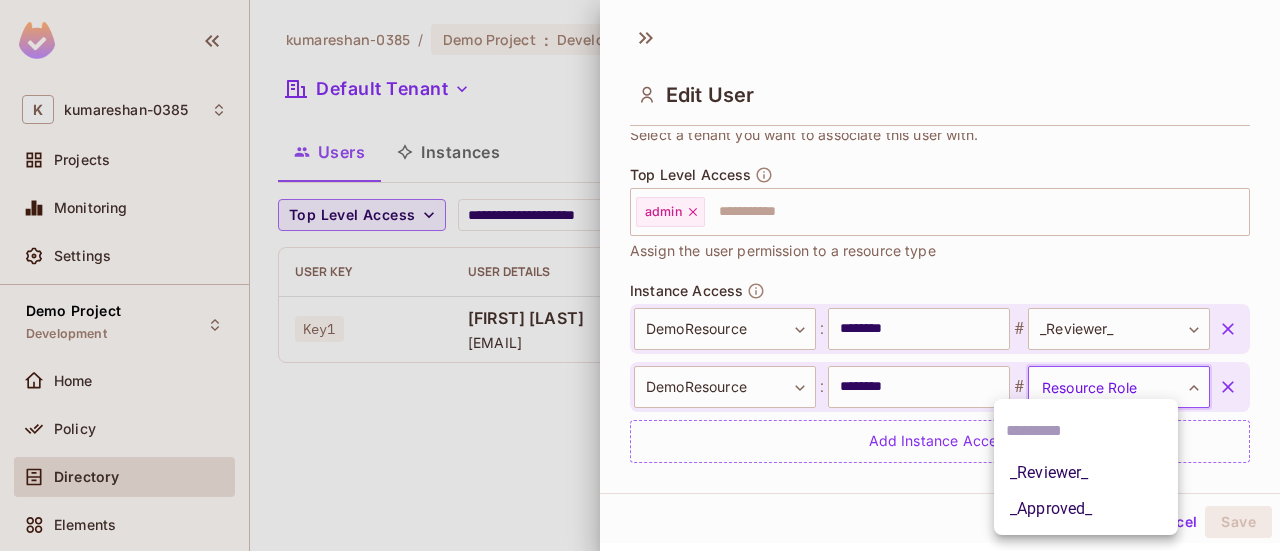 click at bounding box center (640, 275) 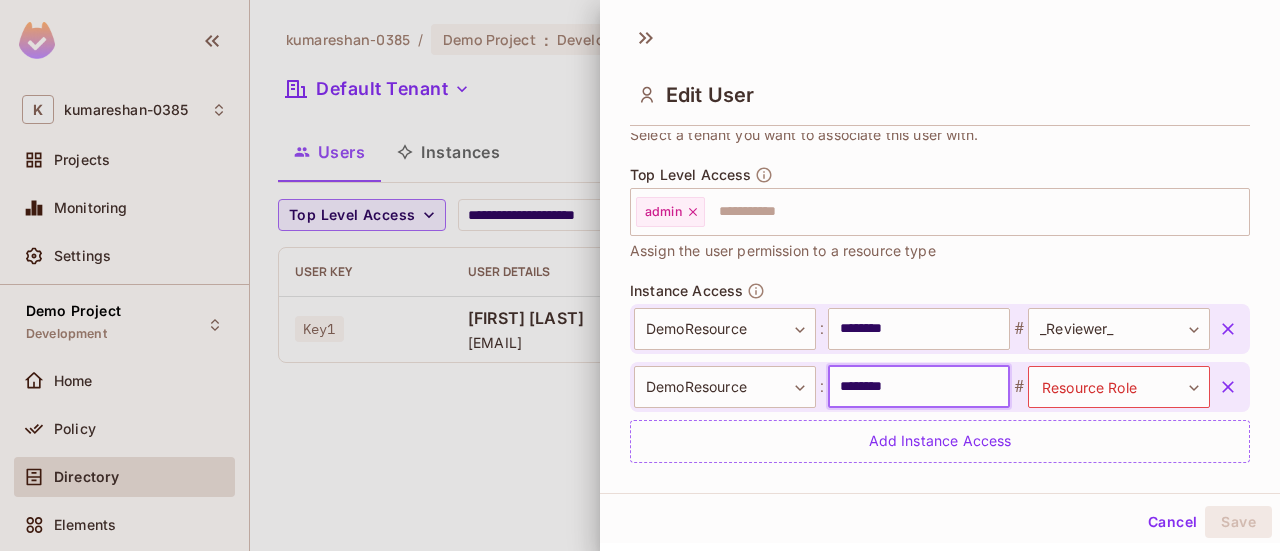 click on "********" at bounding box center (919, 387) 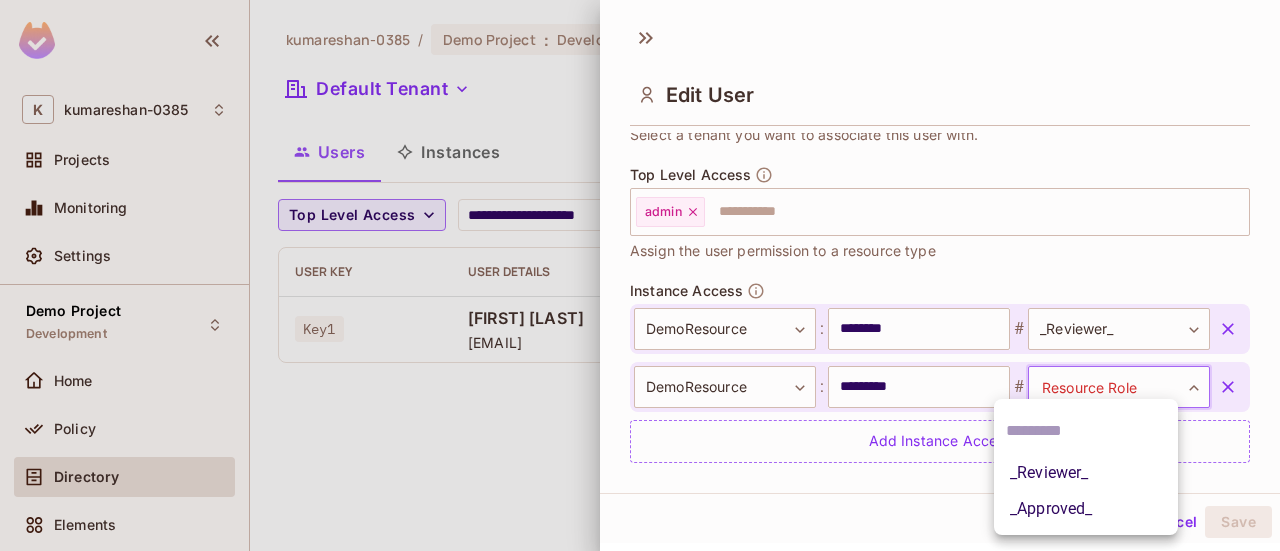 click on "**********" at bounding box center [640, 275] 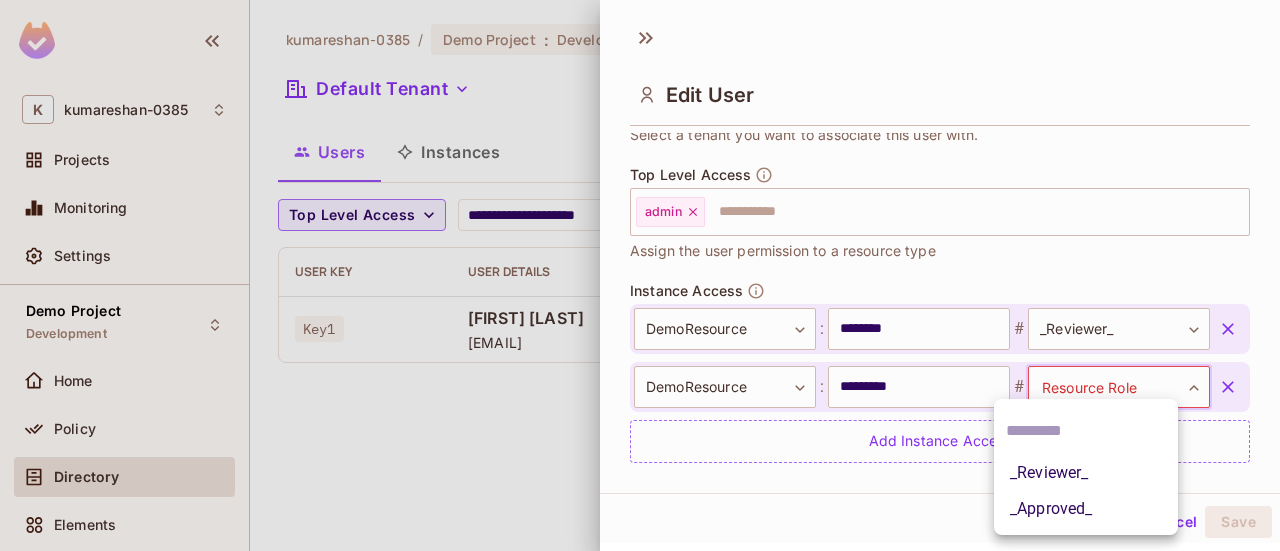 click on "_Approved_" at bounding box center [1086, 509] 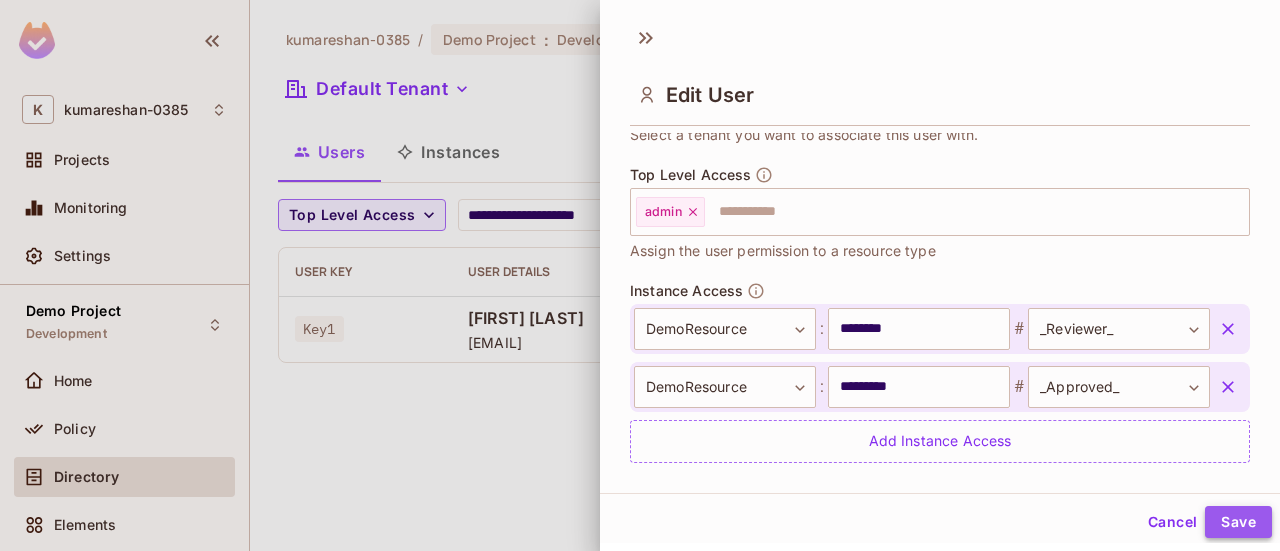click on "Save" at bounding box center (1238, 522) 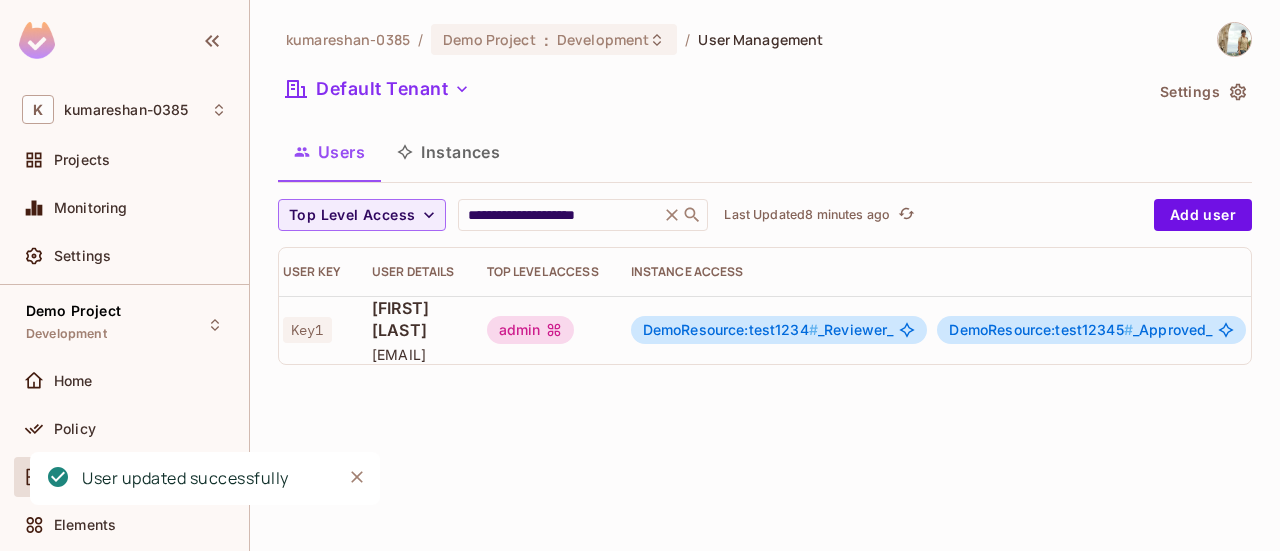 scroll, scrollTop: 0, scrollLeft: 172, axis: horizontal 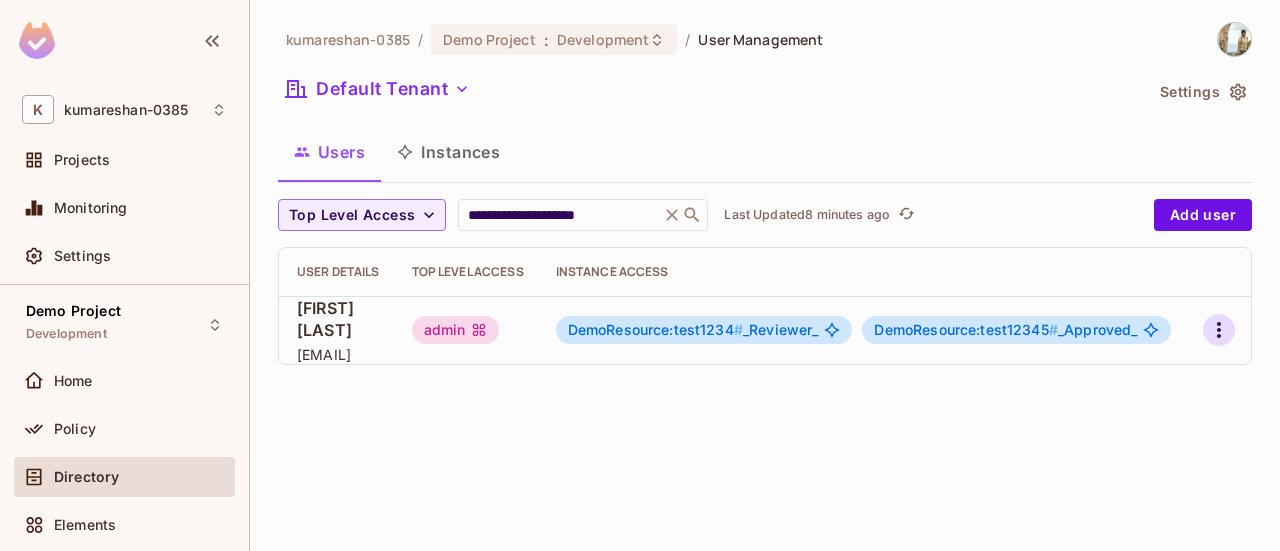 click 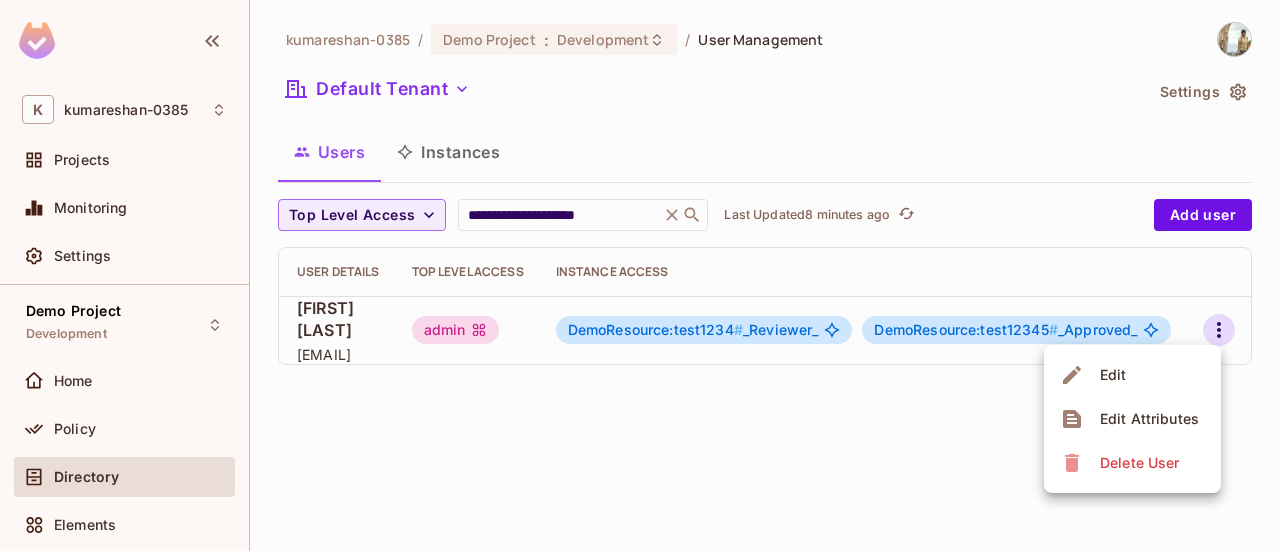 click on "Edit" at bounding box center (1113, 375) 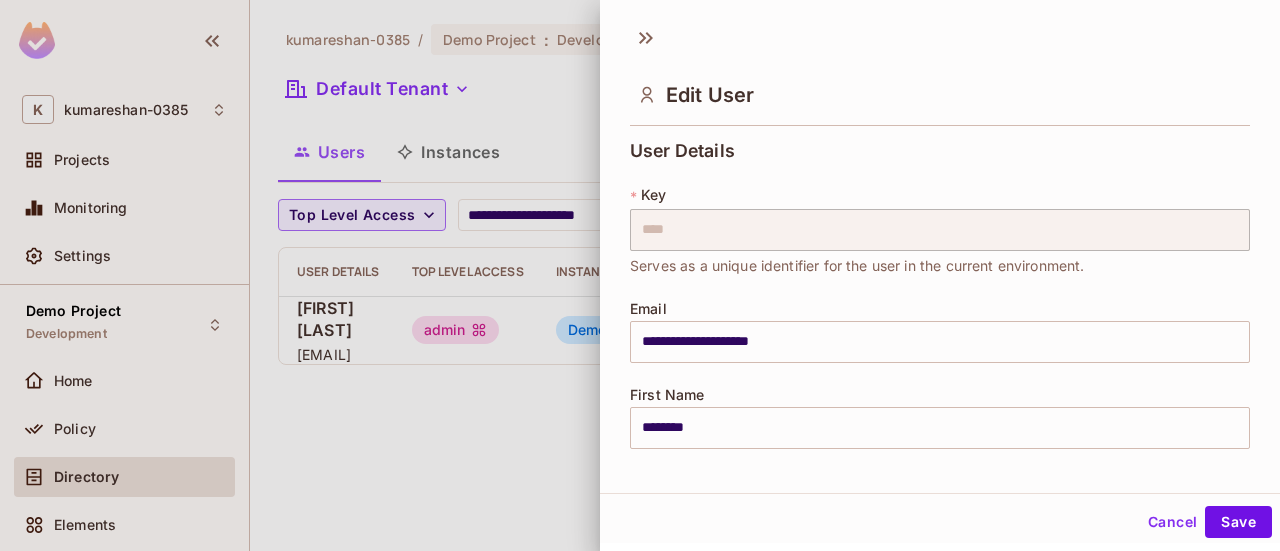 scroll, scrollTop: 628, scrollLeft: 0, axis: vertical 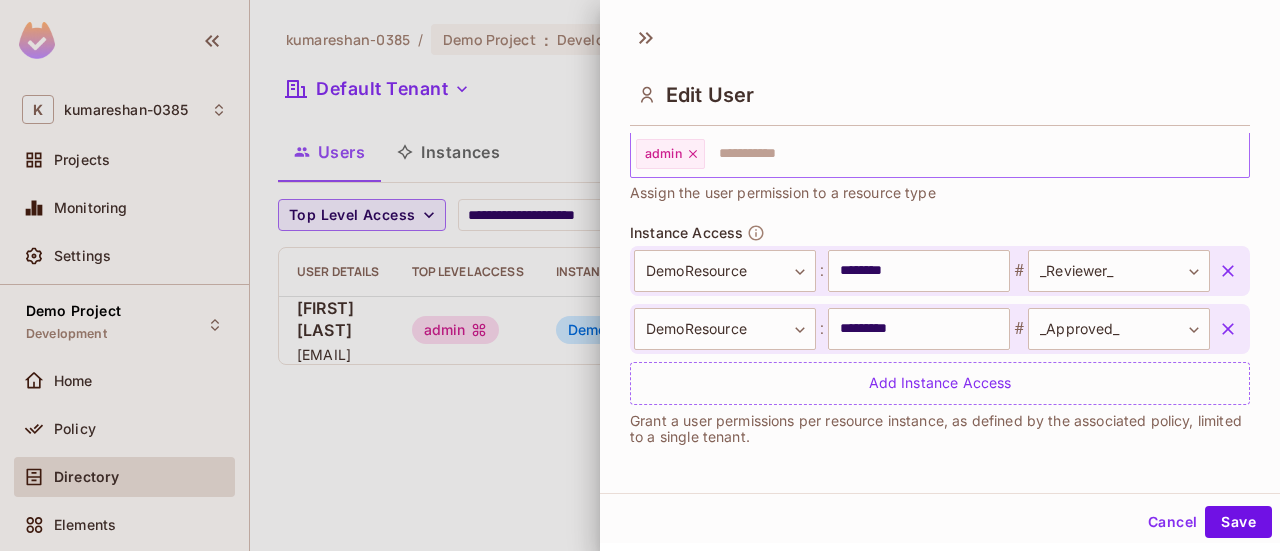 click 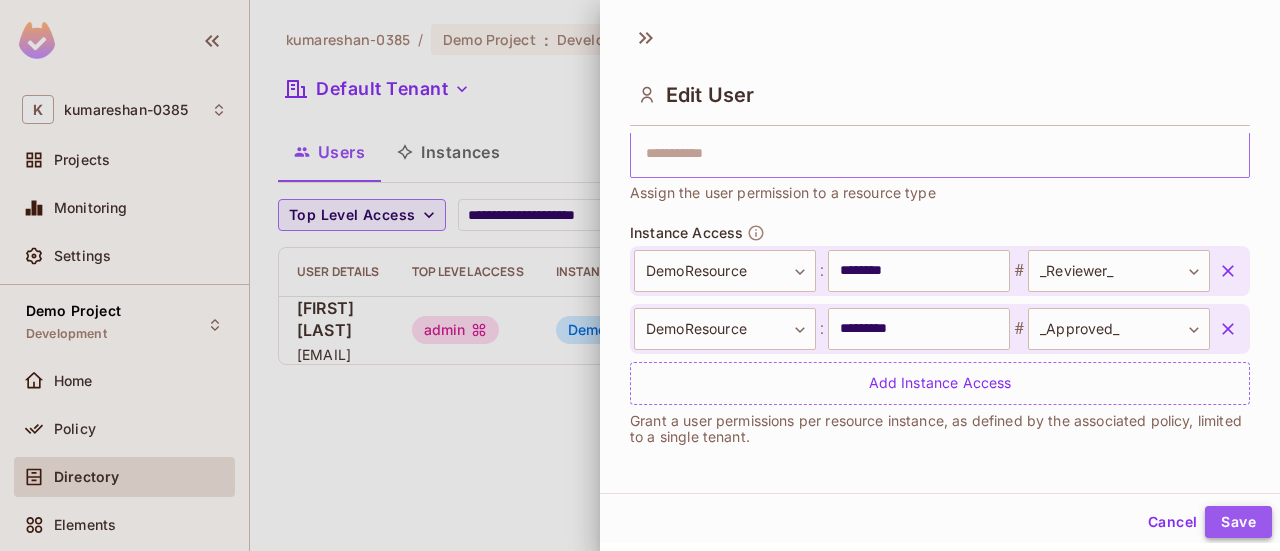 click on "Save" at bounding box center (1238, 522) 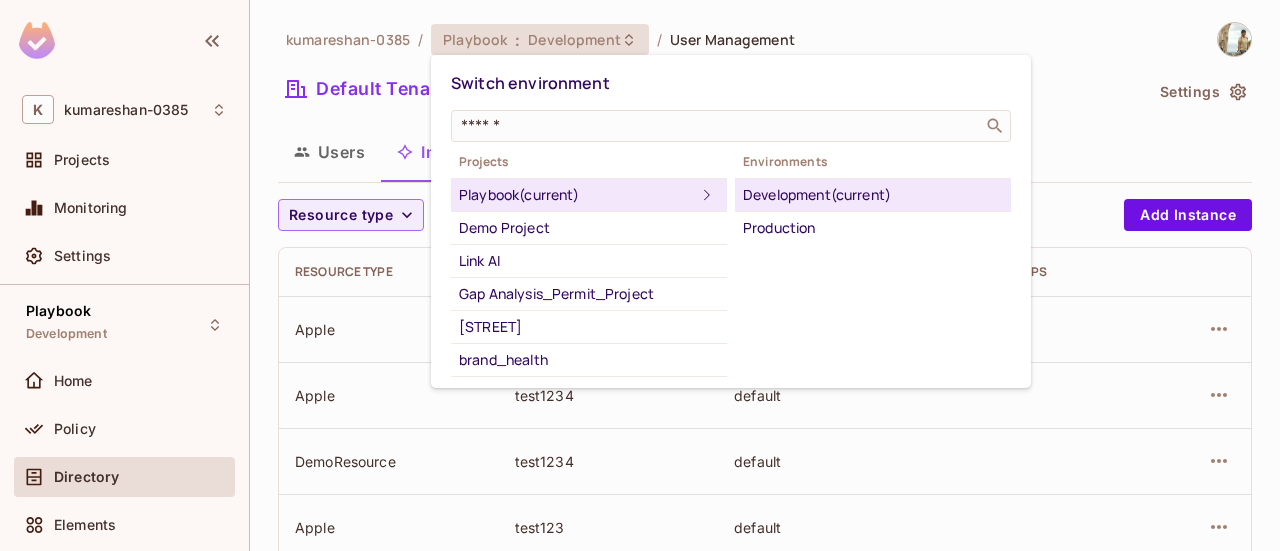 scroll, scrollTop: 0, scrollLeft: 0, axis: both 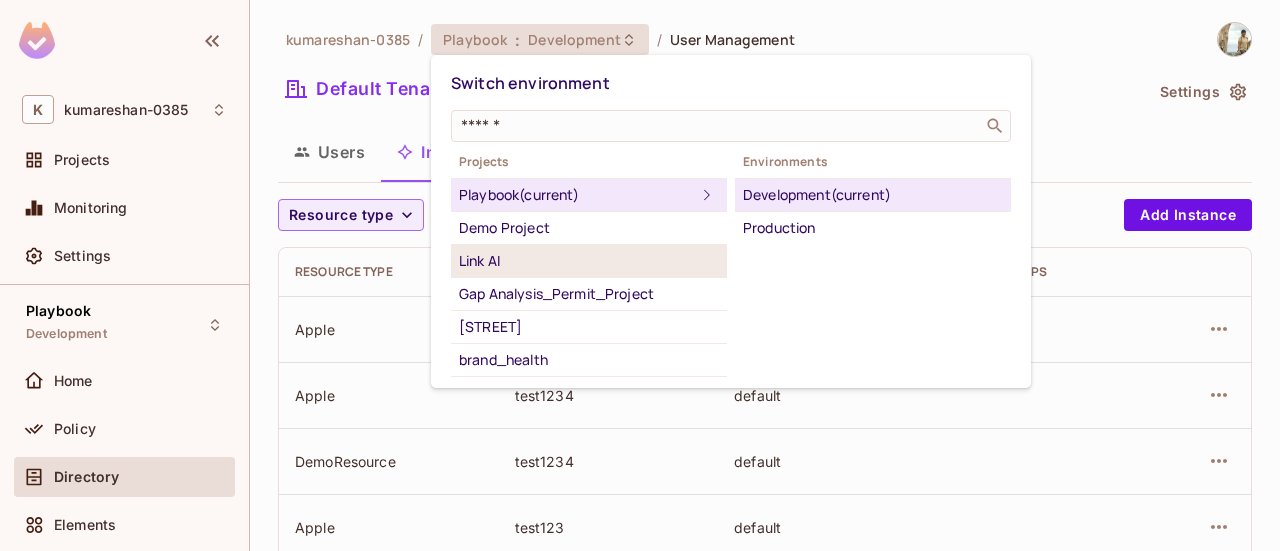 click on "Link AI" at bounding box center [589, 261] 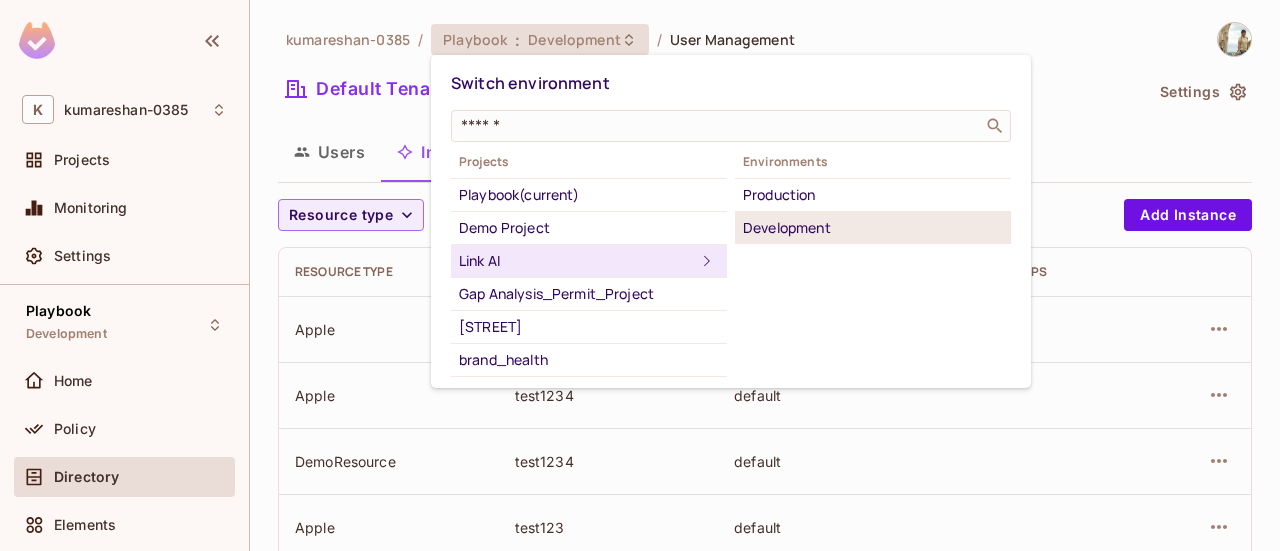click on "Development" at bounding box center [873, 228] 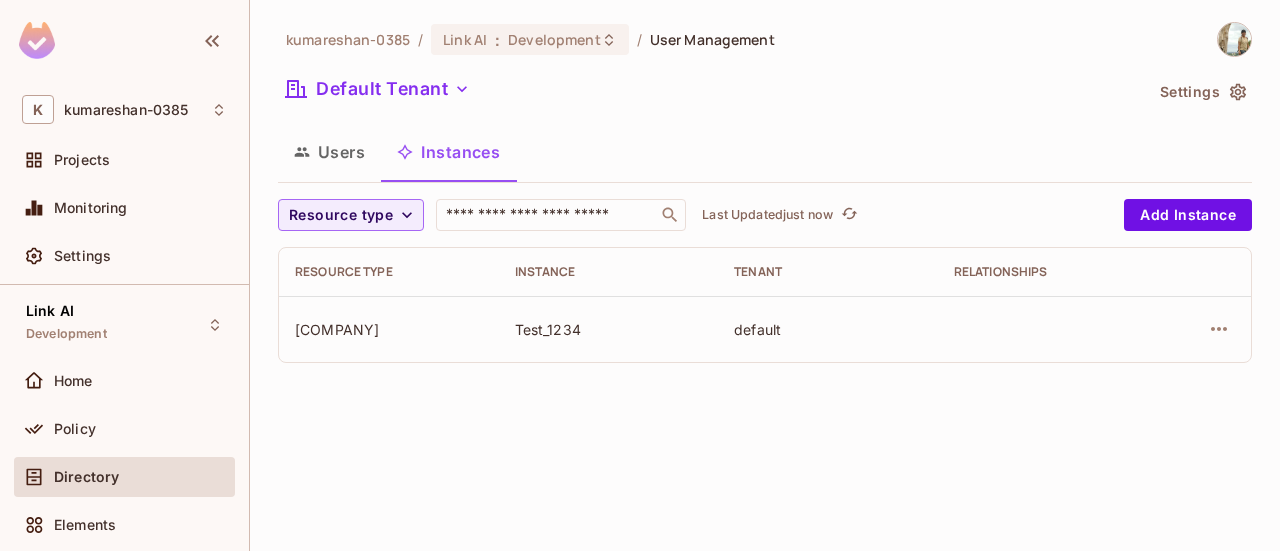 click on "Users" at bounding box center [329, 152] 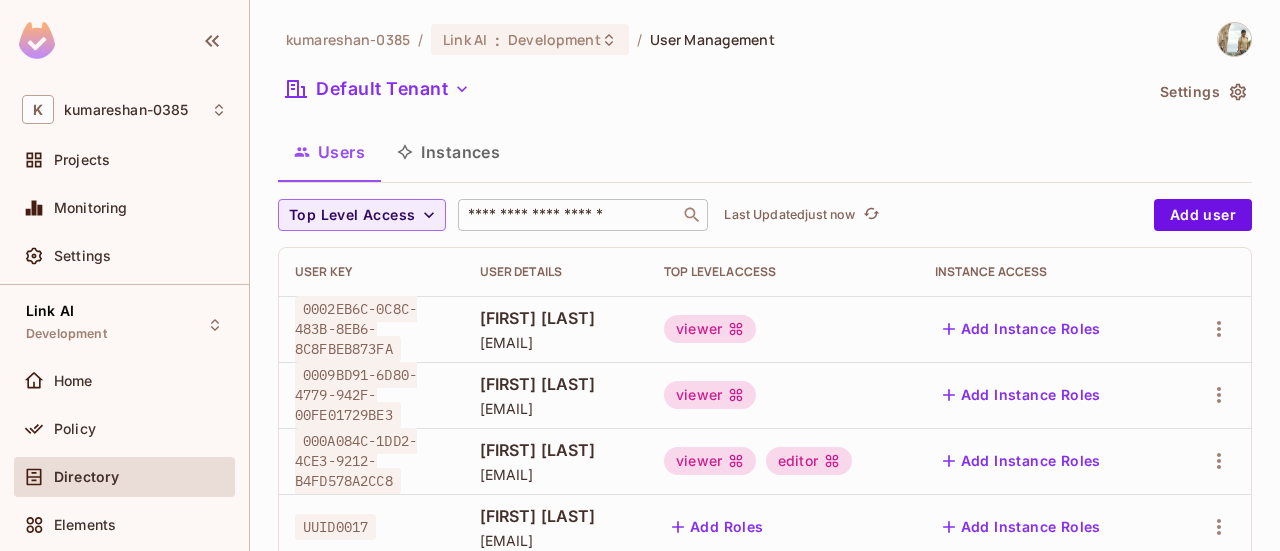 click on "​" at bounding box center [583, 215] 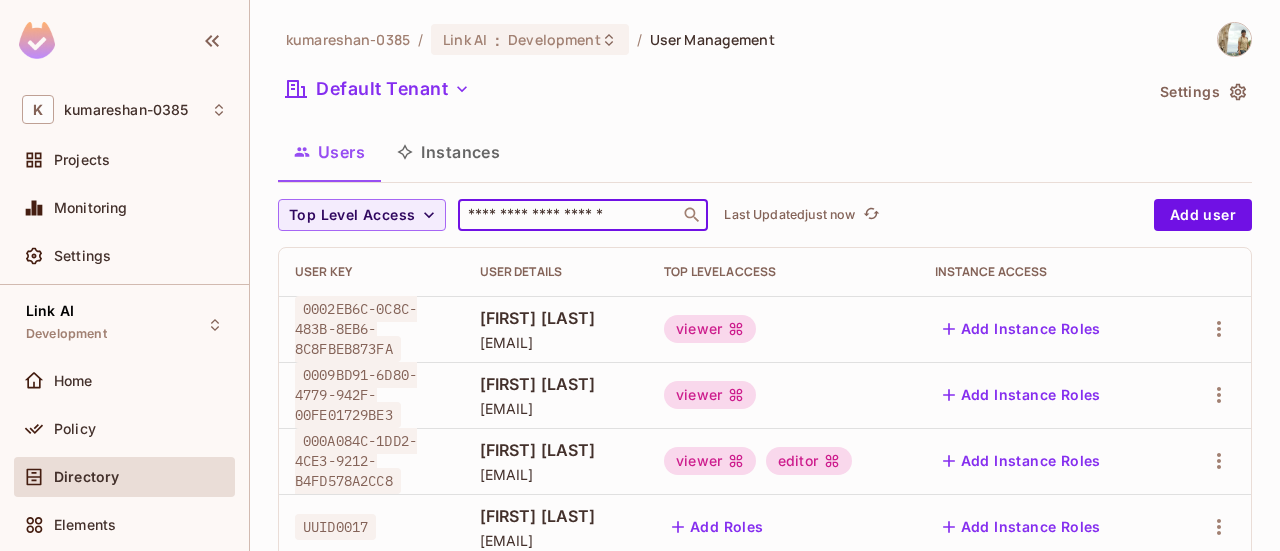paste on "**********" 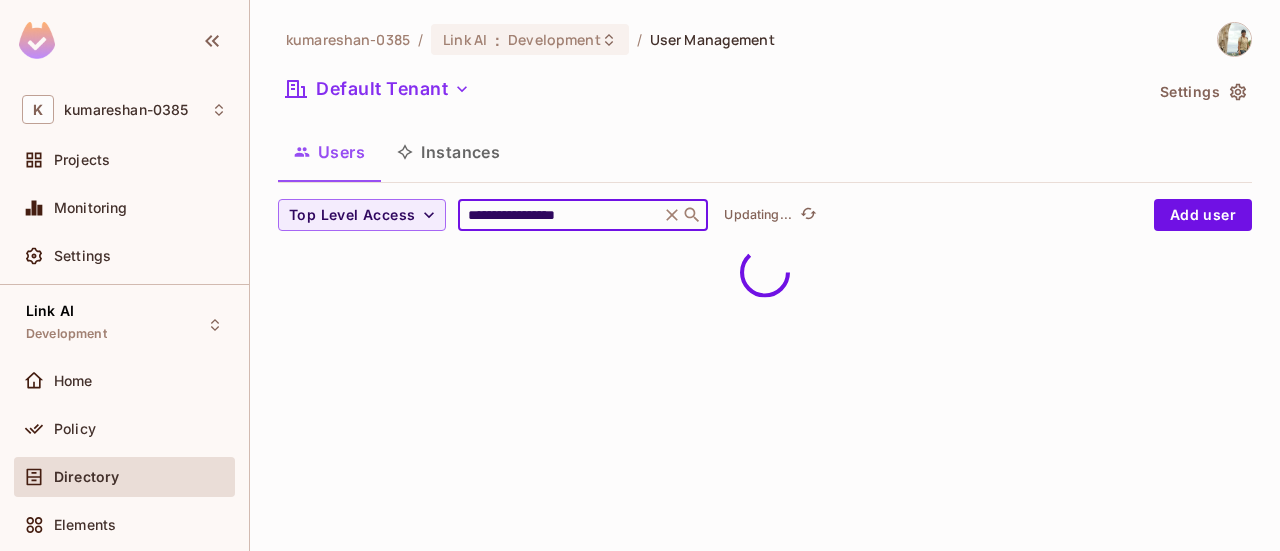 click on "**********" at bounding box center (559, 215) 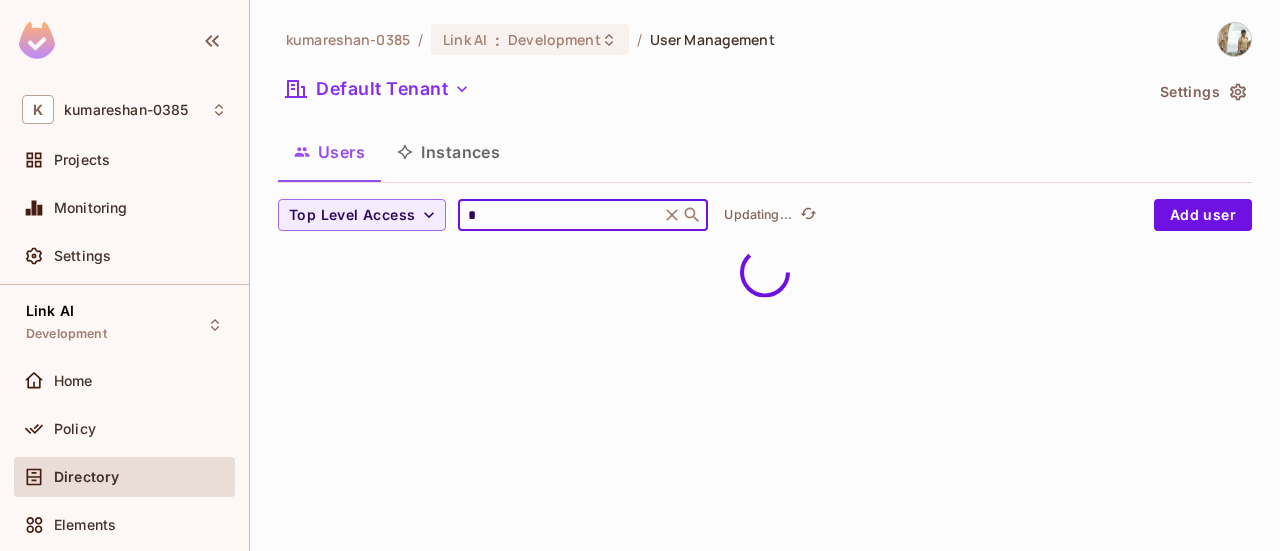 type on "**********" 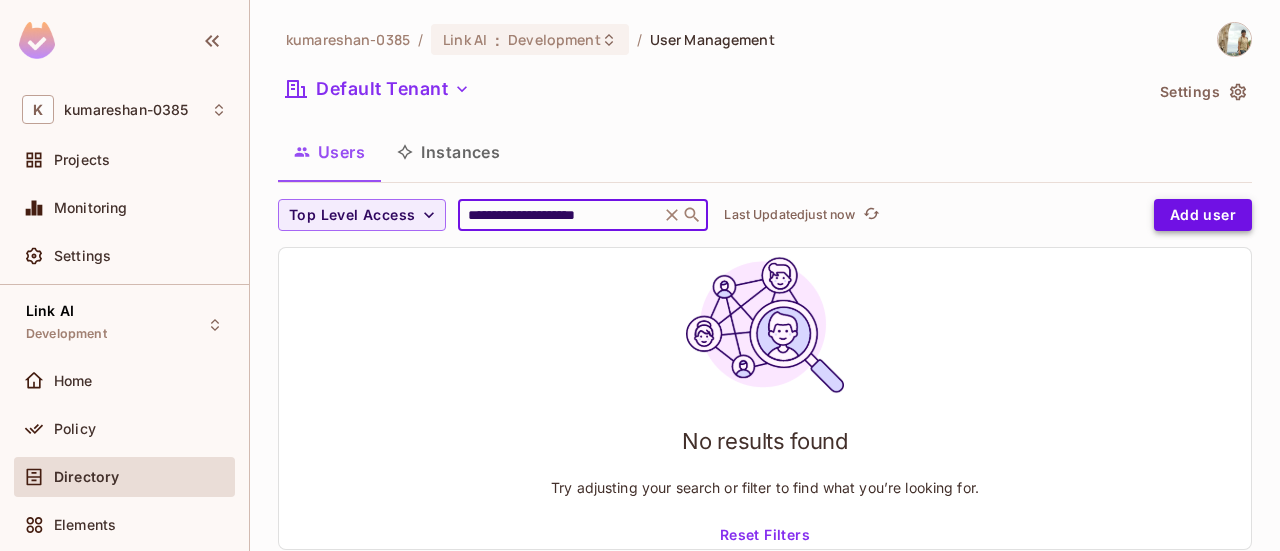 click on "Add user" at bounding box center [1203, 215] 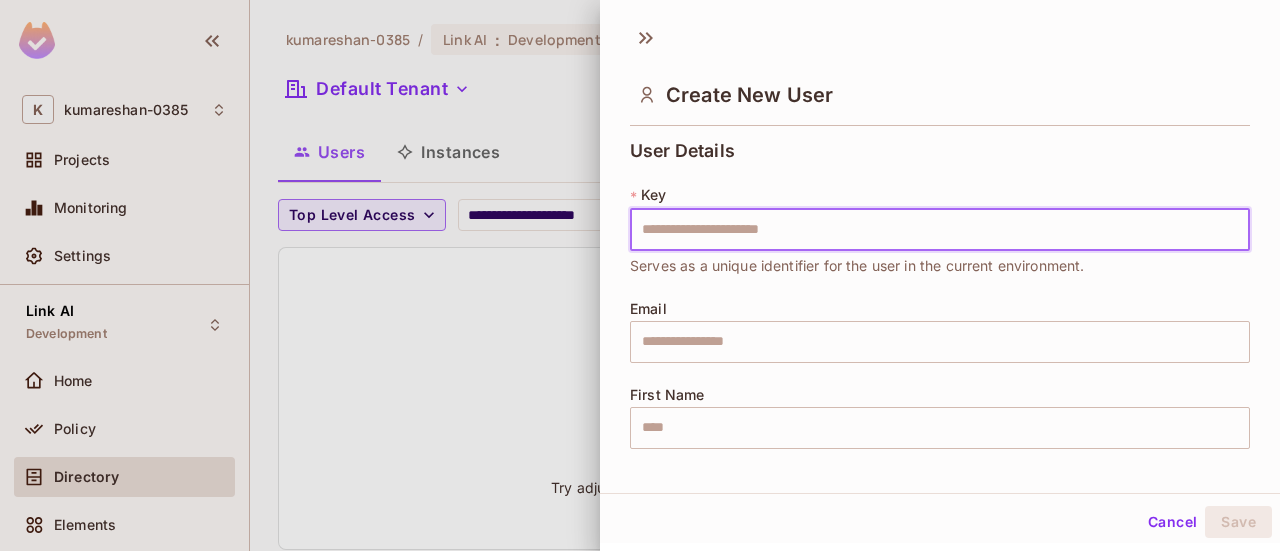 click at bounding box center [940, 230] 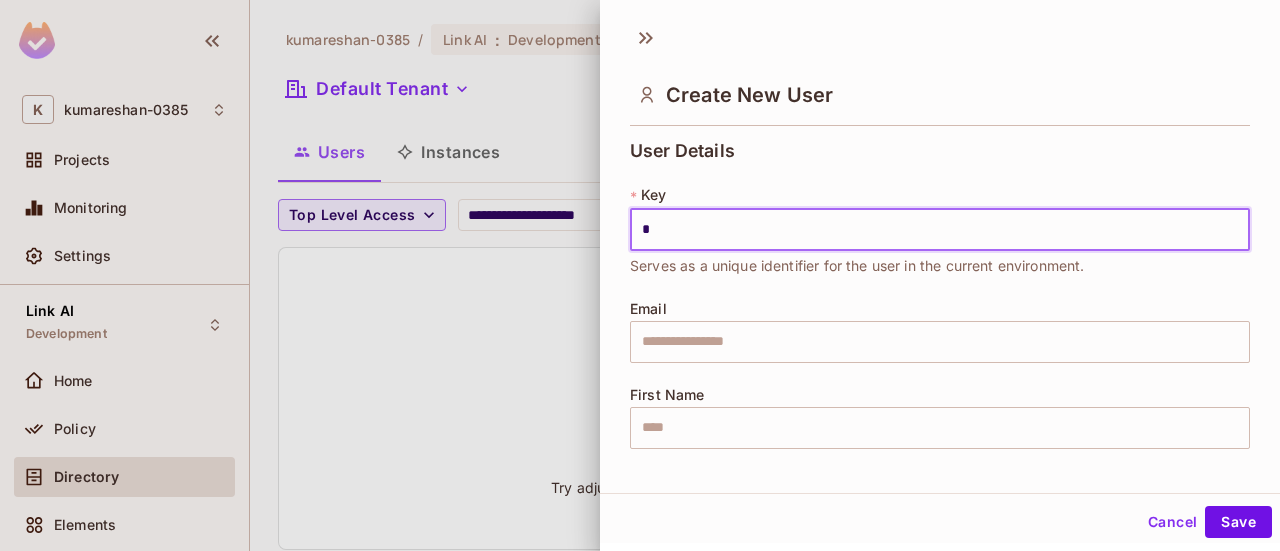type on "****" 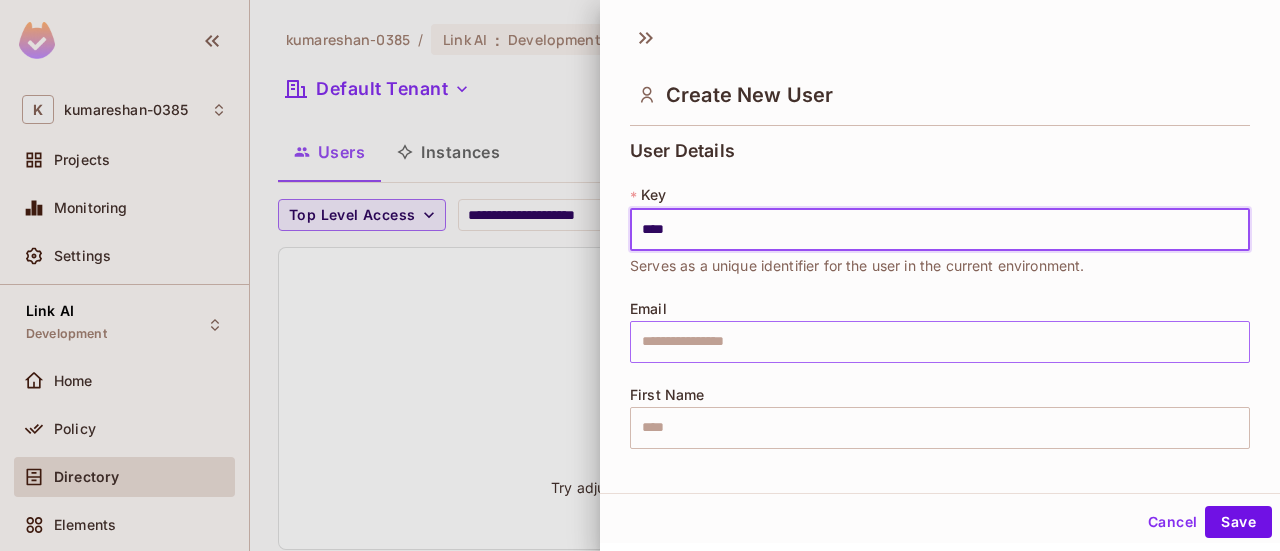 click at bounding box center [940, 342] 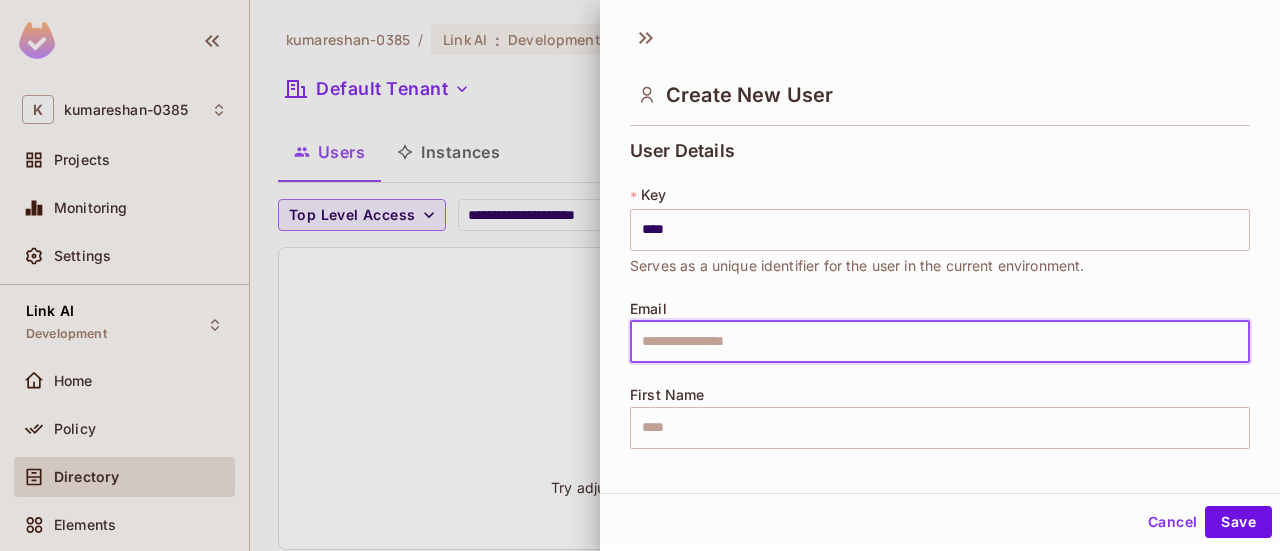 type on "**********" 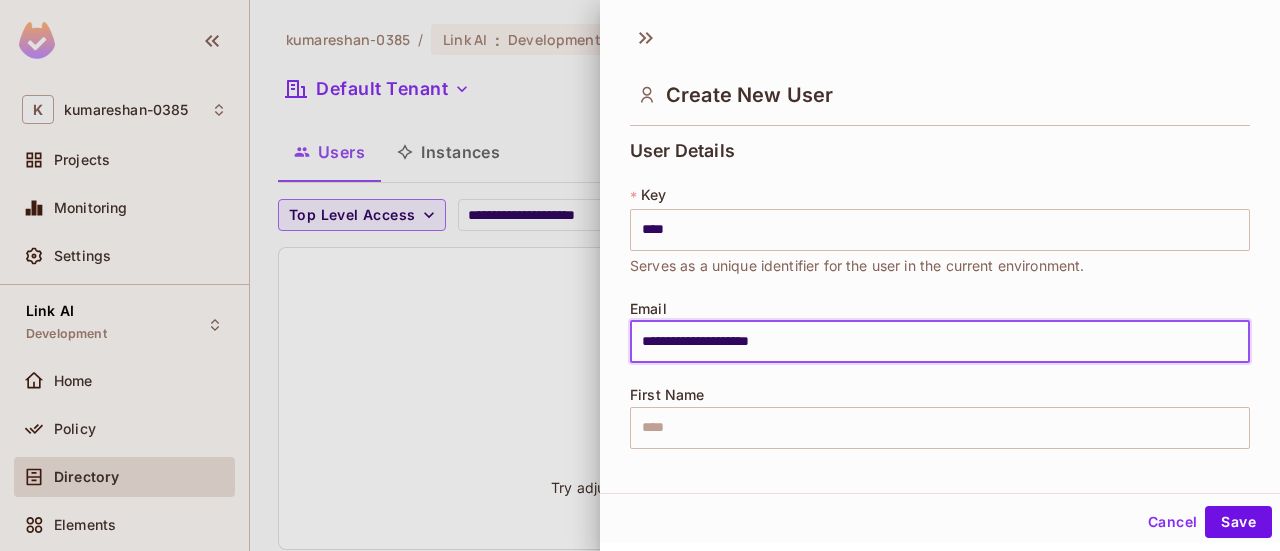 type on "********" 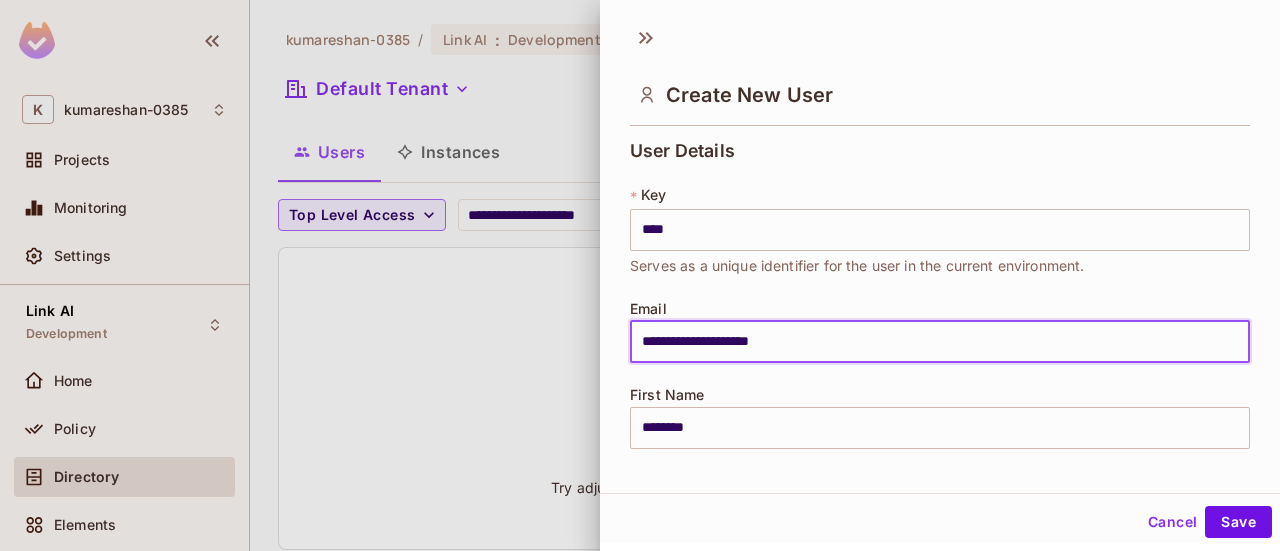 type on "**********" 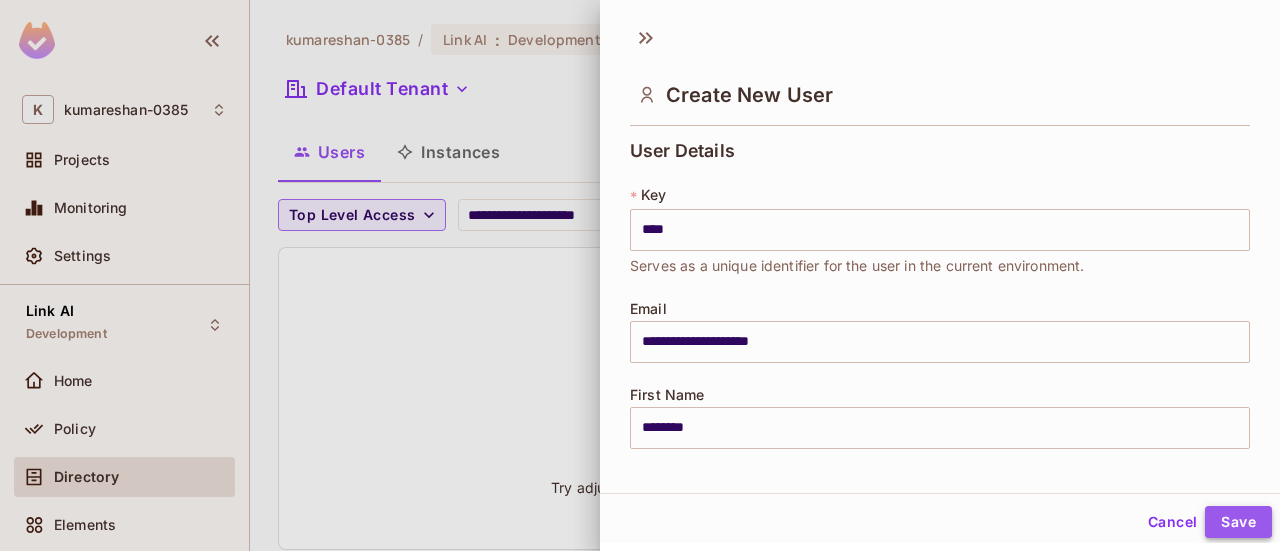 click on "Save" at bounding box center [1238, 522] 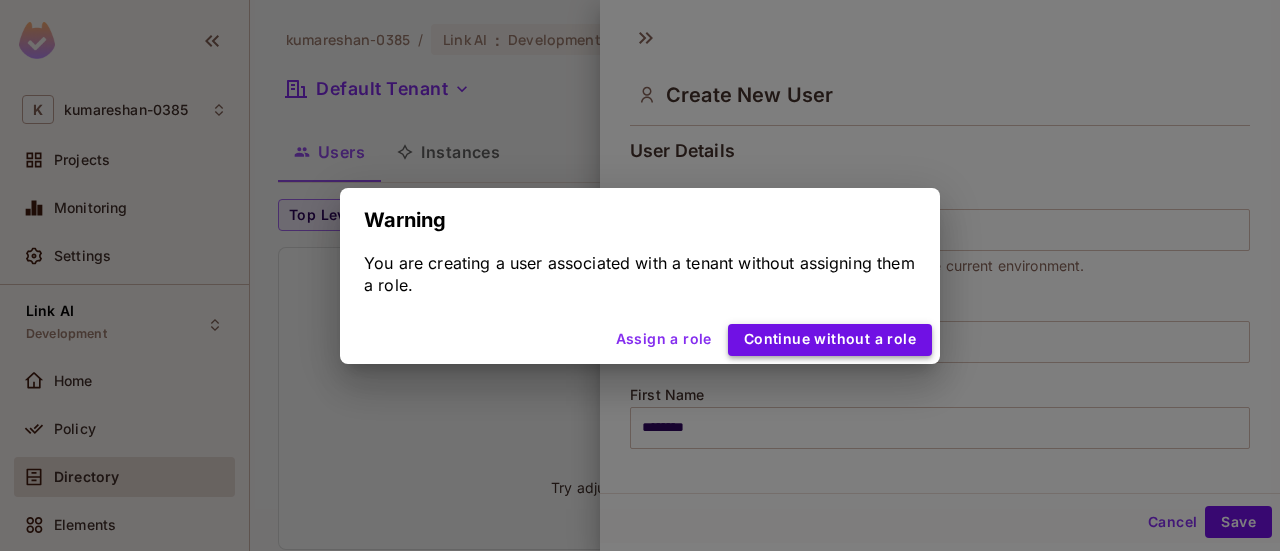 click on "Continue without a role" at bounding box center (830, 340) 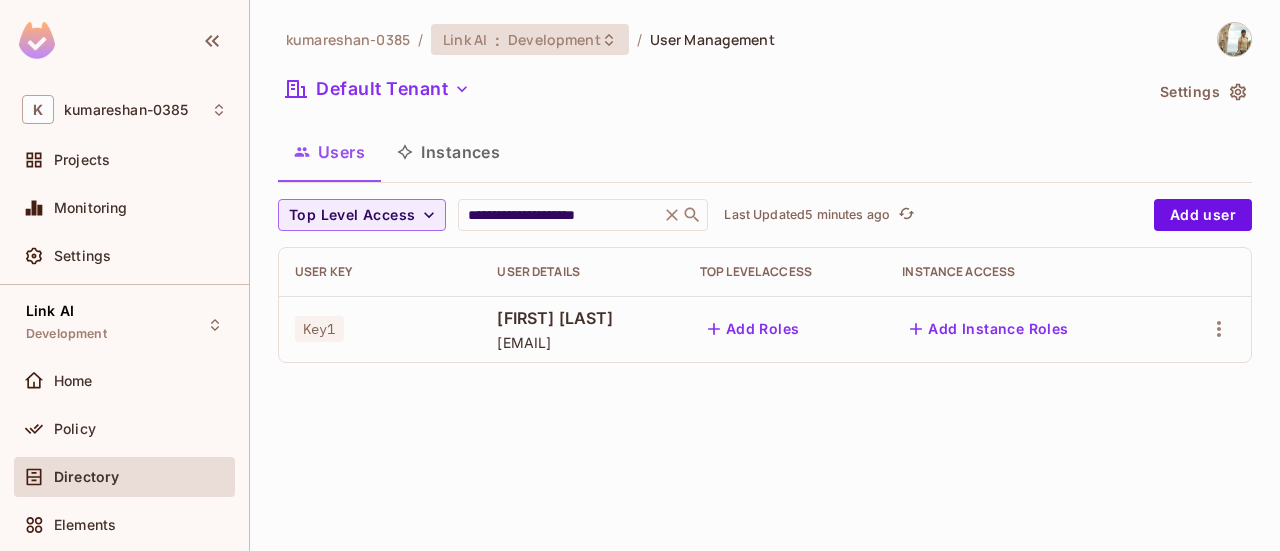 click on "Development" at bounding box center [554, 39] 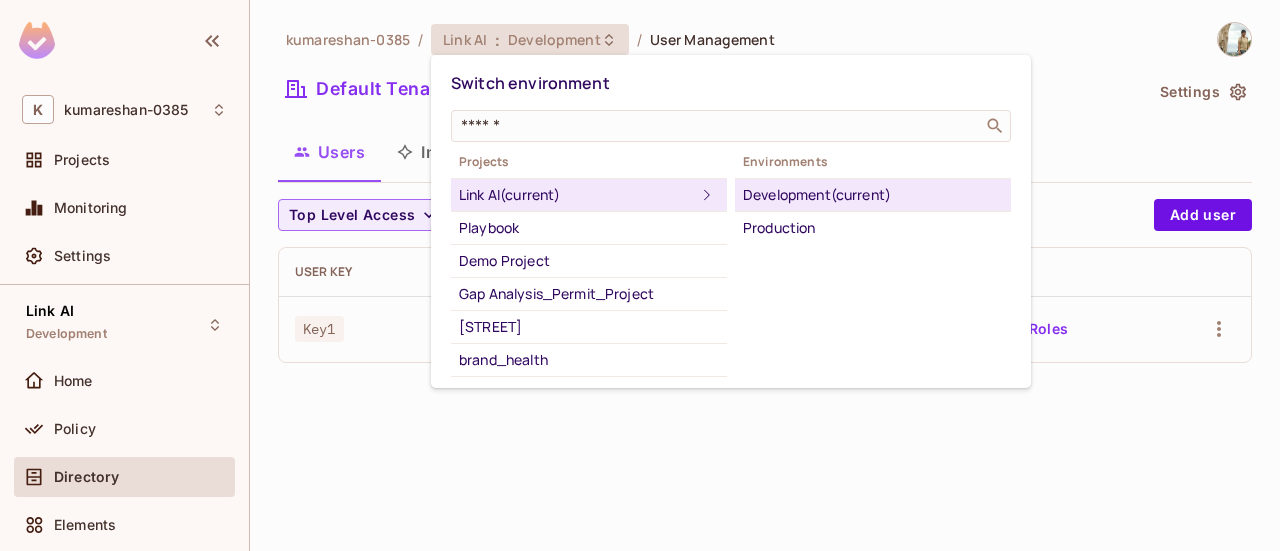 click on "Development  (current)" at bounding box center (873, 195) 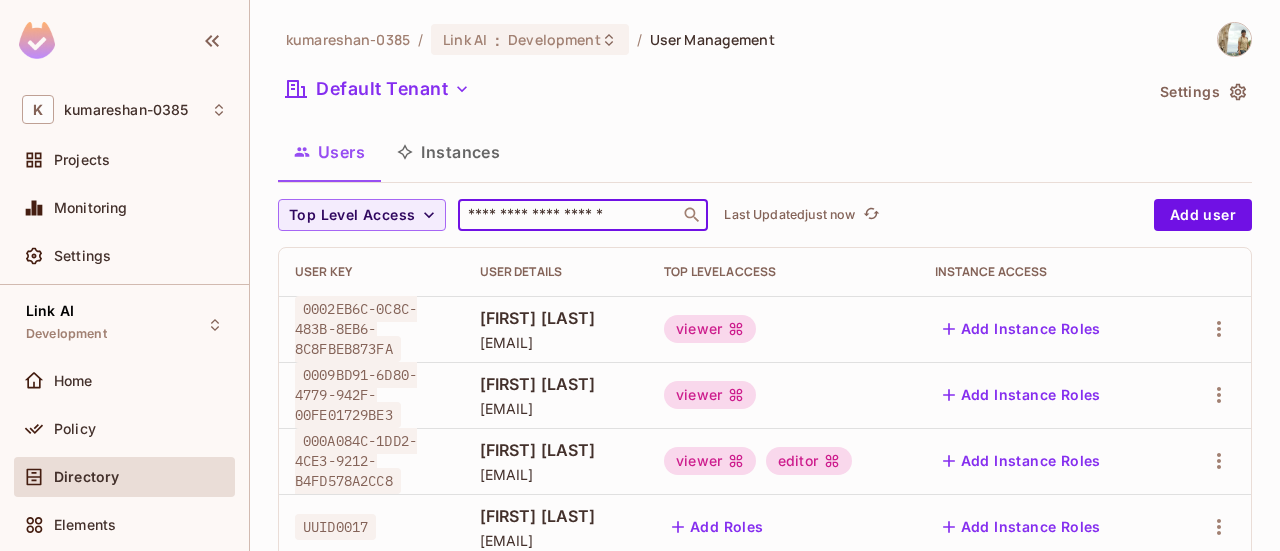 drag, startPoint x: 581, startPoint y: 207, endPoint x: 581, endPoint y: 224, distance: 17 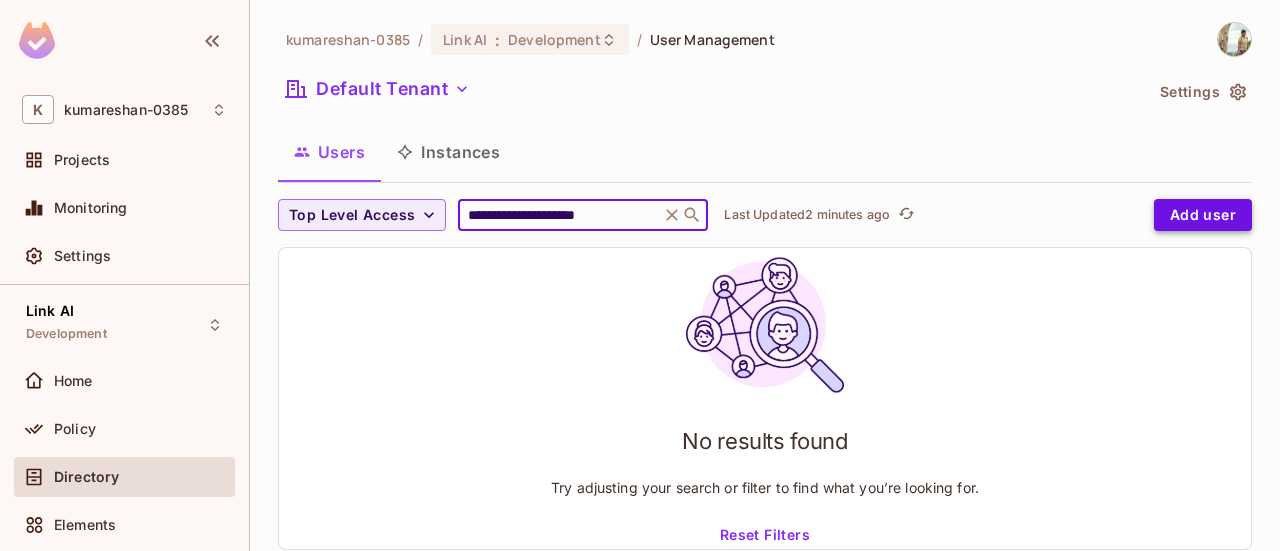 click on "Add user" at bounding box center [1203, 215] 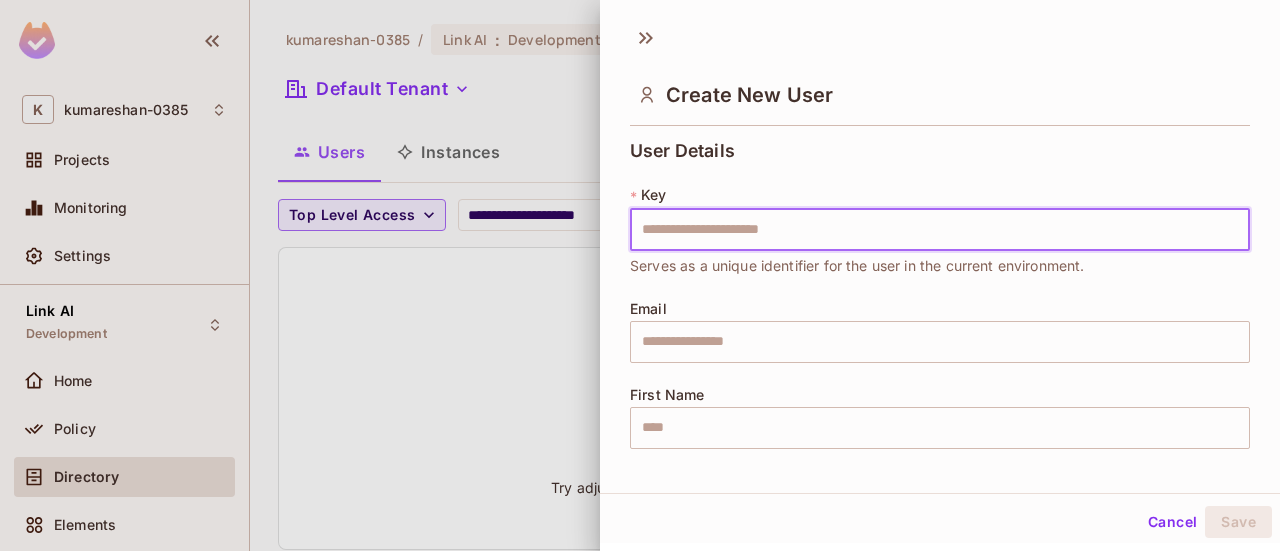 click at bounding box center [940, 230] 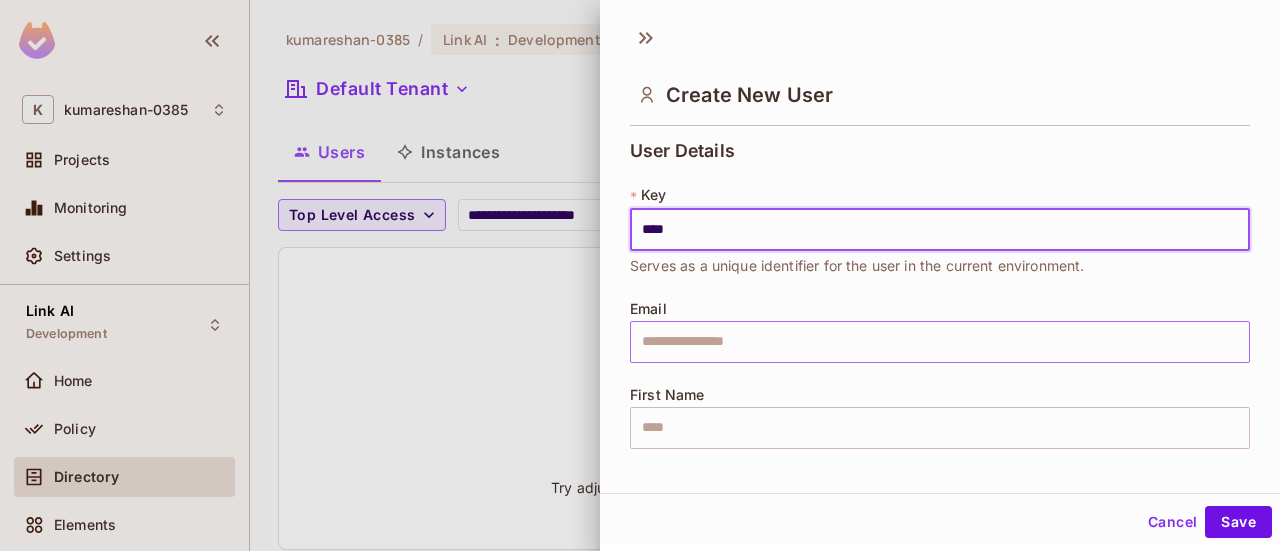click at bounding box center [940, 342] 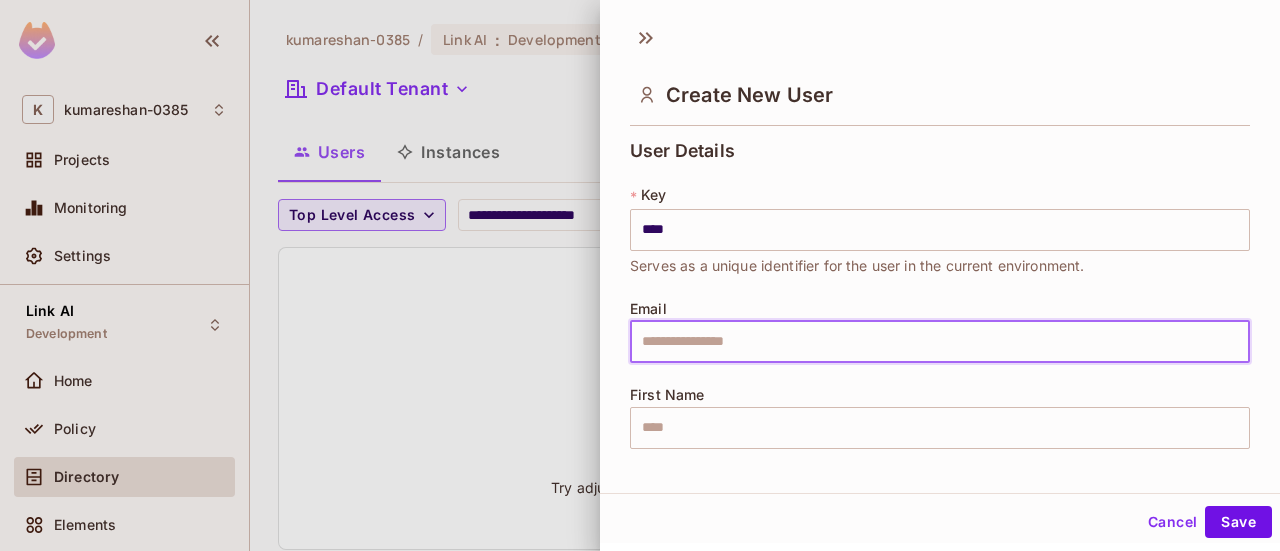 type on "**********" 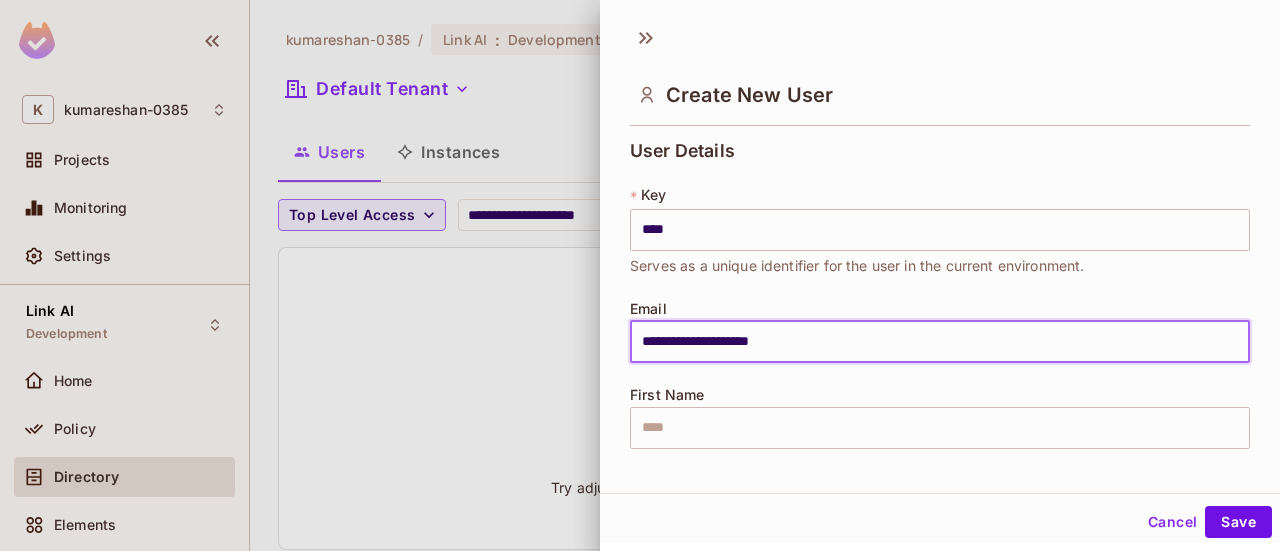 type on "********" 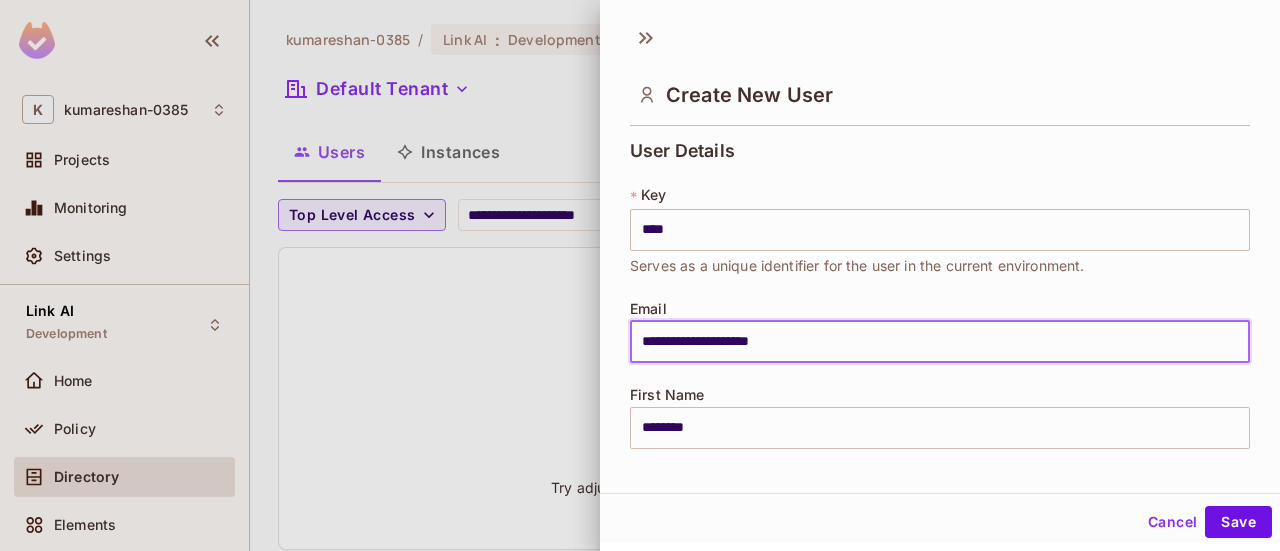 type on "**********" 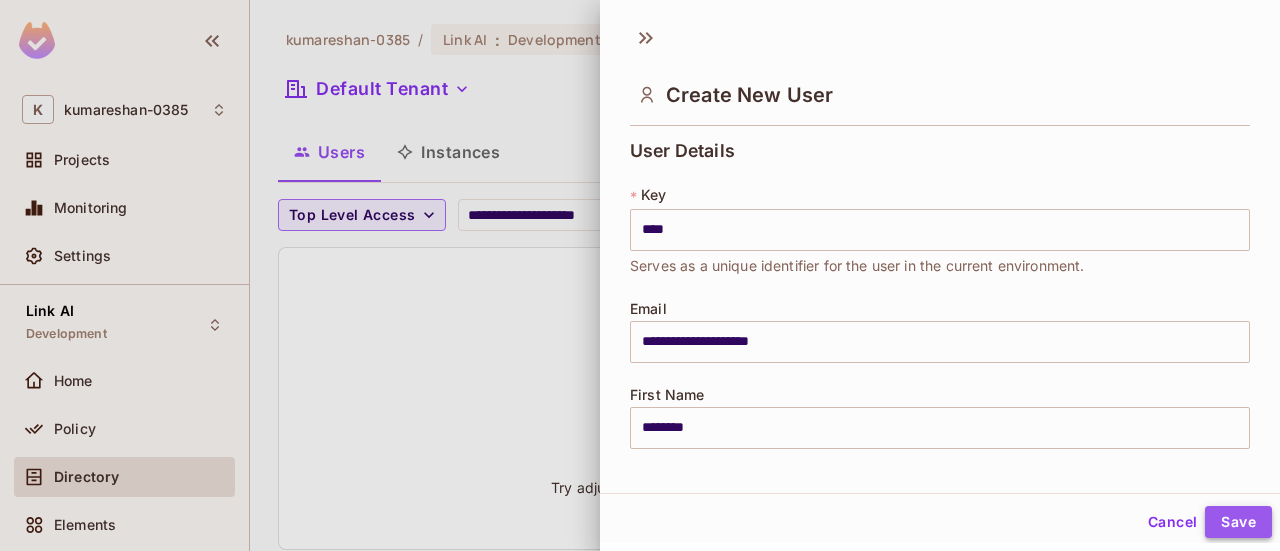 click on "Save" at bounding box center [1238, 522] 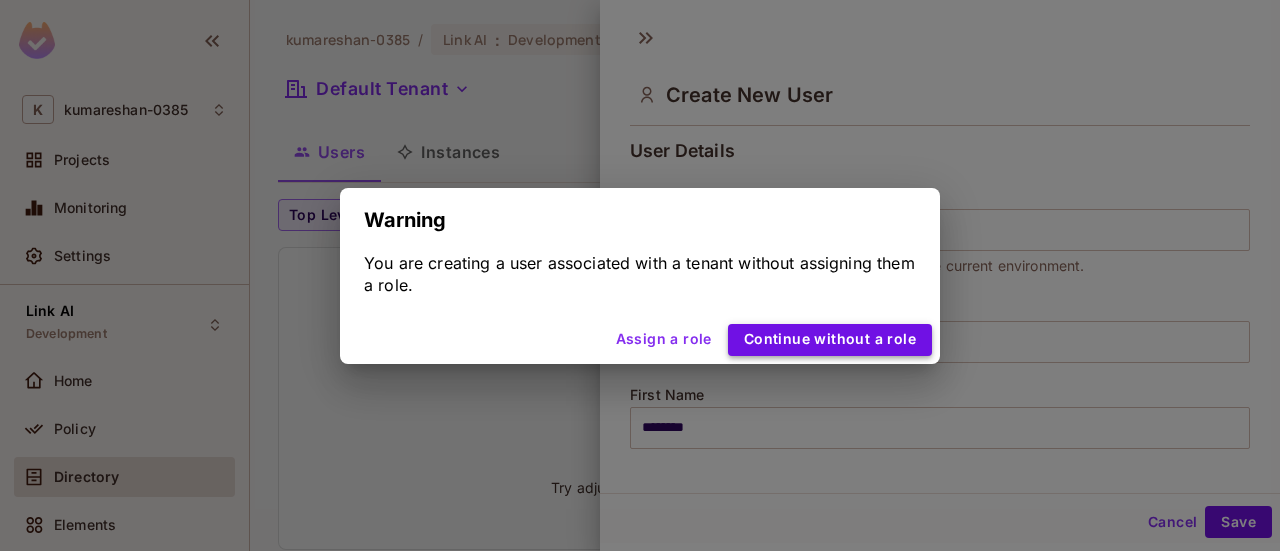 click on "Continue without a role" at bounding box center (830, 340) 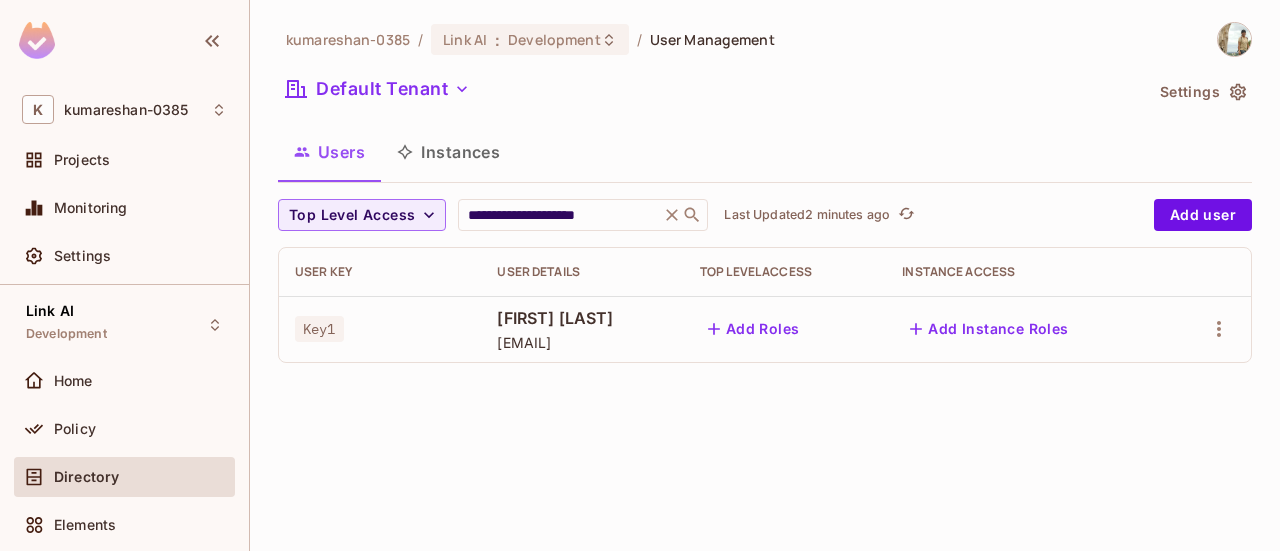 type 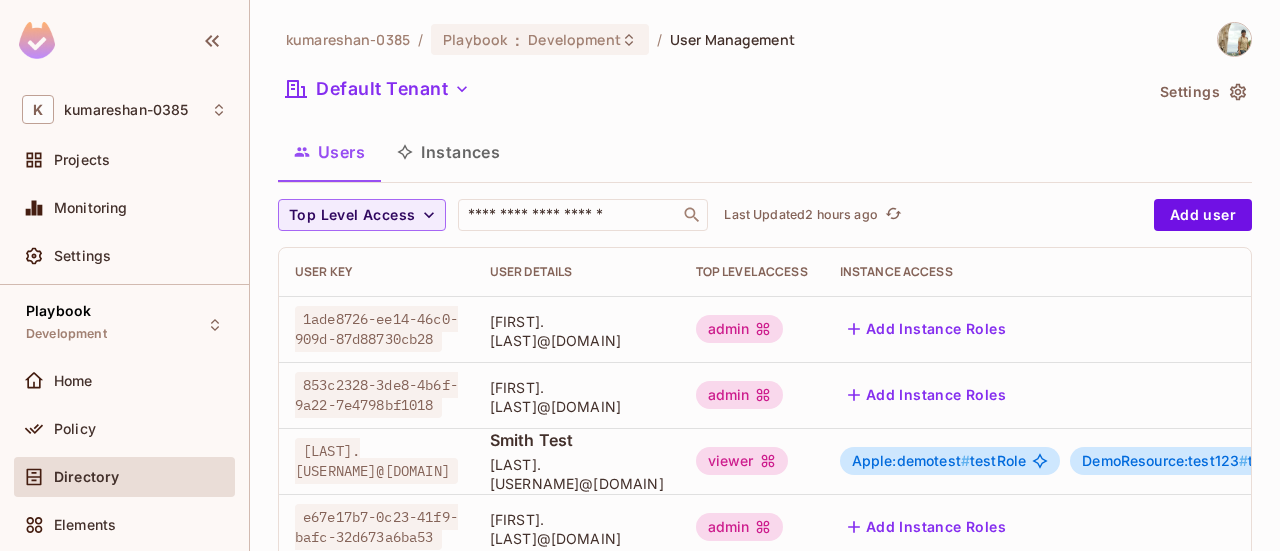 scroll, scrollTop: 0, scrollLeft: 0, axis: both 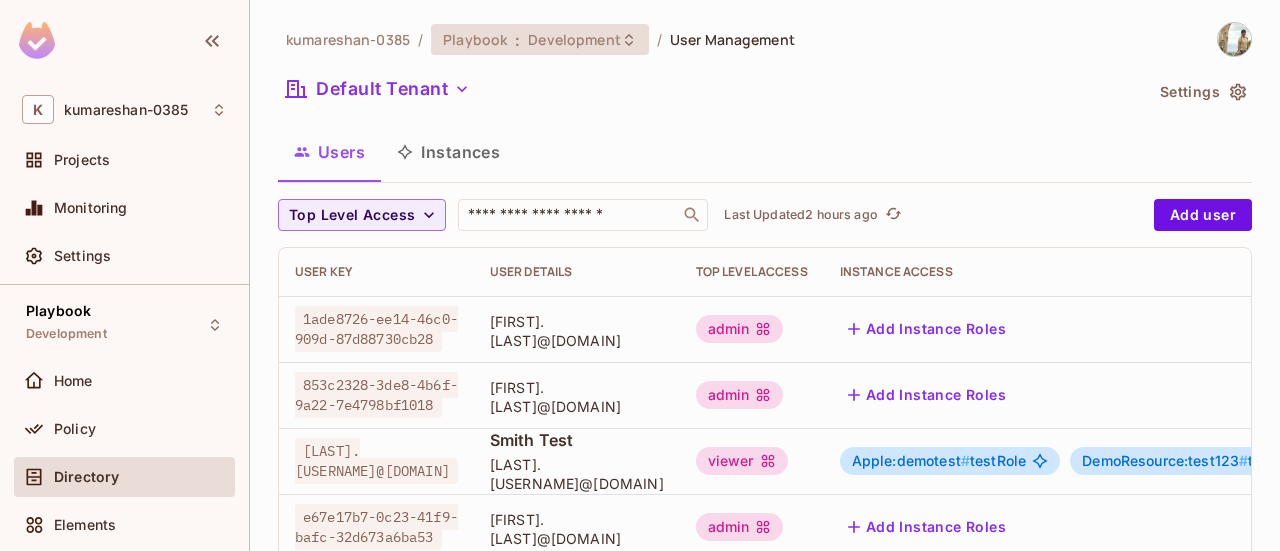 click on "Development" at bounding box center [574, 39] 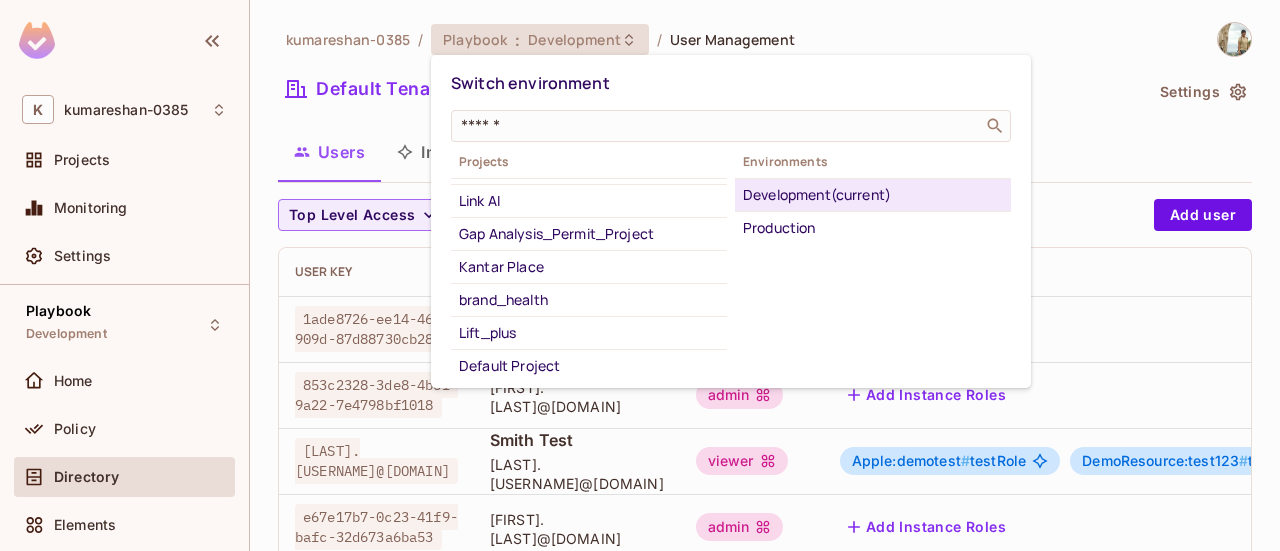scroll, scrollTop: 61, scrollLeft: 0, axis: vertical 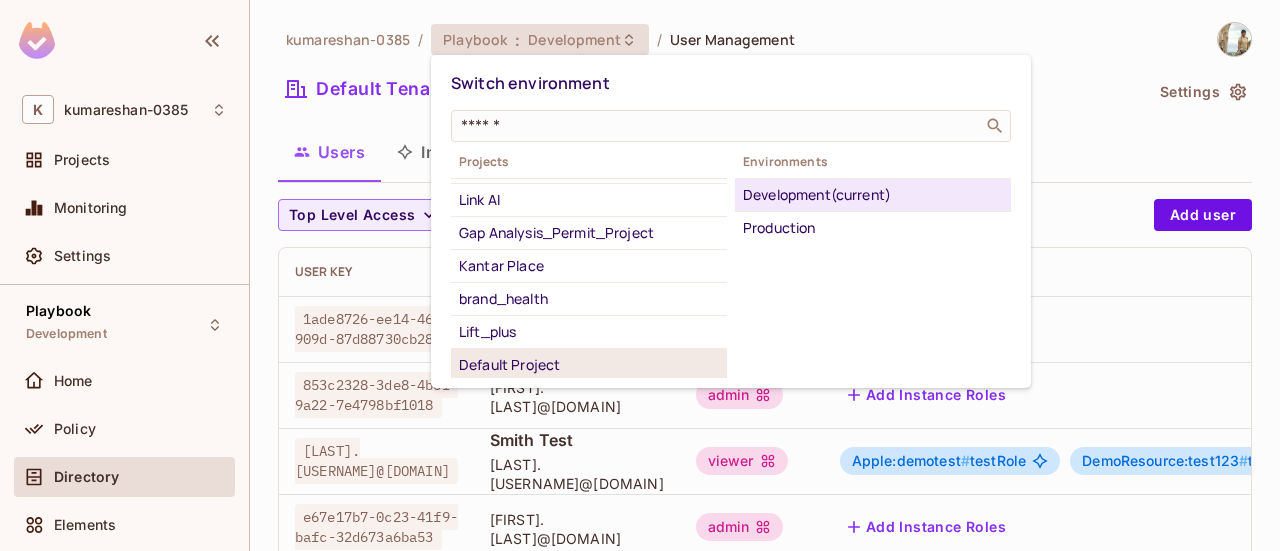 click on "Default Project" at bounding box center [589, 365] 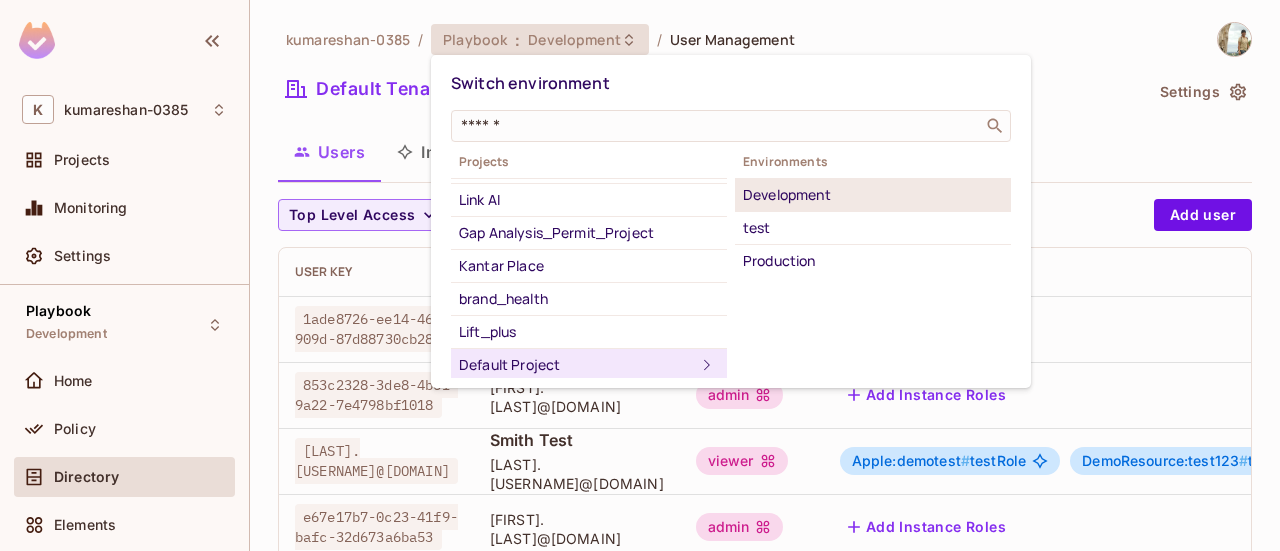 click on "Development" at bounding box center (873, 195) 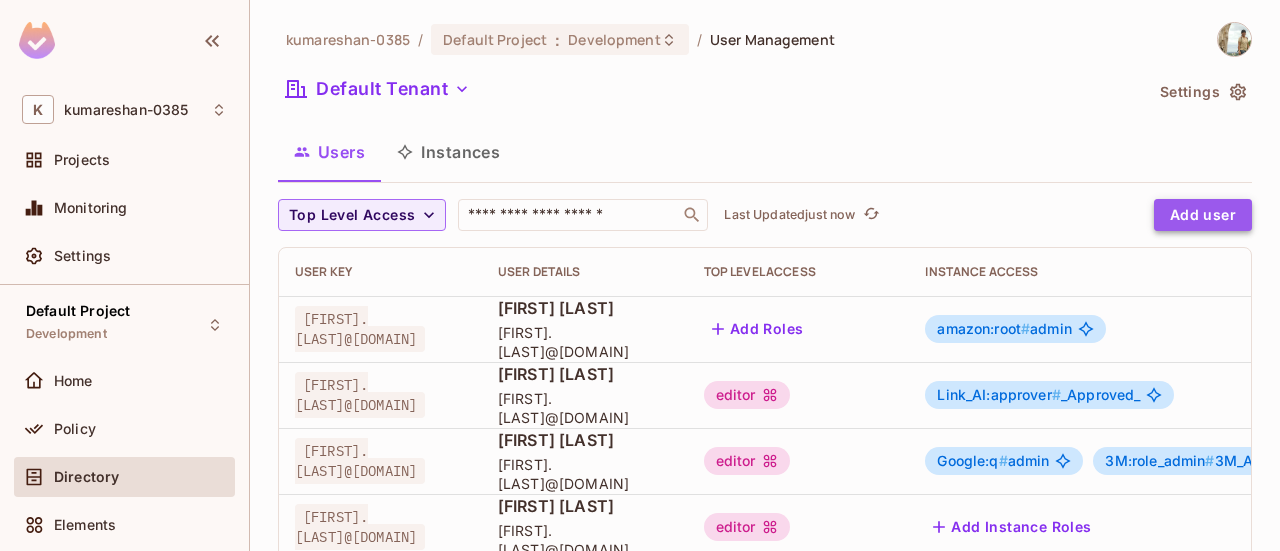 click on "Add user" at bounding box center (1203, 215) 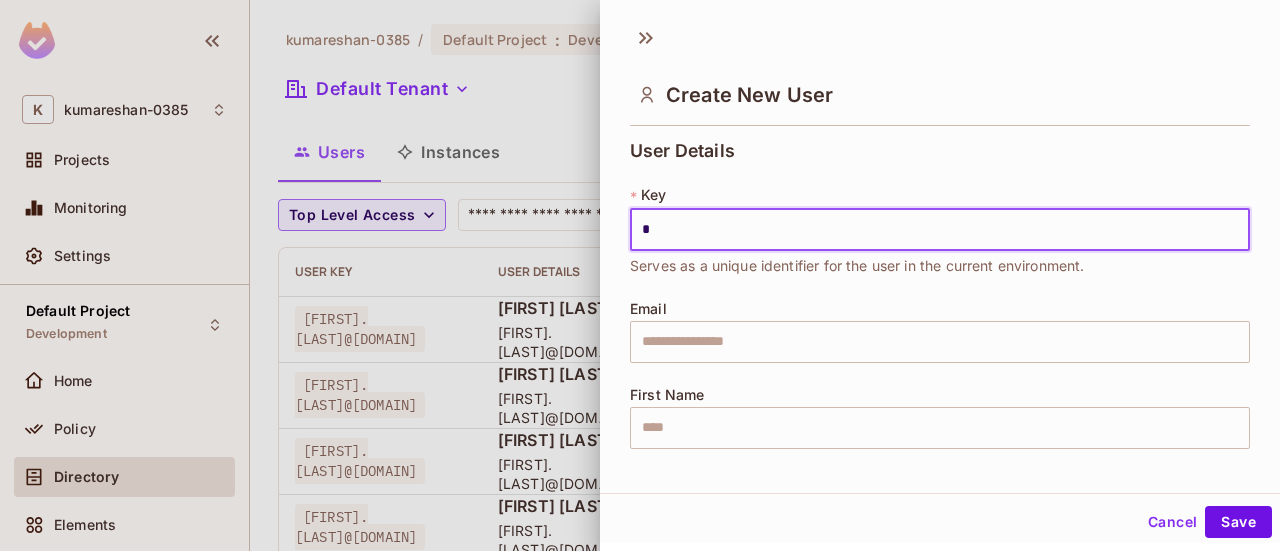 type on "****" 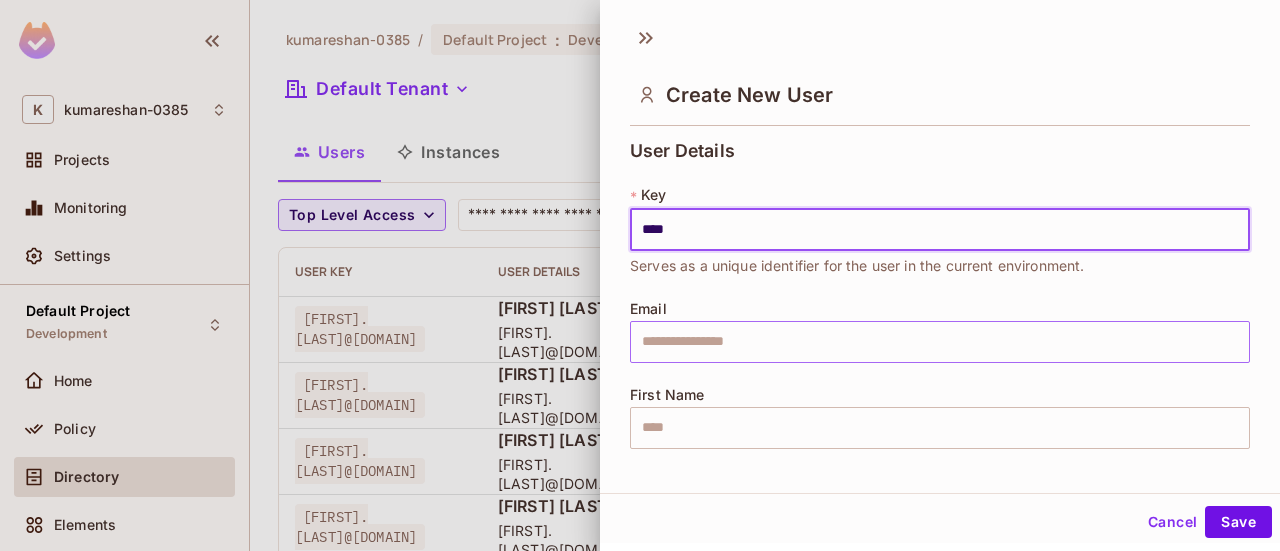 click at bounding box center (940, 342) 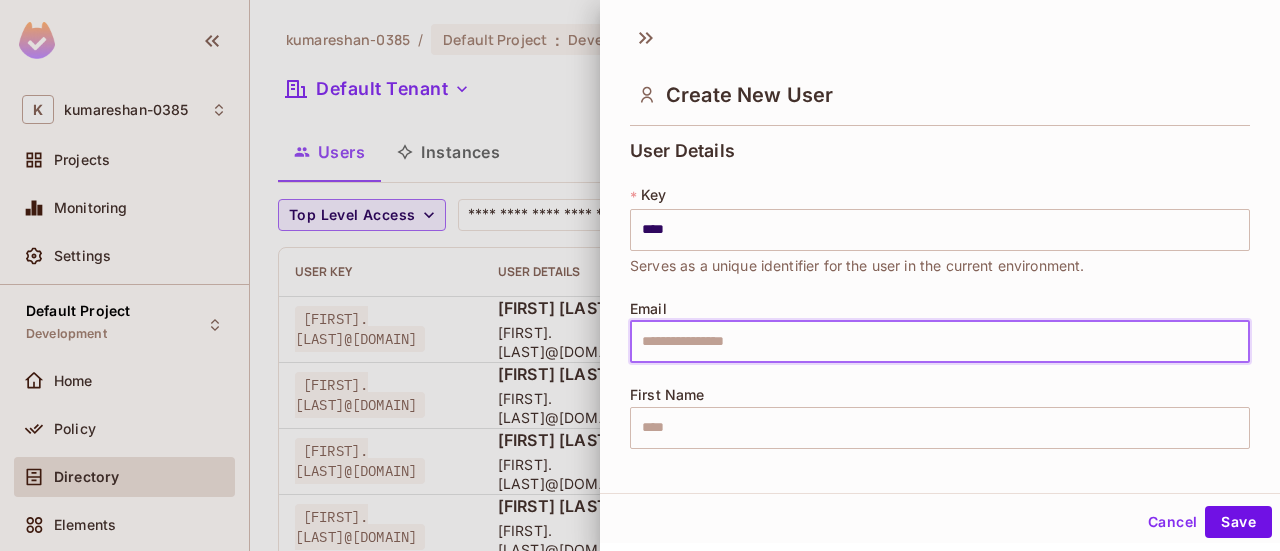 type on "**********" 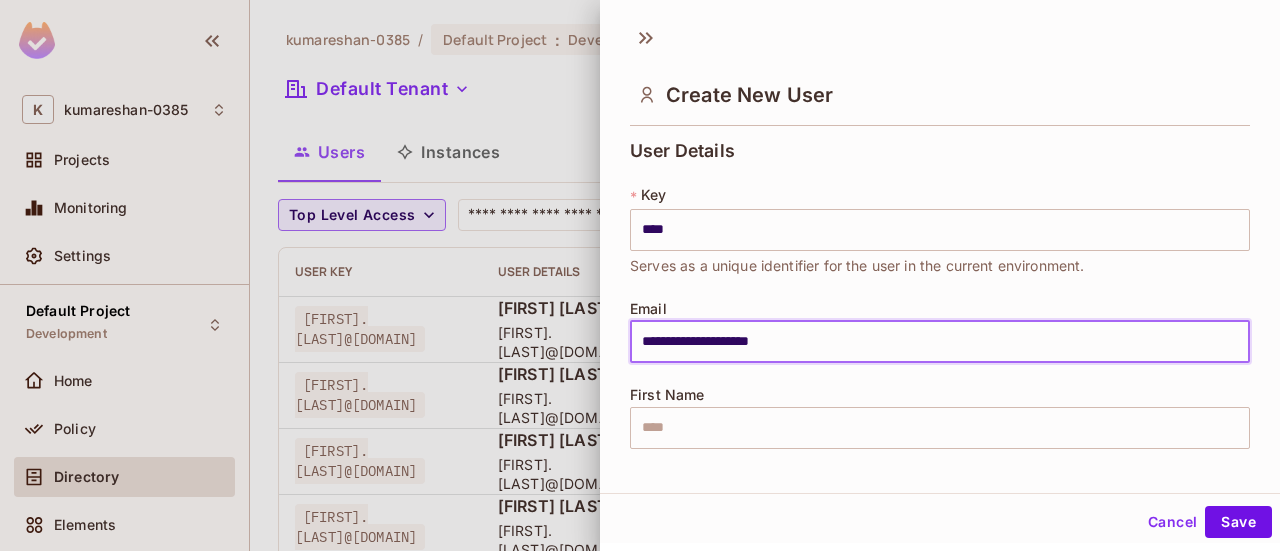 type on "********" 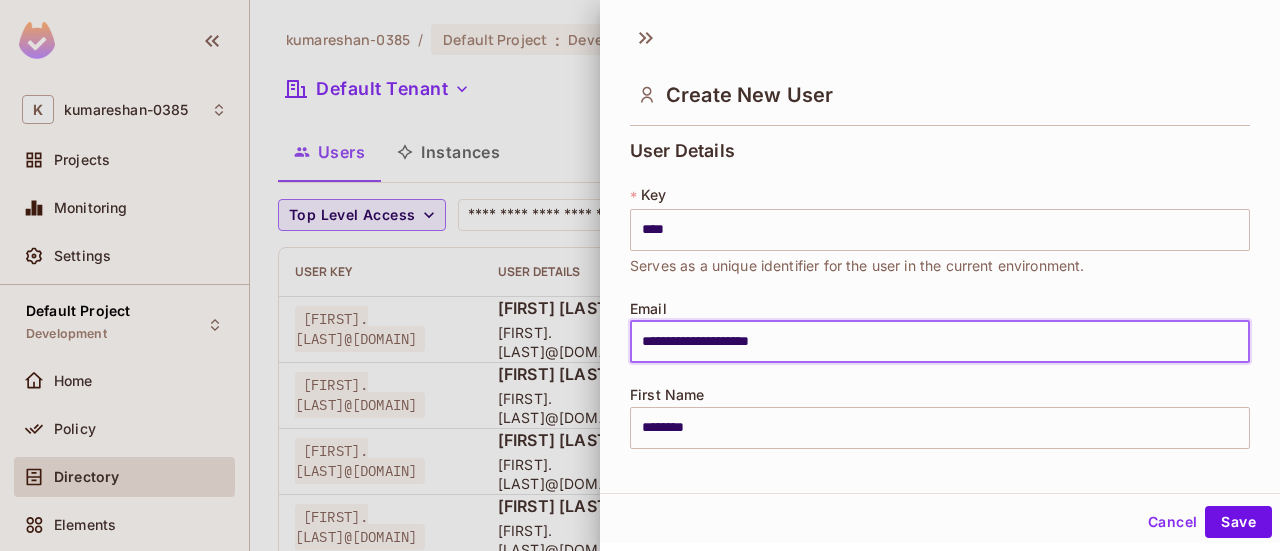 type on "**********" 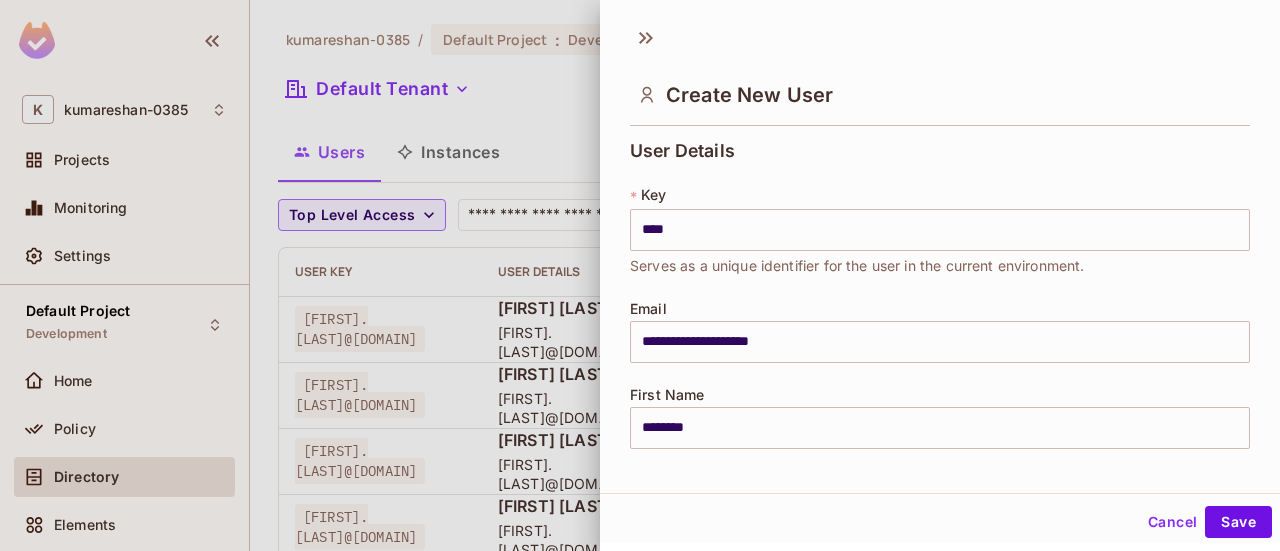 drag, startPoint x: 1248, startPoint y: 250, endPoint x: 1260, endPoint y: 281, distance: 33.24154 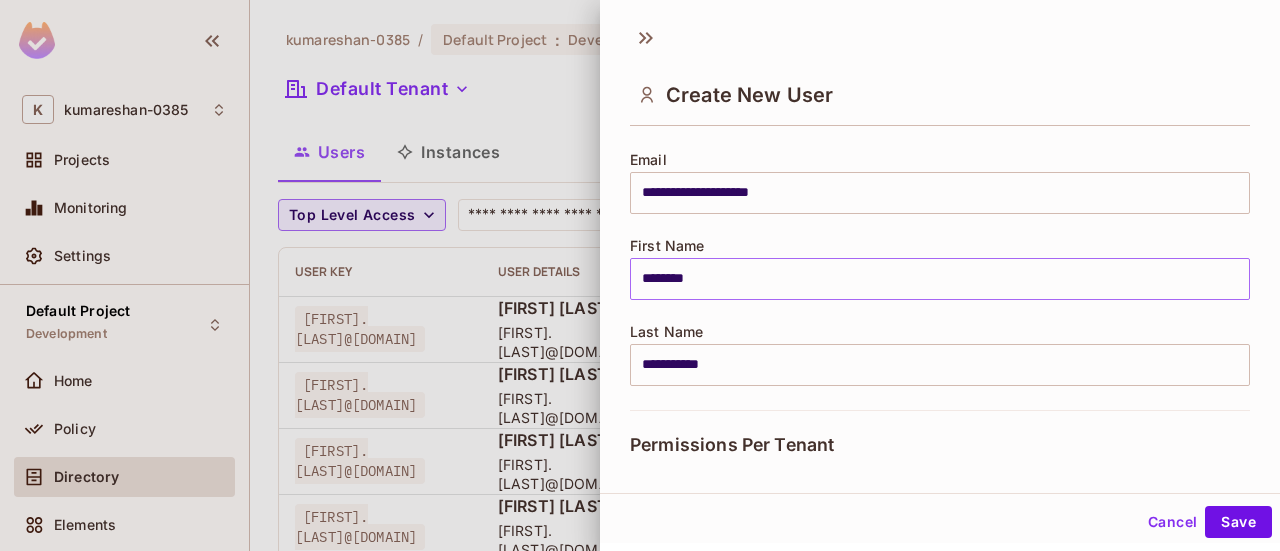 scroll, scrollTop: 151, scrollLeft: 0, axis: vertical 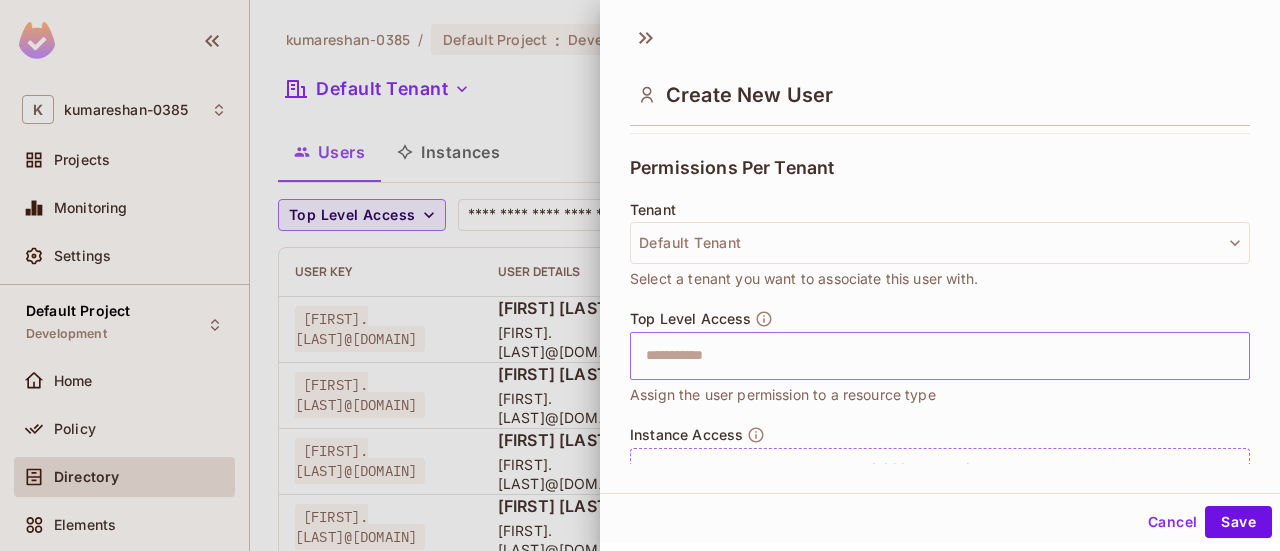 click at bounding box center [922, 356] 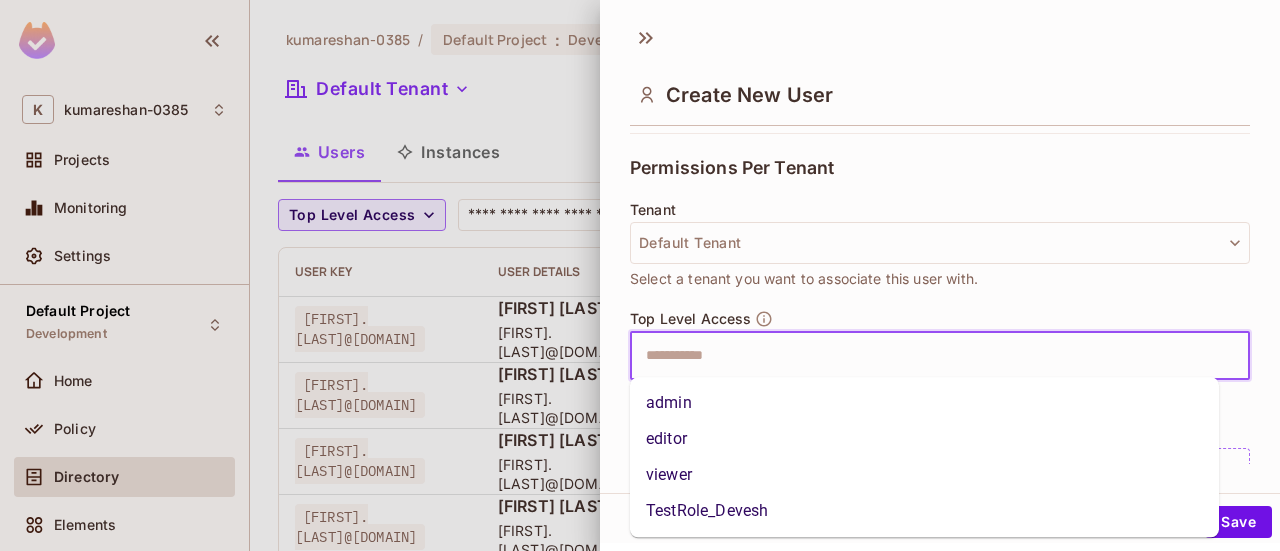 click on "editor" at bounding box center [924, 439] 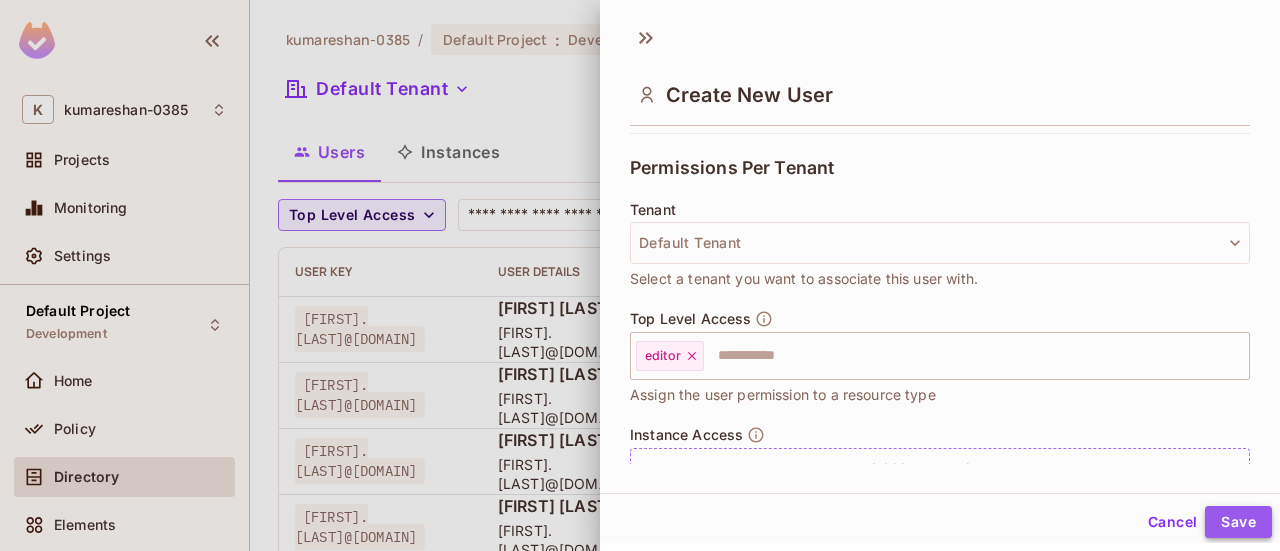 click on "Save" at bounding box center [1238, 522] 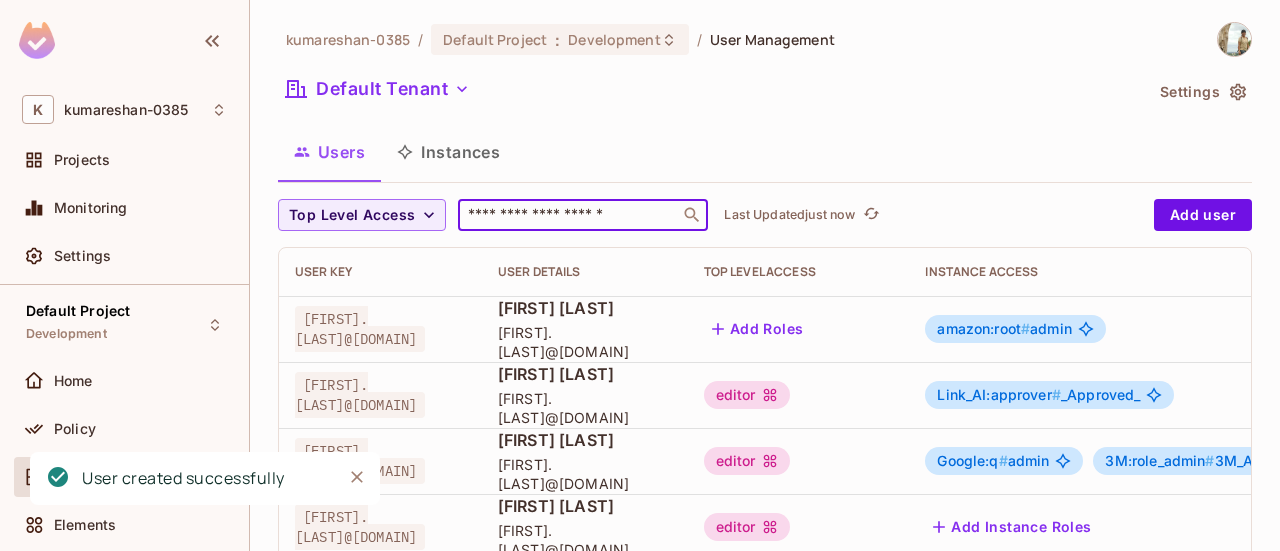 click at bounding box center [569, 215] 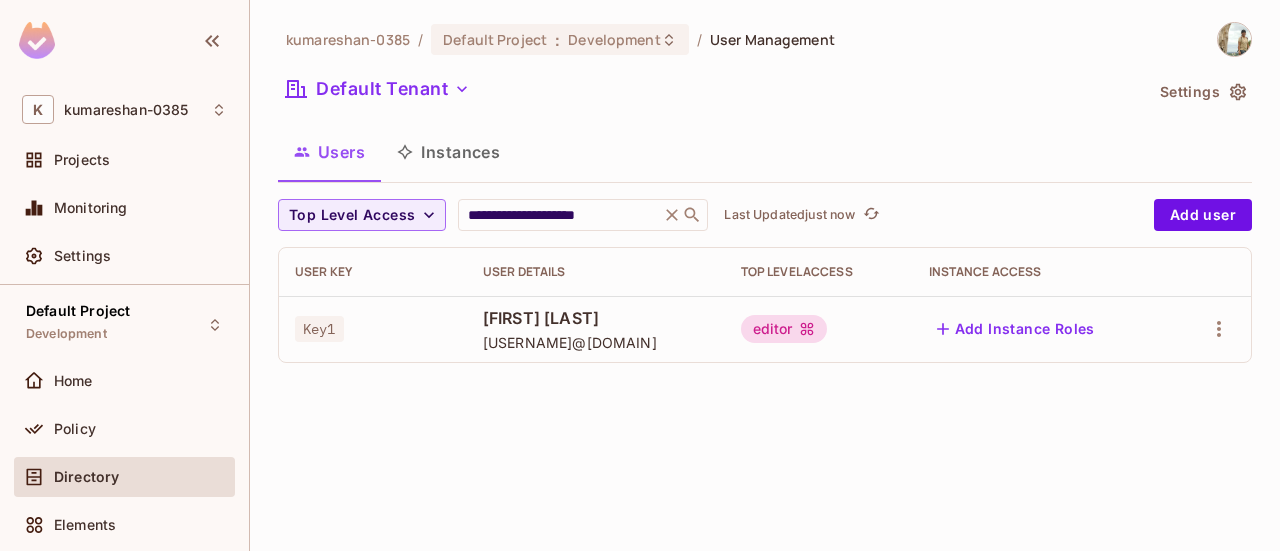 click on "**********" at bounding box center (765, 275) 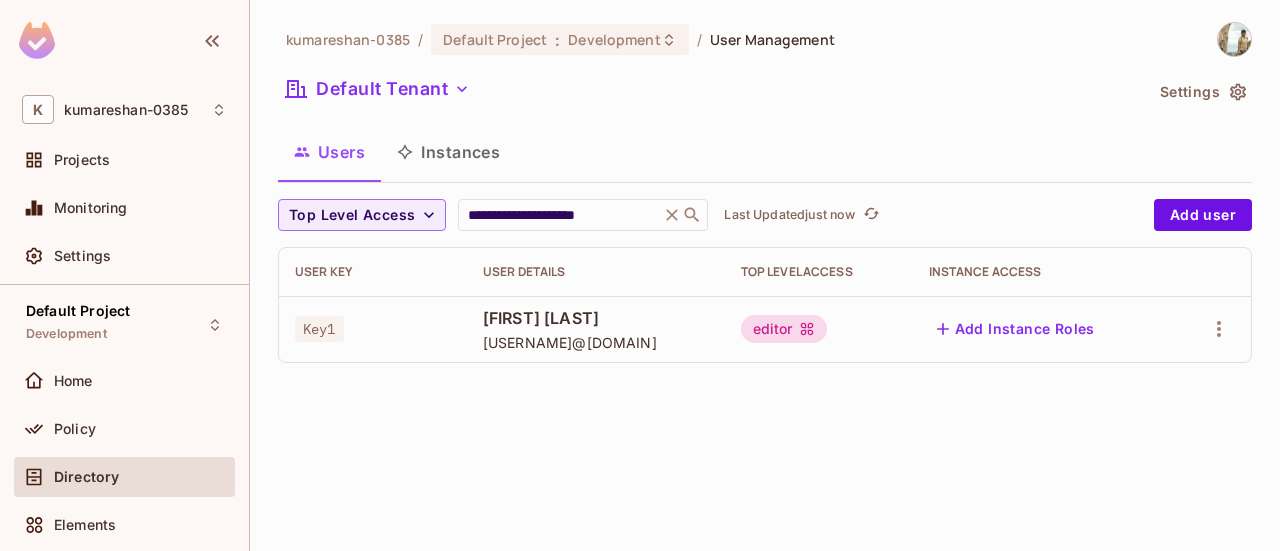 click on "Instances" at bounding box center (448, 152) 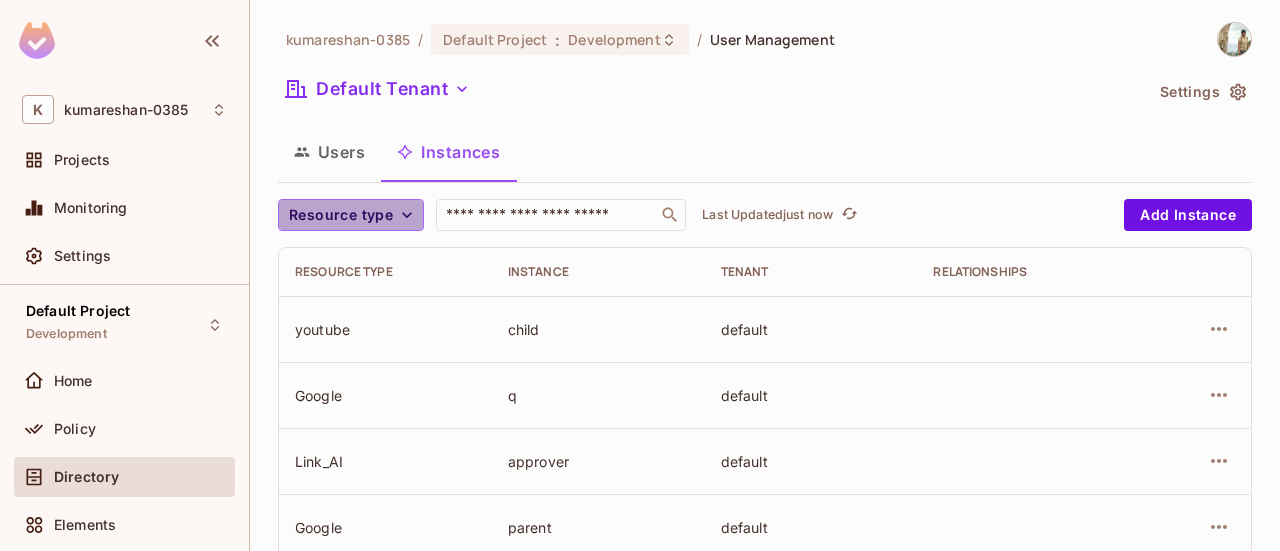 click 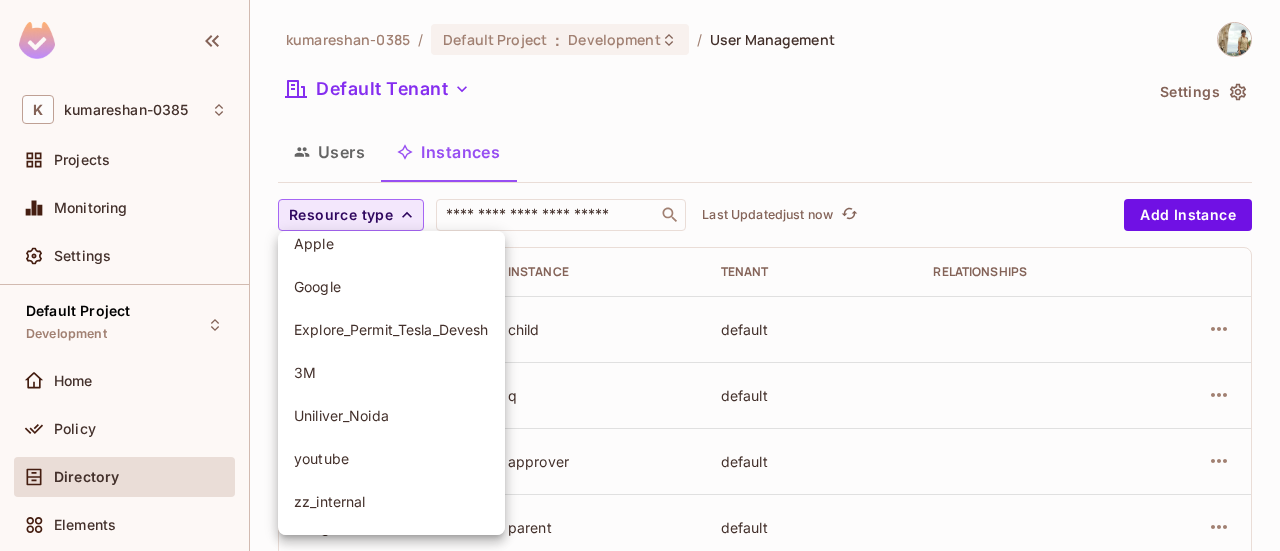 scroll, scrollTop: 486, scrollLeft: 0, axis: vertical 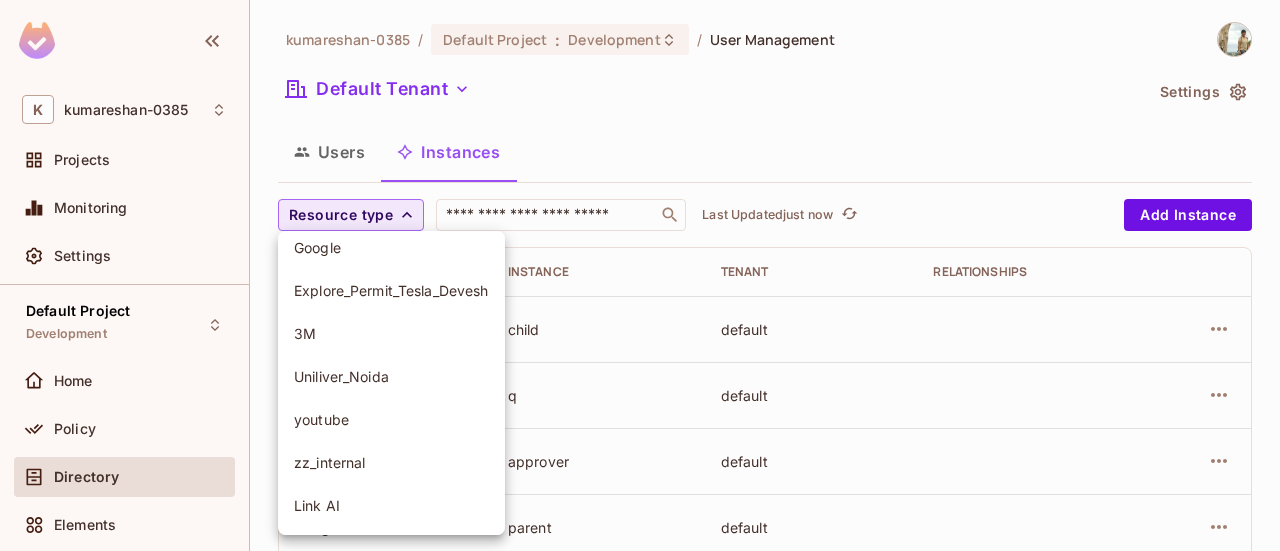click at bounding box center [640, 275] 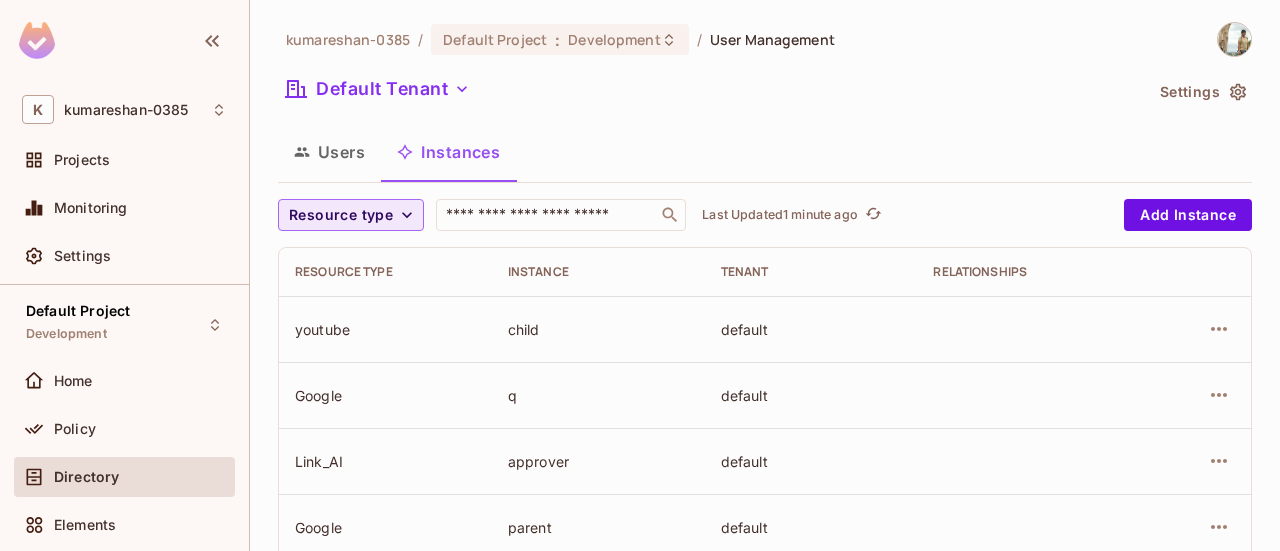 click on "Users" at bounding box center (329, 152) 